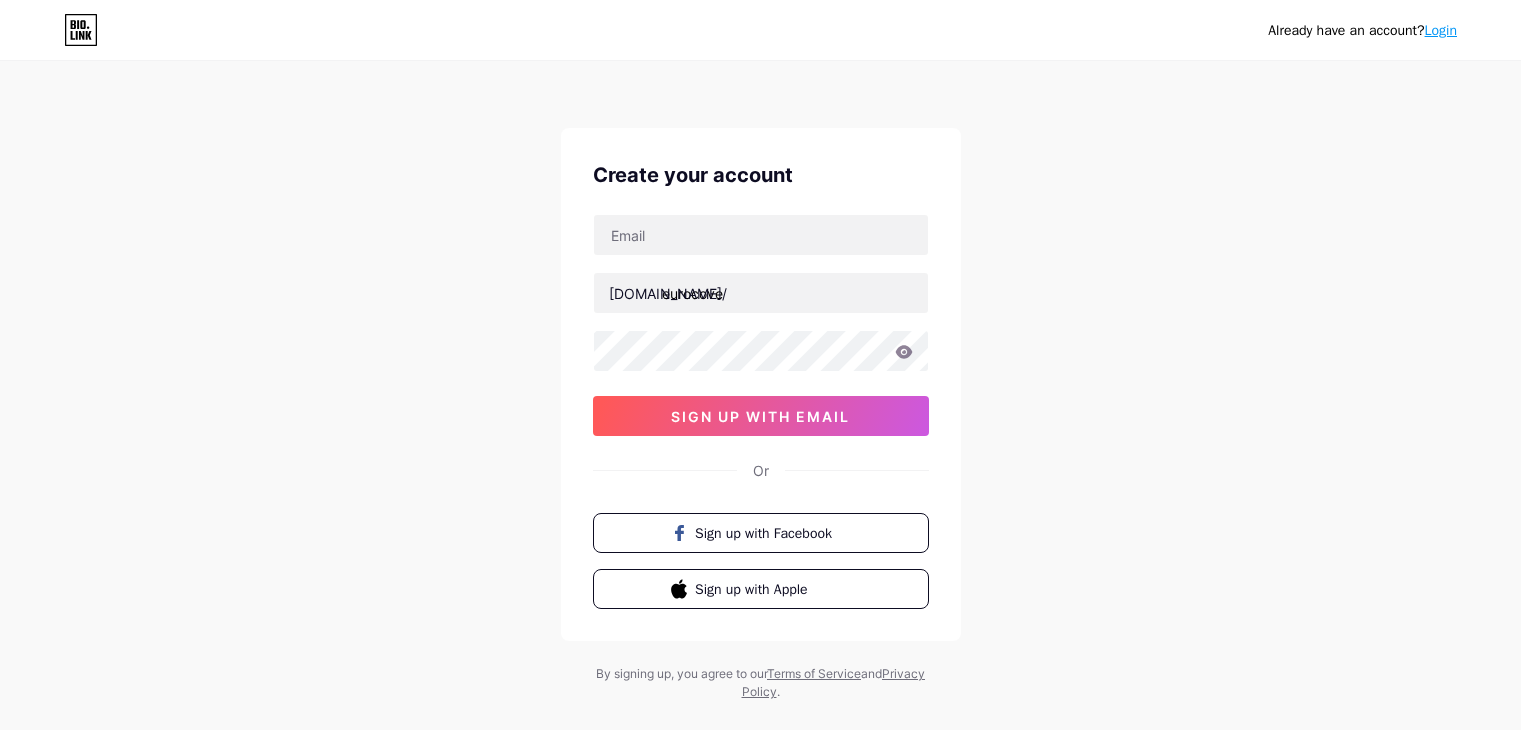 scroll, scrollTop: 0, scrollLeft: 0, axis: both 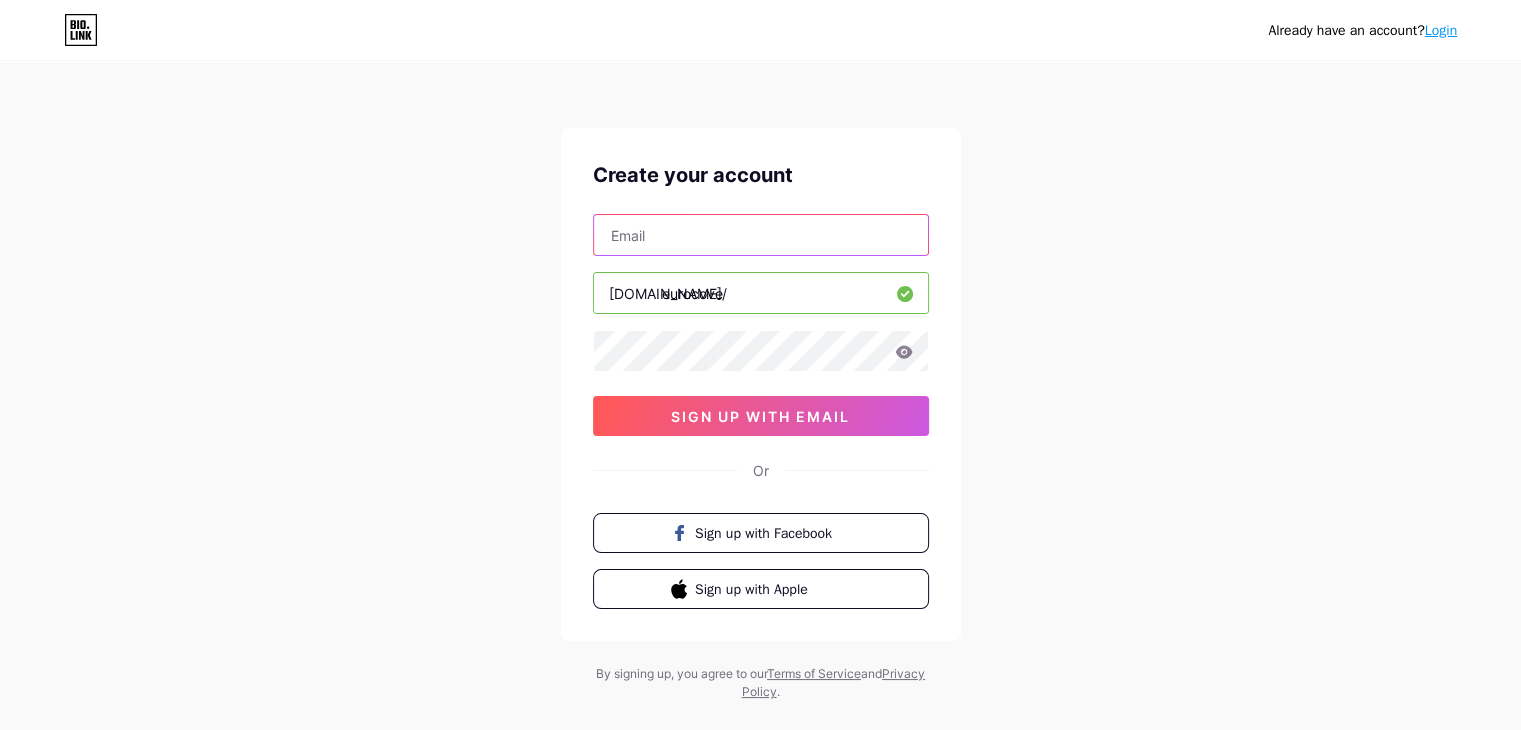 click at bounding box center (761, 235) 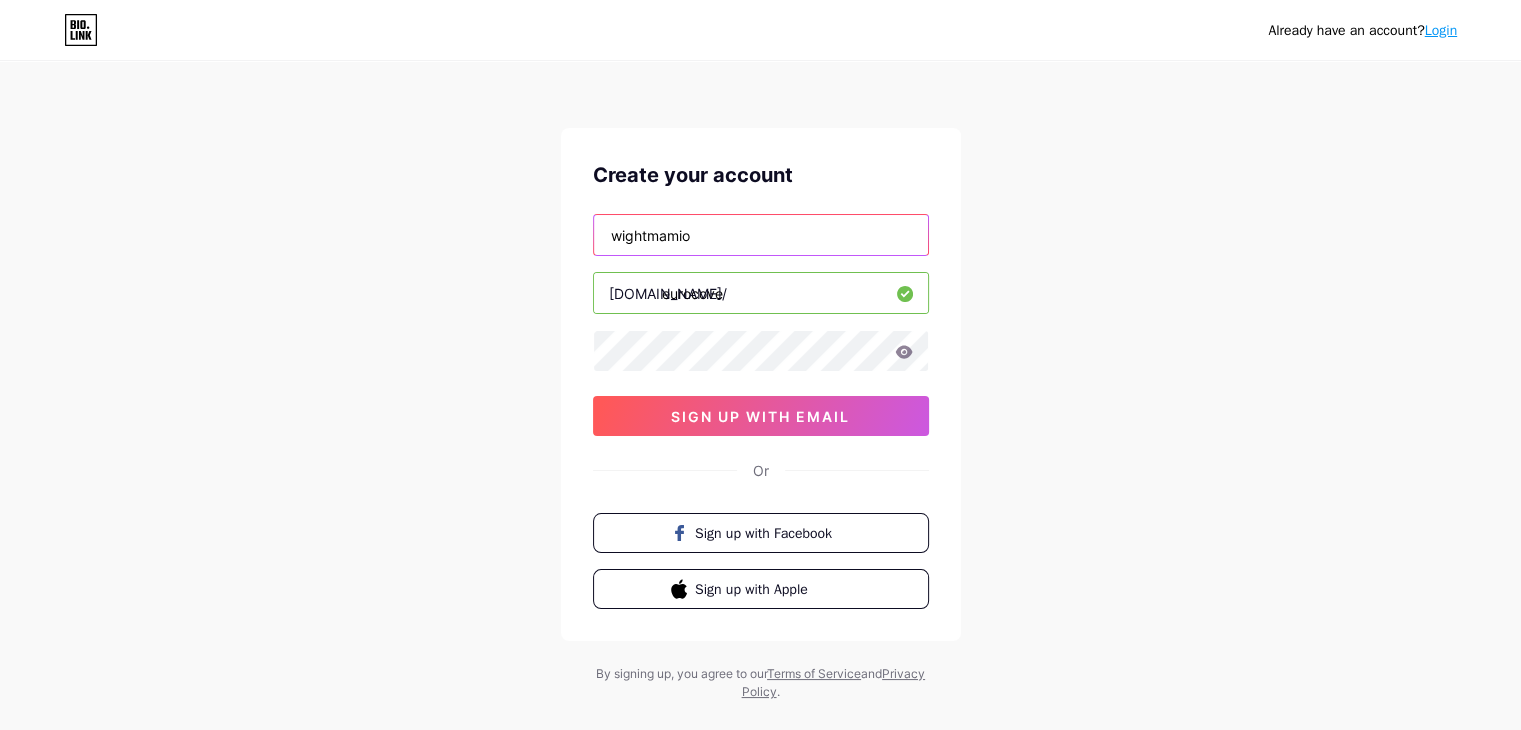 click on "wightmamio" at bounding box center [761, 235] 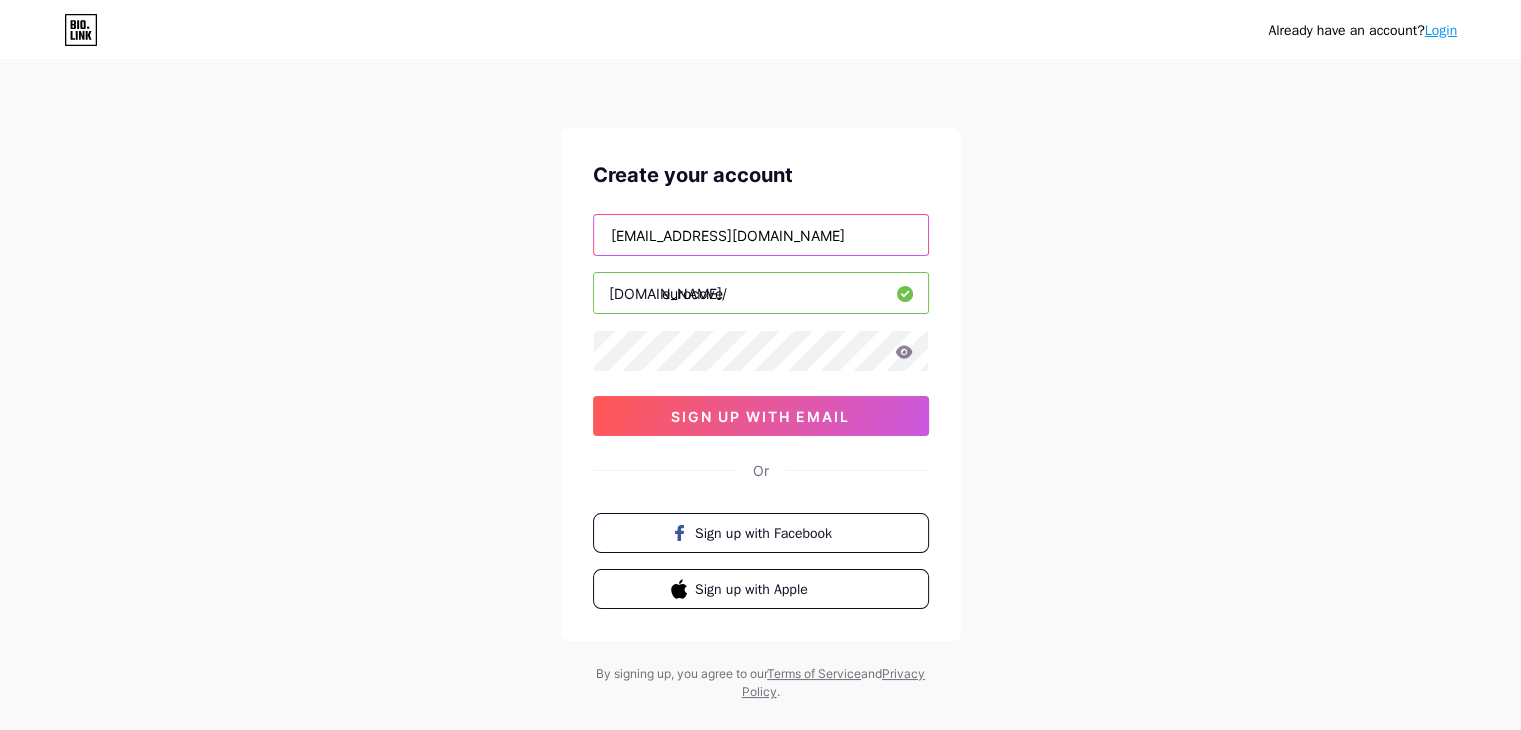 type on "[EMAIL_ADDRESS][DOMAIN_NAME]" 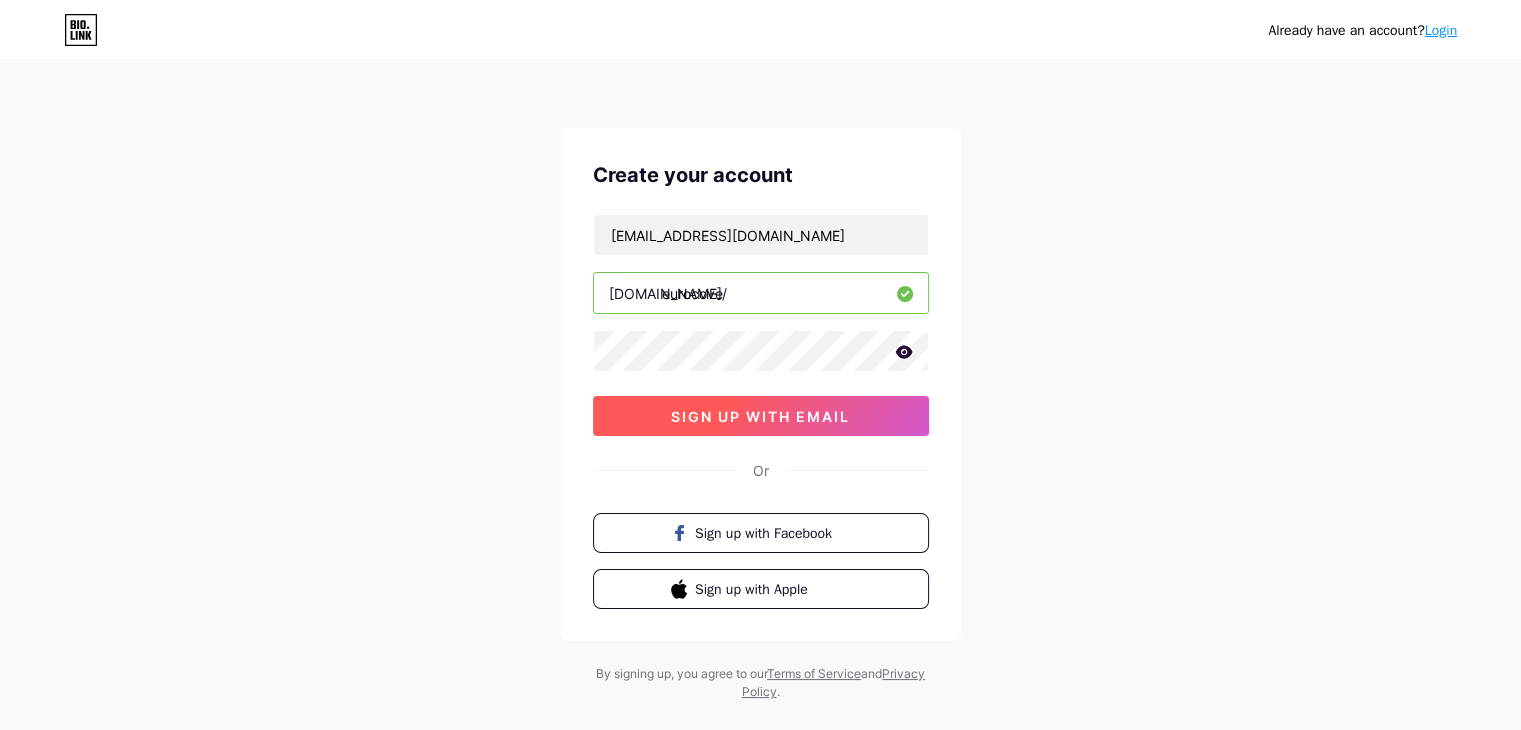 click on "sign up with email" at bounding box center [761, 416] 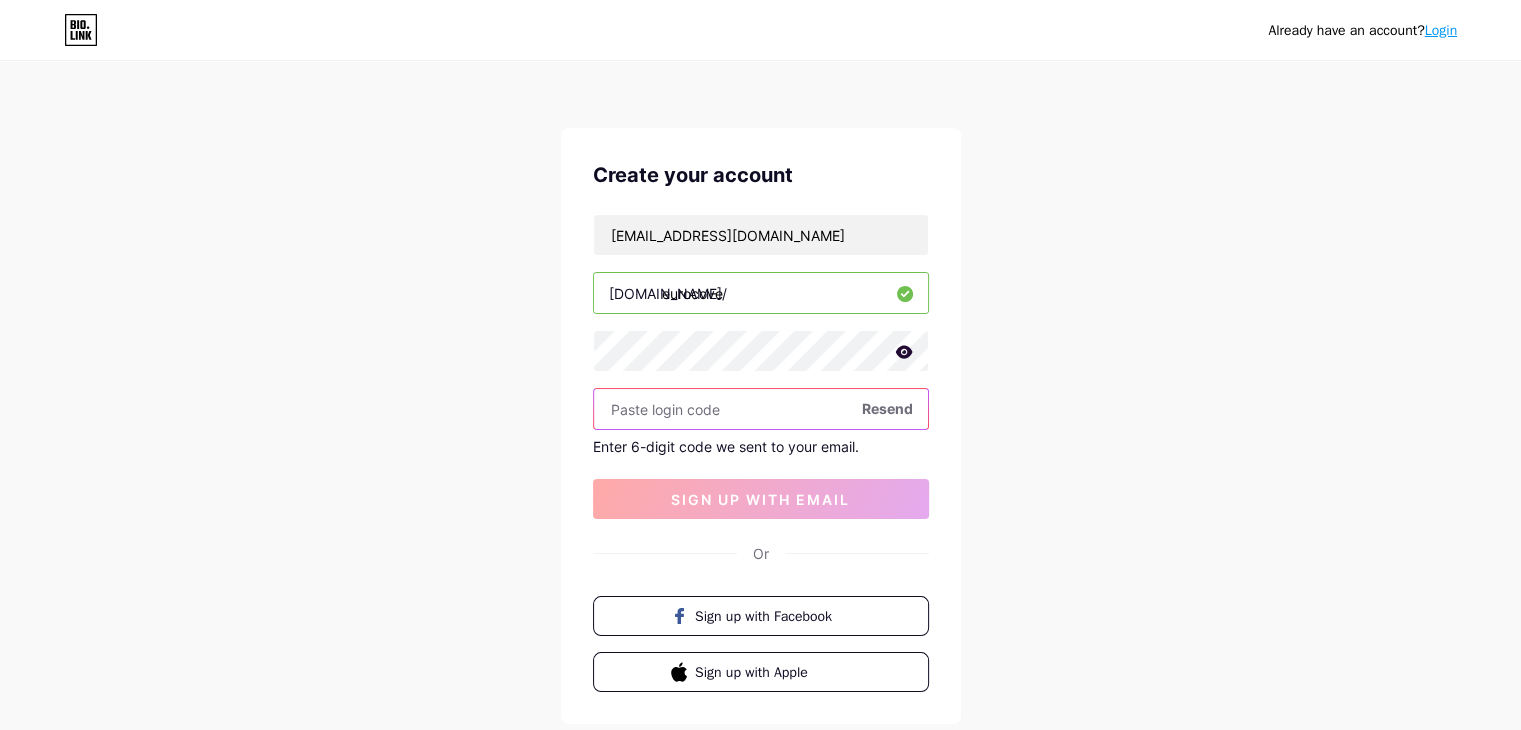 click at bounding box center [761, 409] 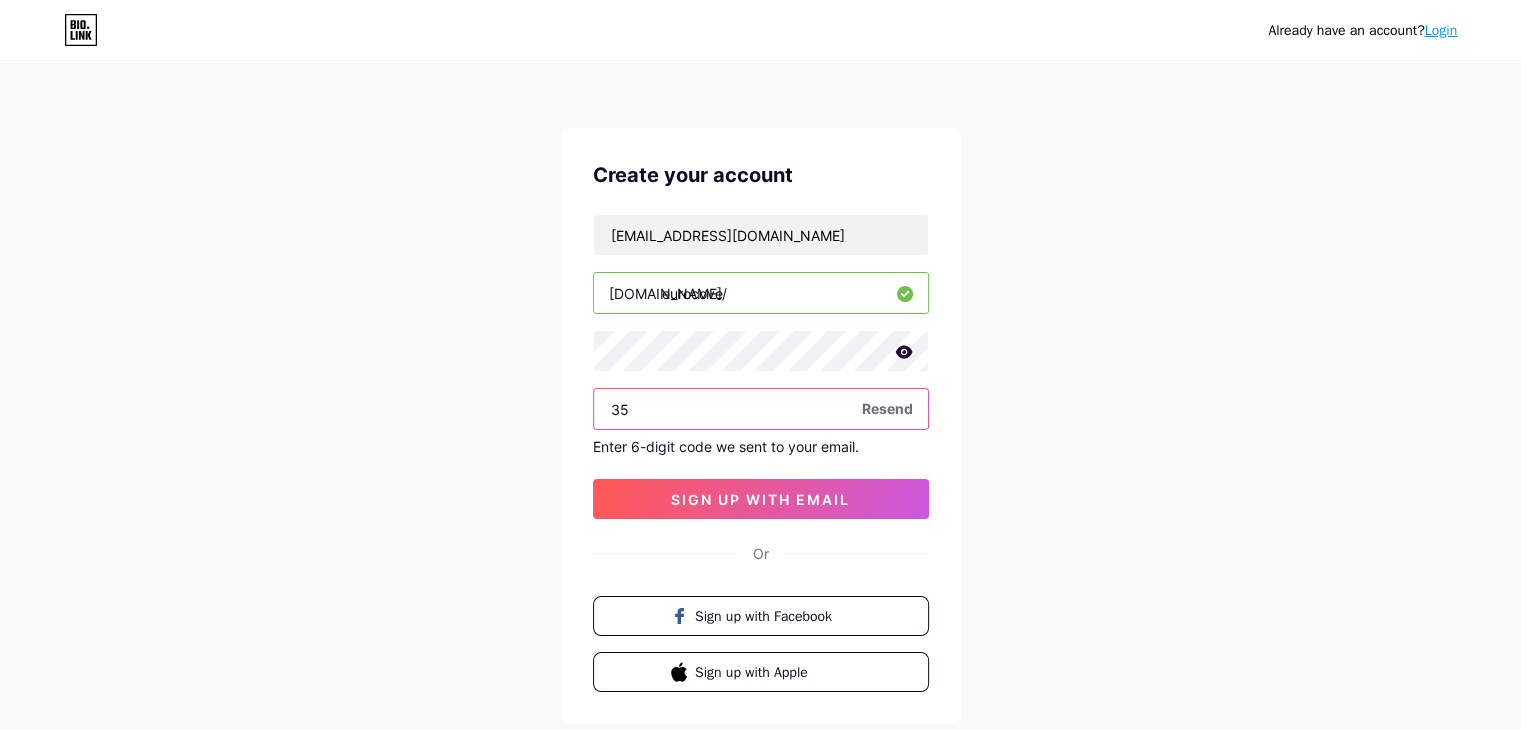 type on "3" 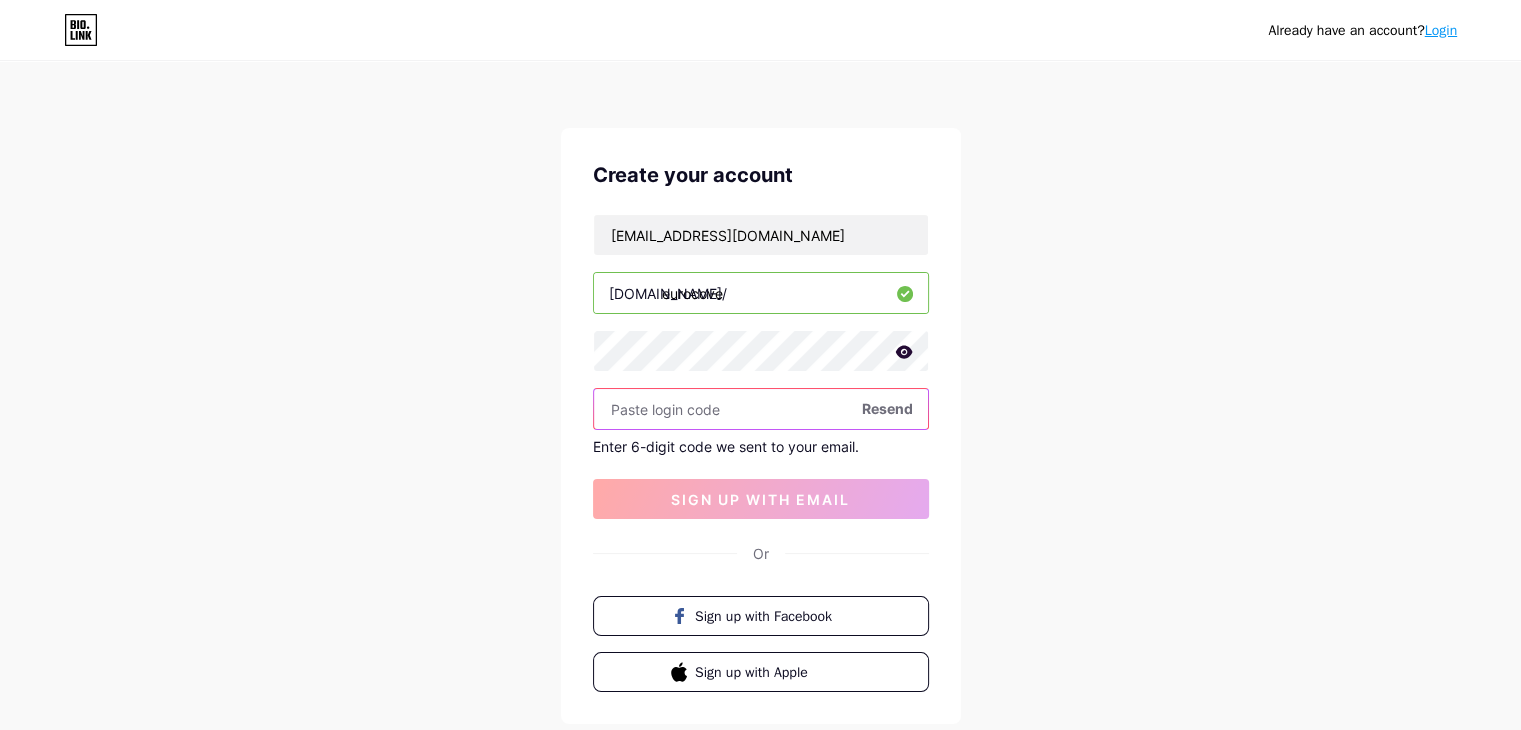 click at bounding box center [761, 409] 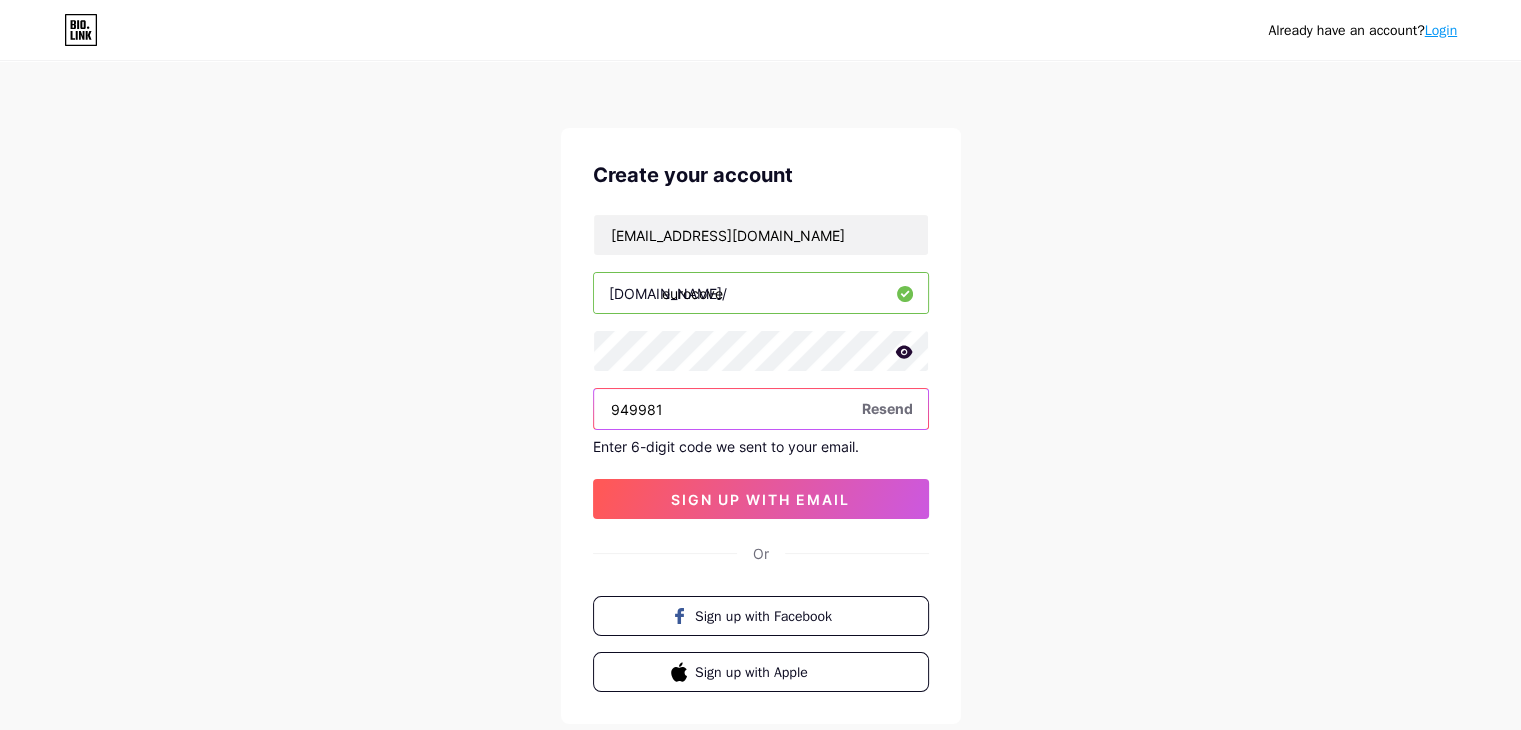 type on "949981" 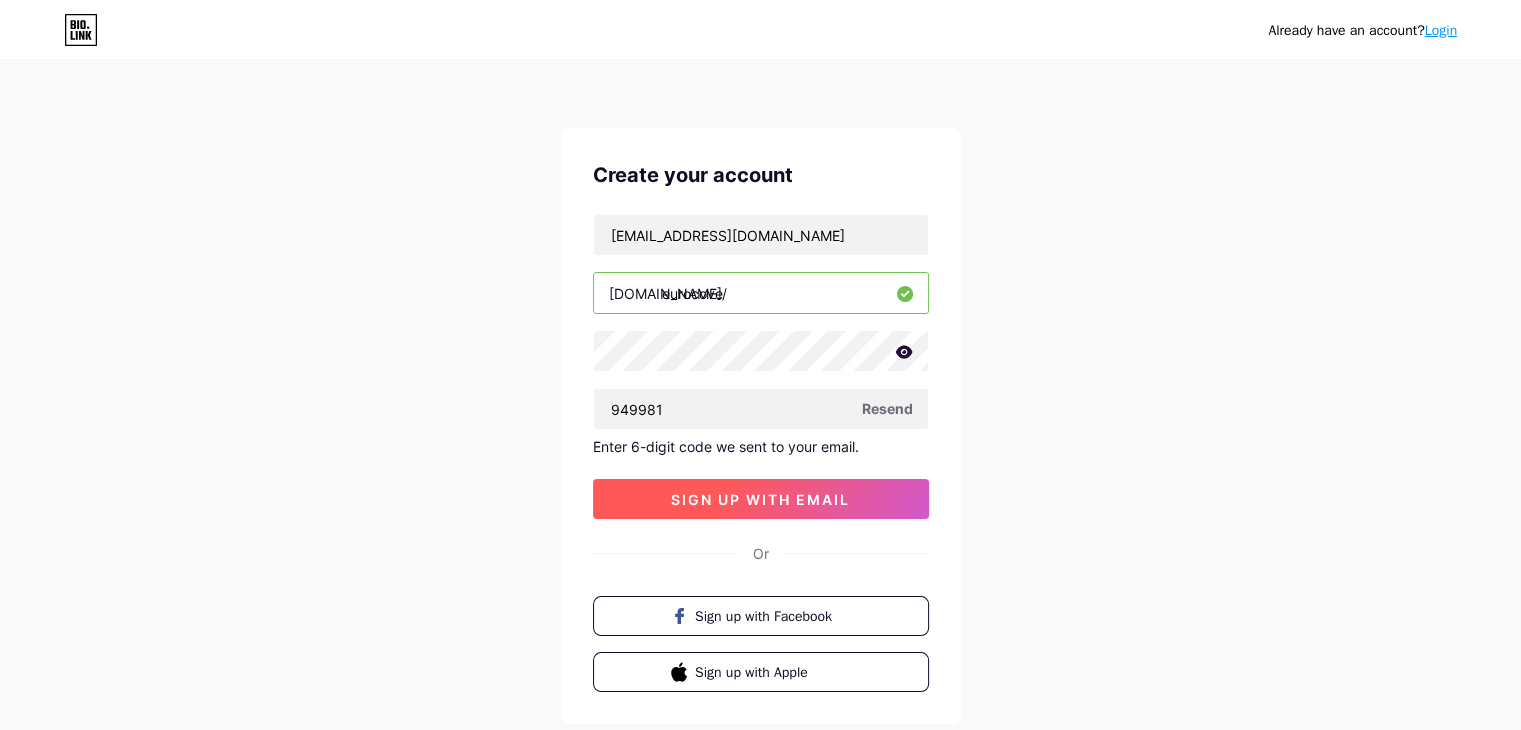 click on "sign up with email" at bounding box center (760, 499) 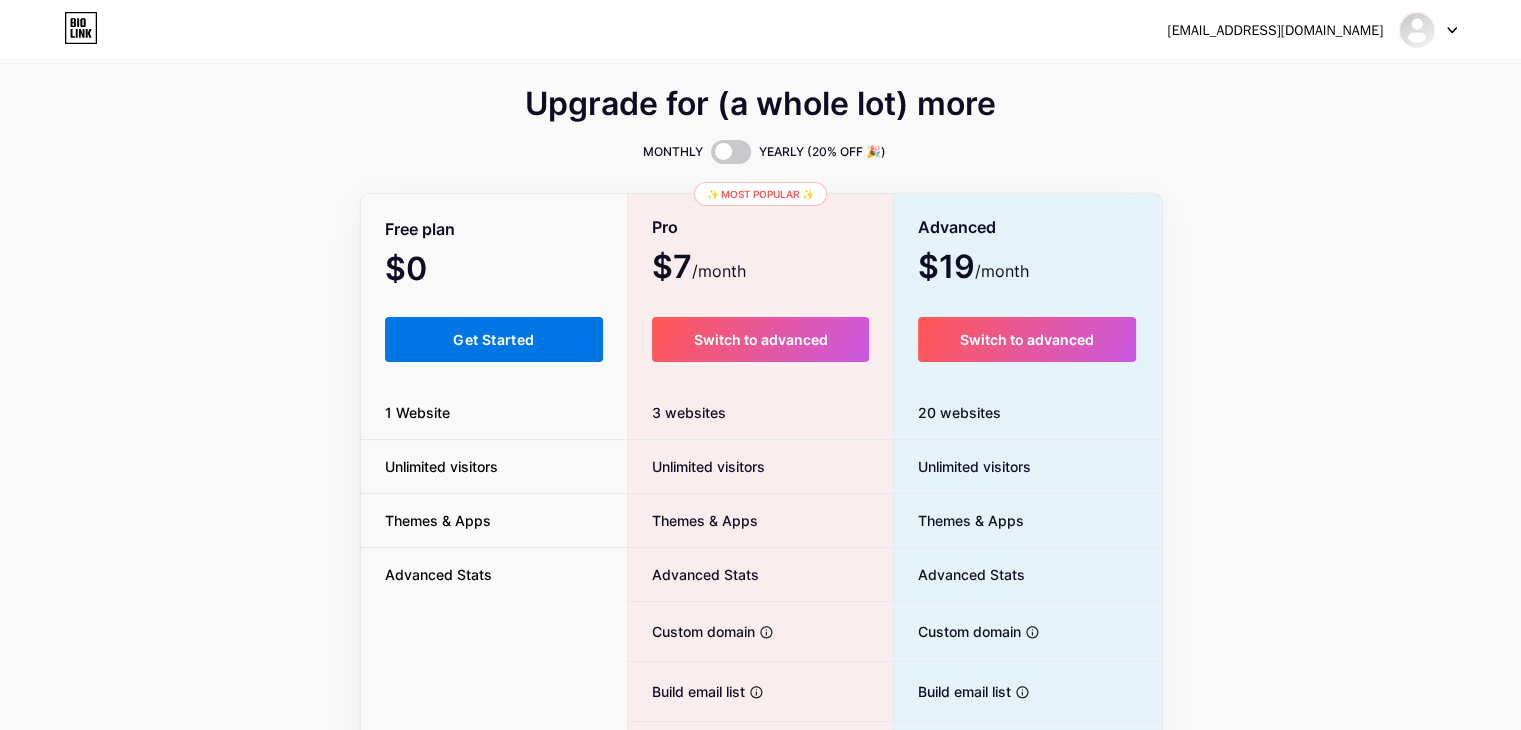 click on "Get Started" at bounding box center (494, 339) 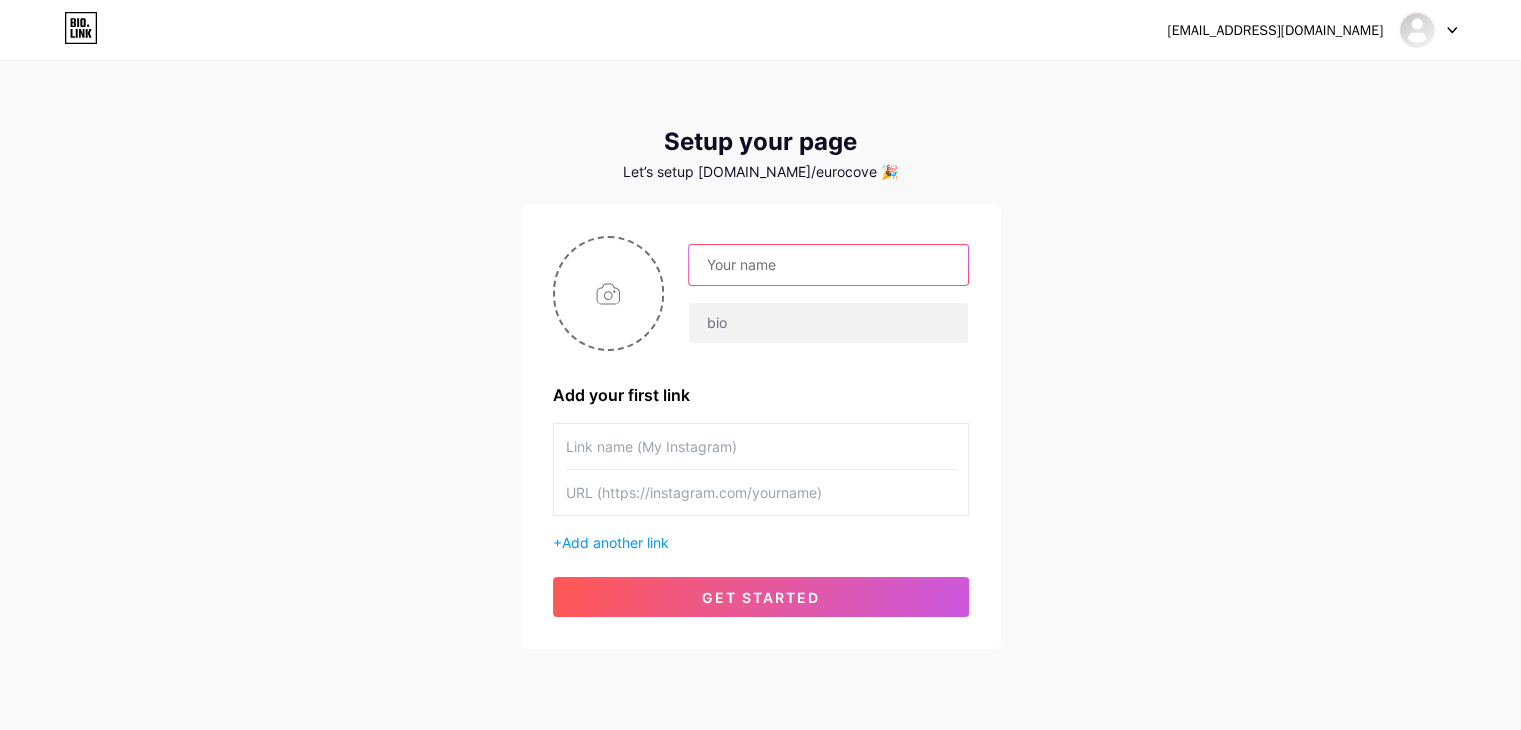 click at bounding box center (828, 265) 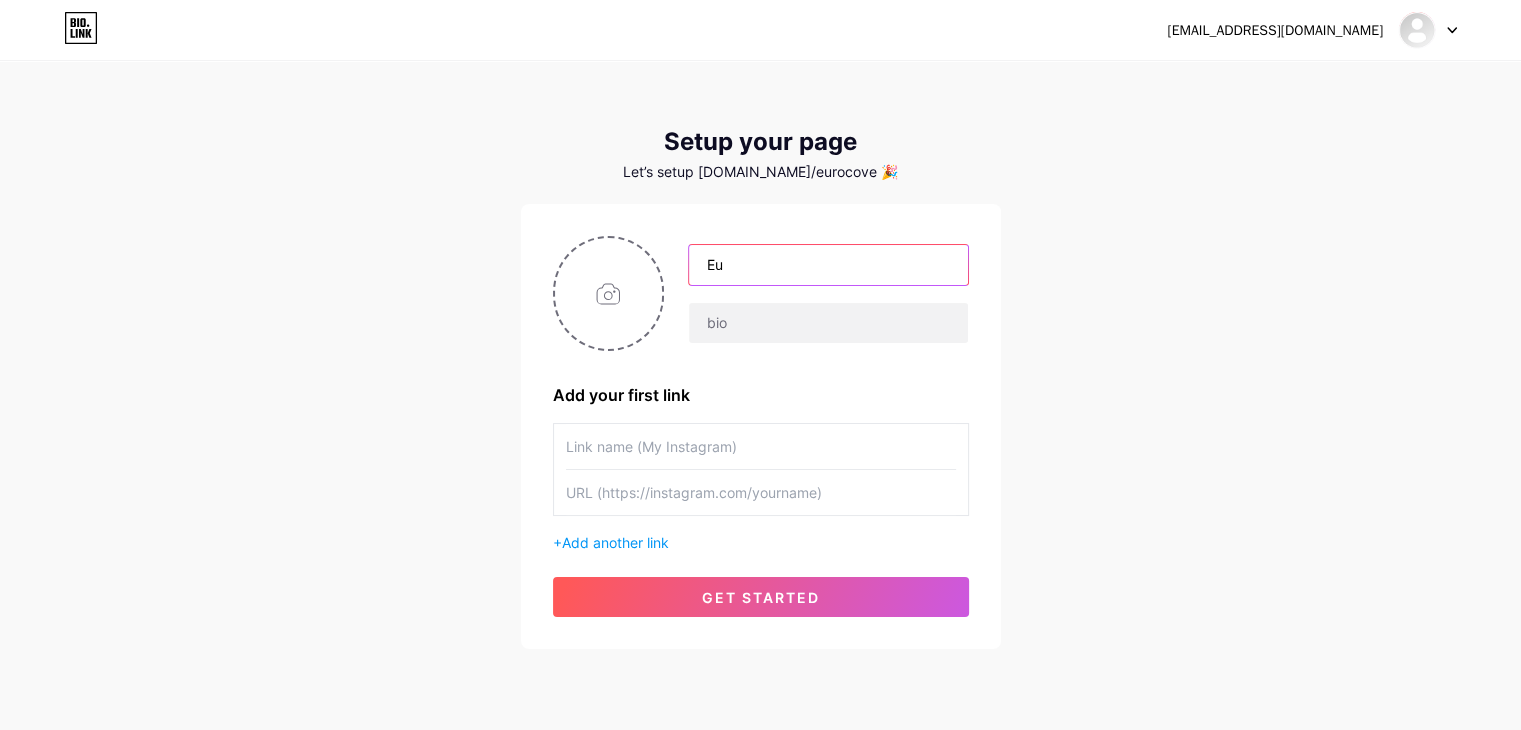 type on "E" 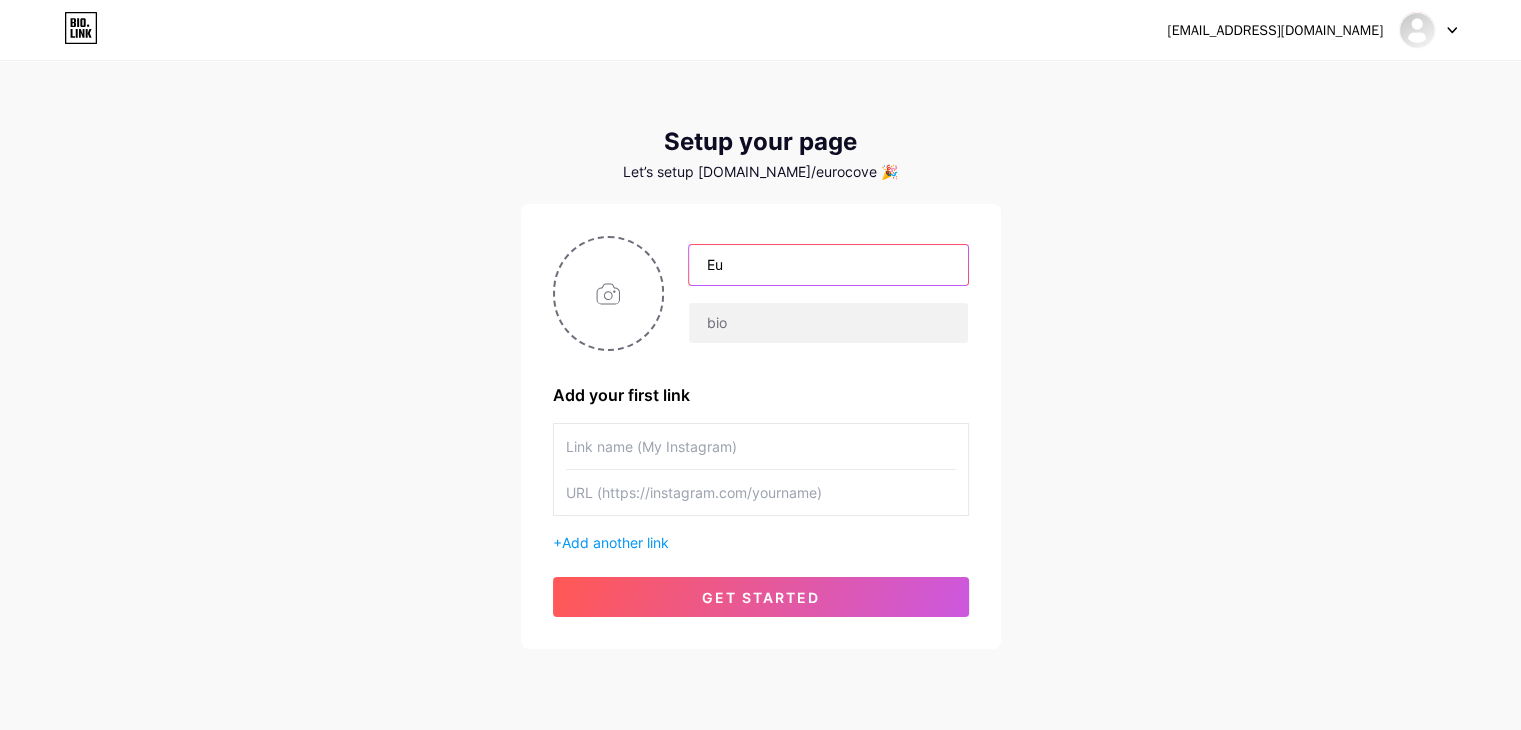 type on "E" 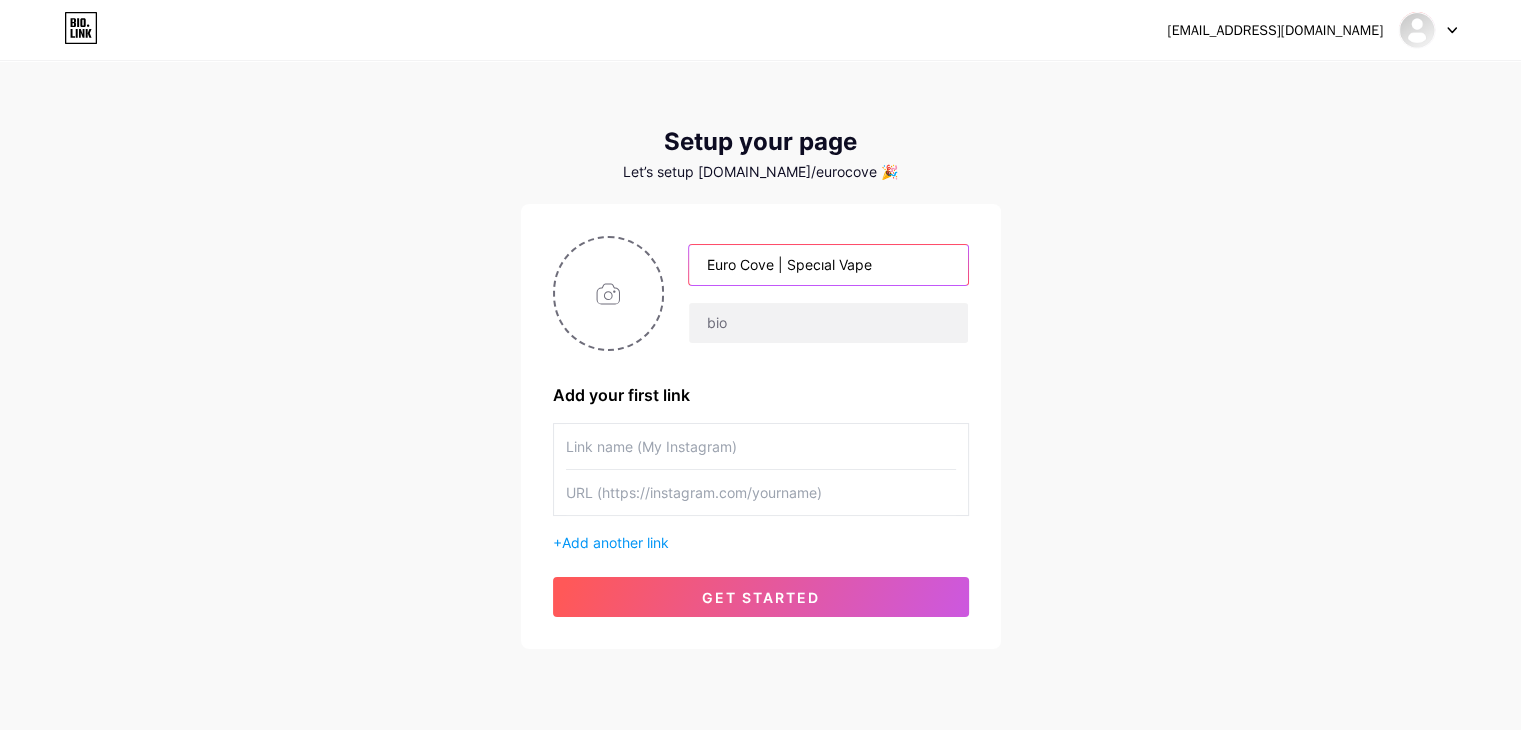 click on "Euro Cove | Specıal Vape" at bounding box center [828, 265] 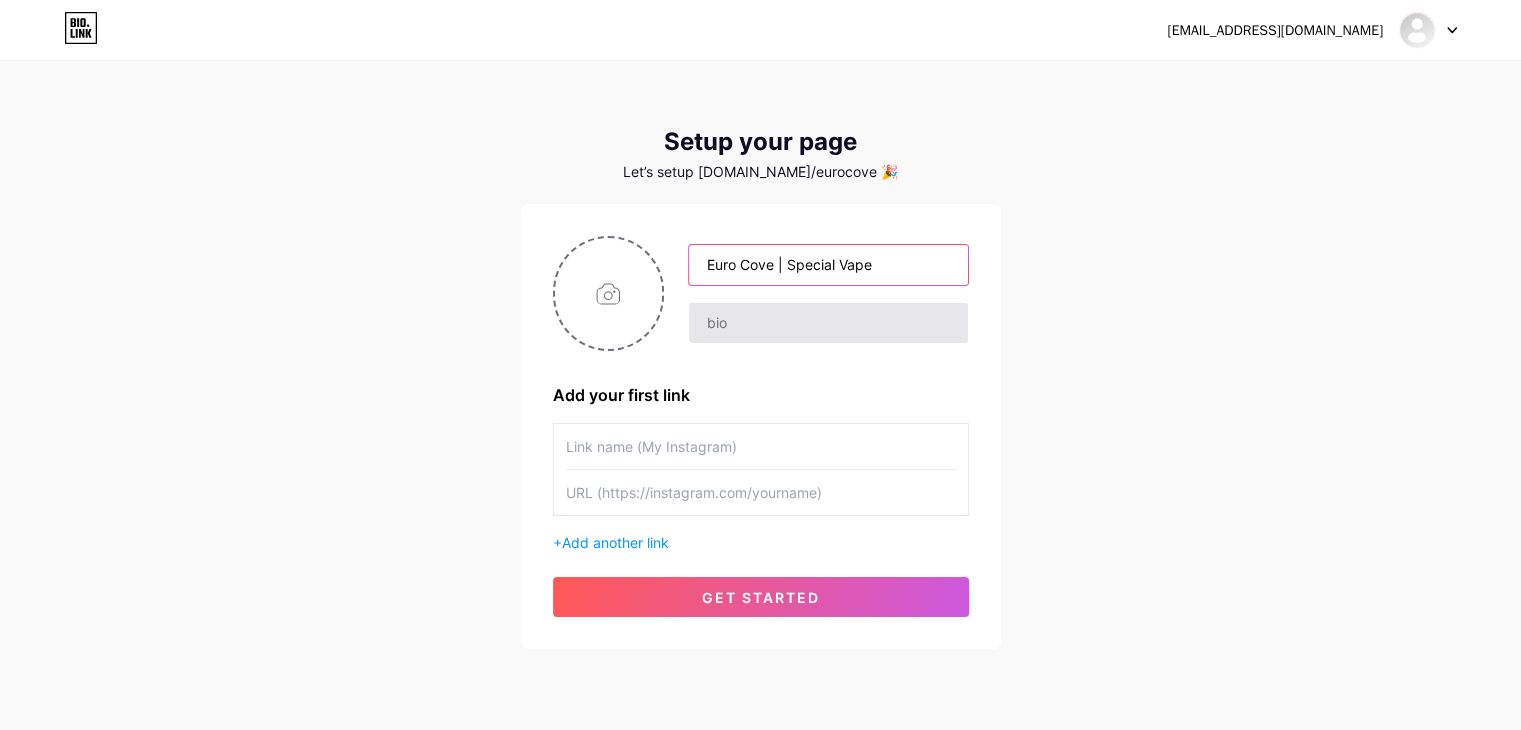 type on "Euro Cove | Special Vape" 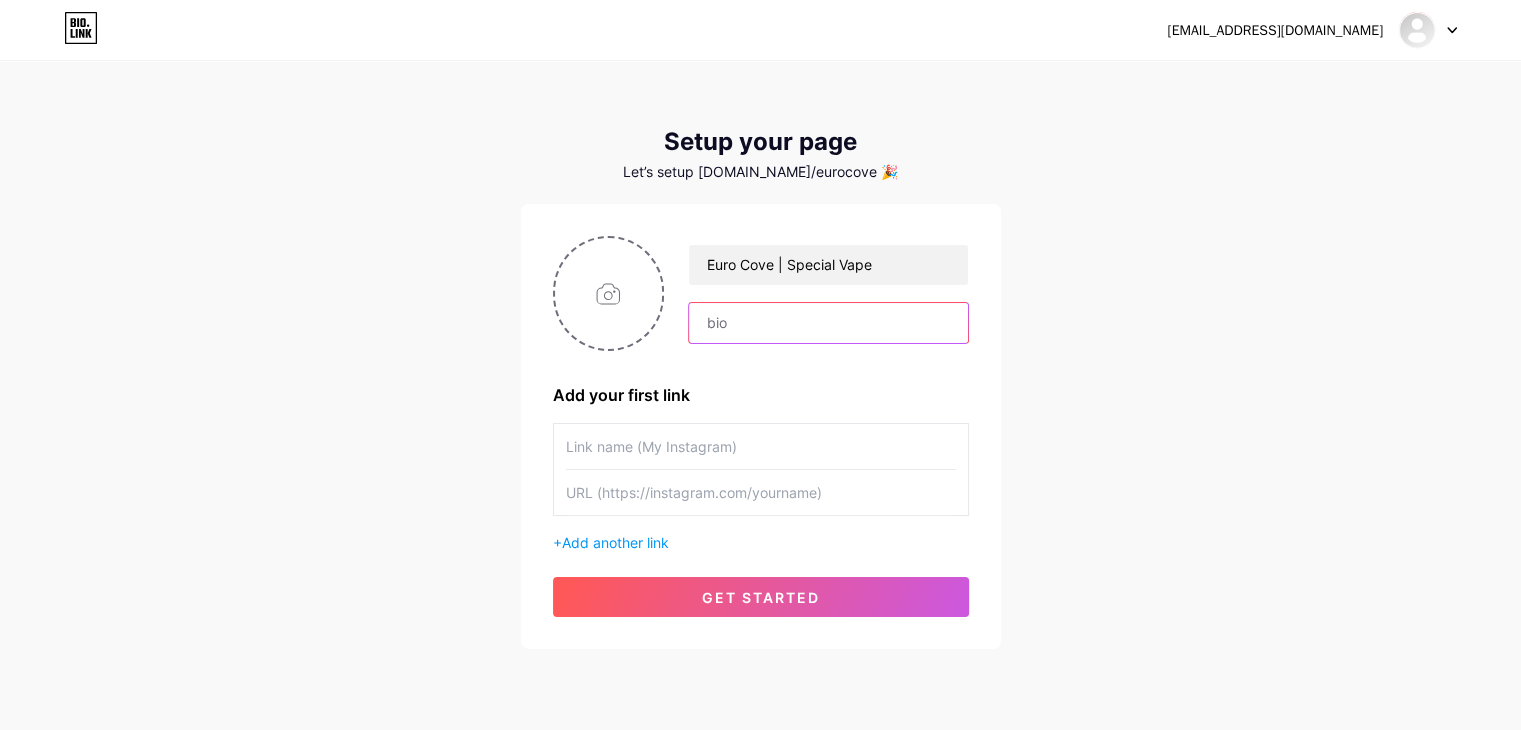 click at bounding box center [828, 323] 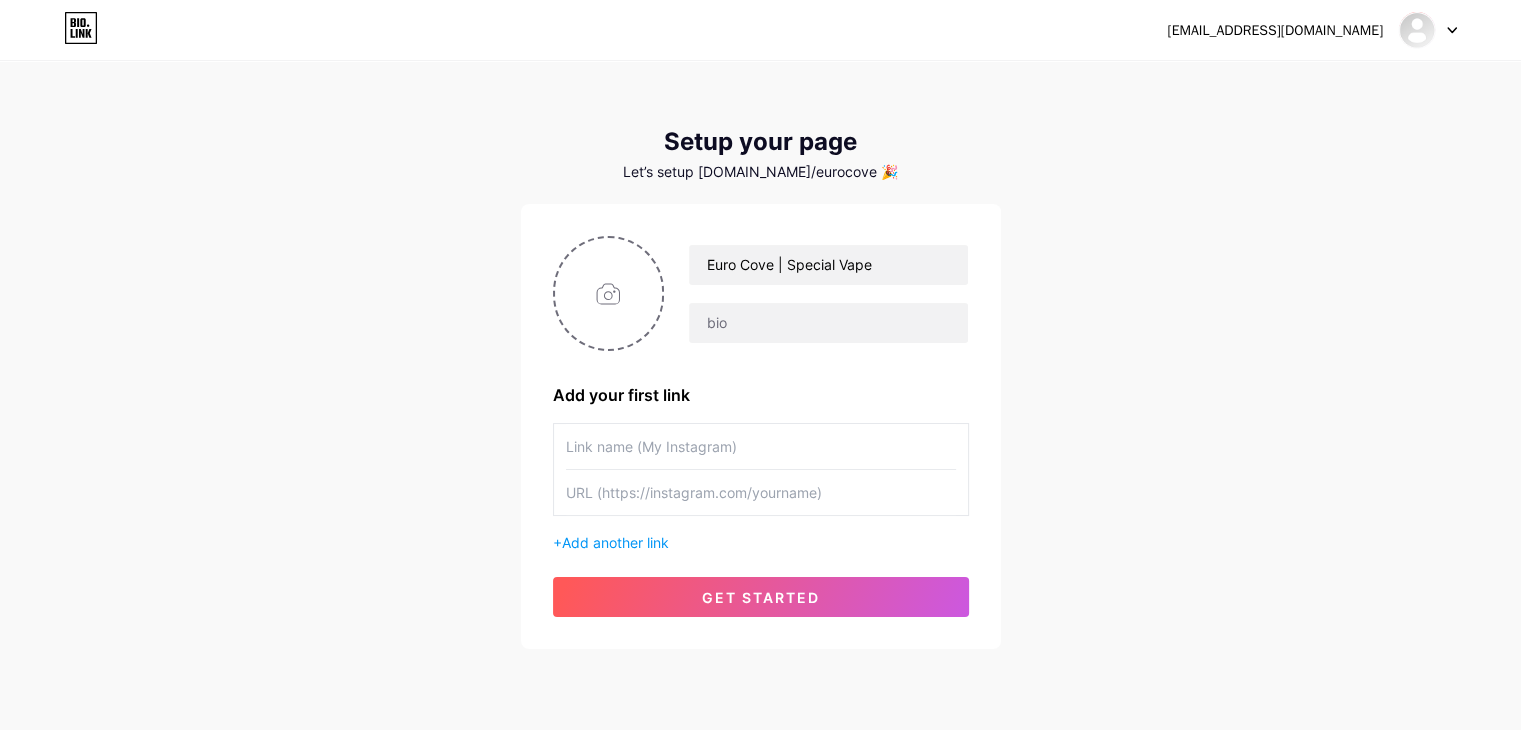 click at bounding box center (761, 492) 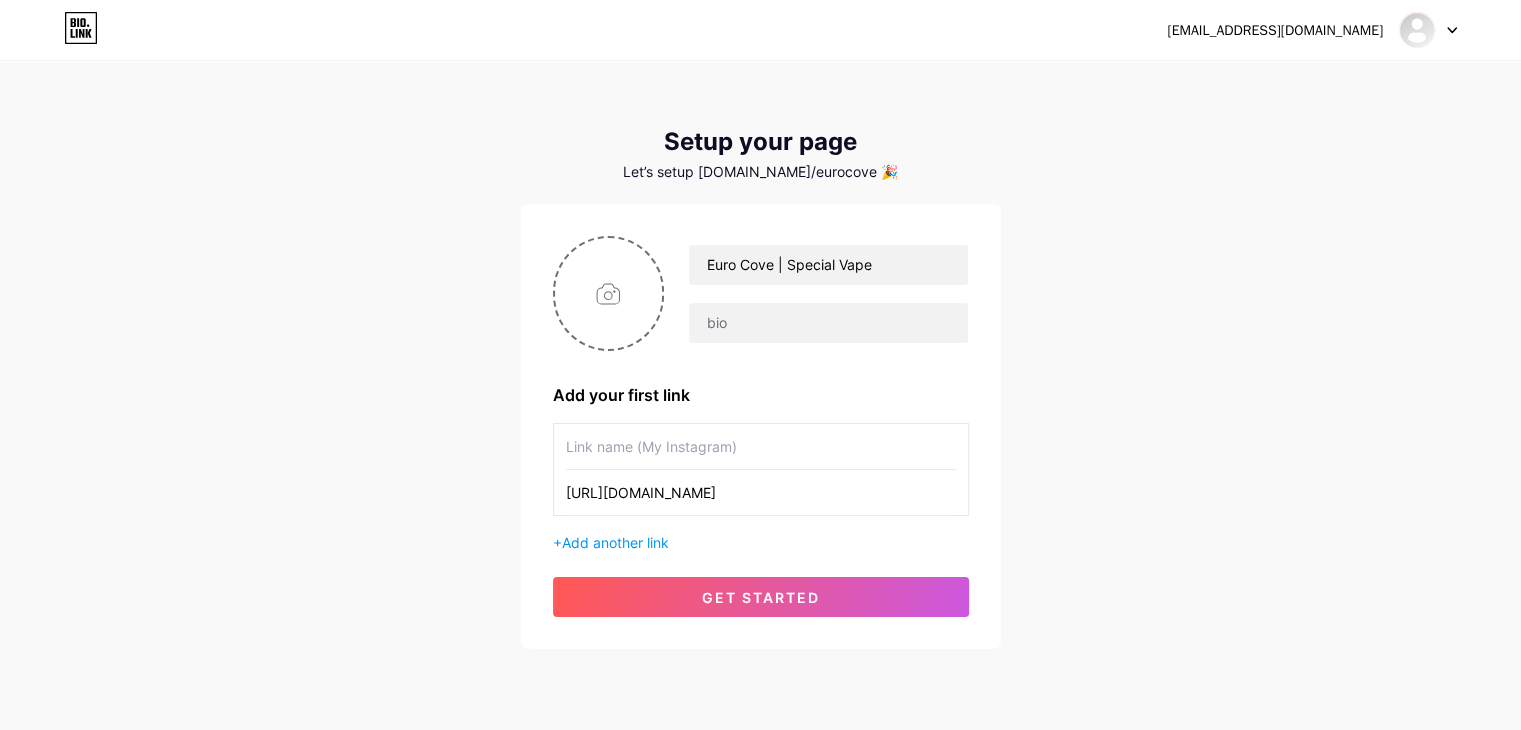 type on "[URL][DOMAIN_NAME]" 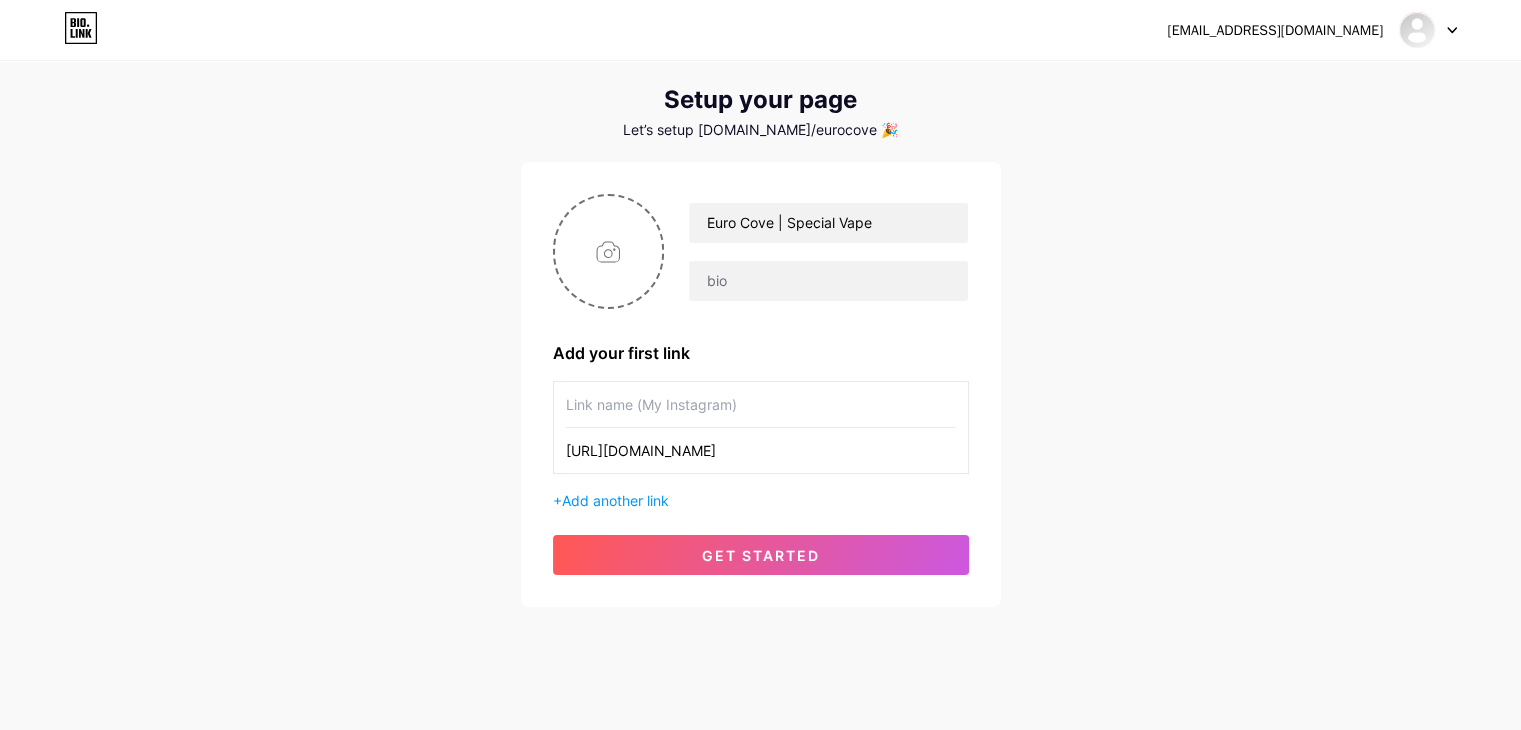 scroll, scrollTop: 43, scrollLeft: 0, axis: vertical 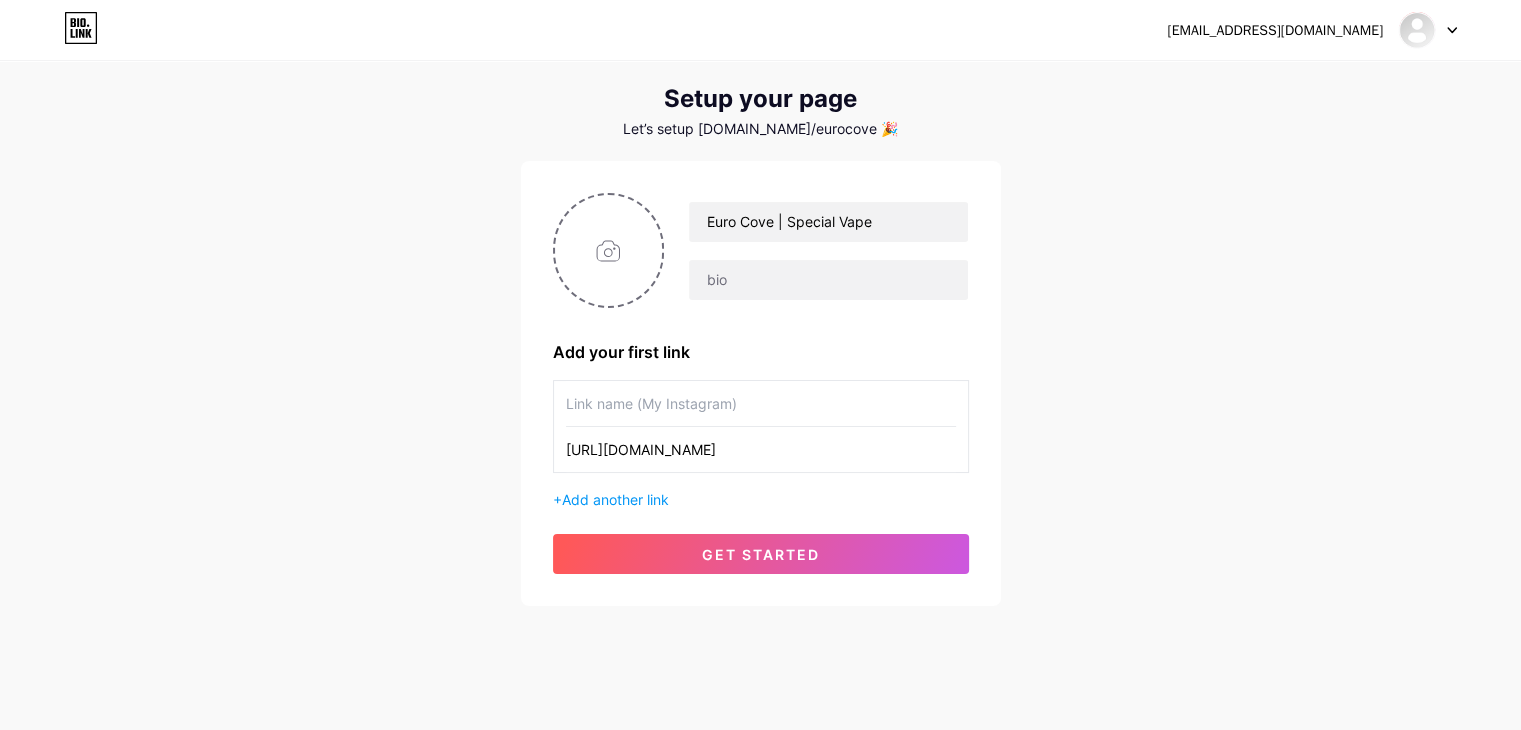 paste on "📸 Follow us for product drops, live stock updates & limited promos." 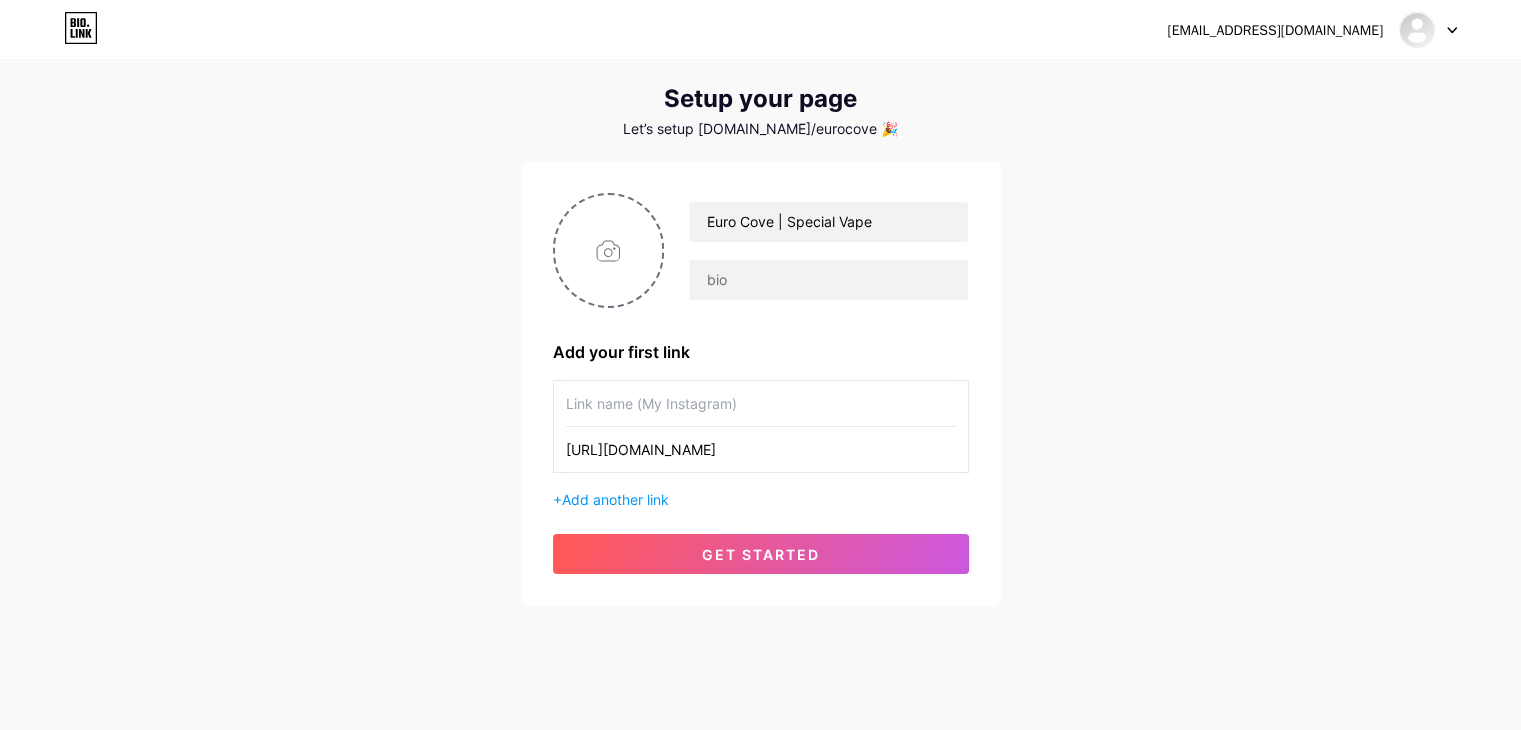 type on "📸 Follow us for product drops, live stock updates & limited promos." 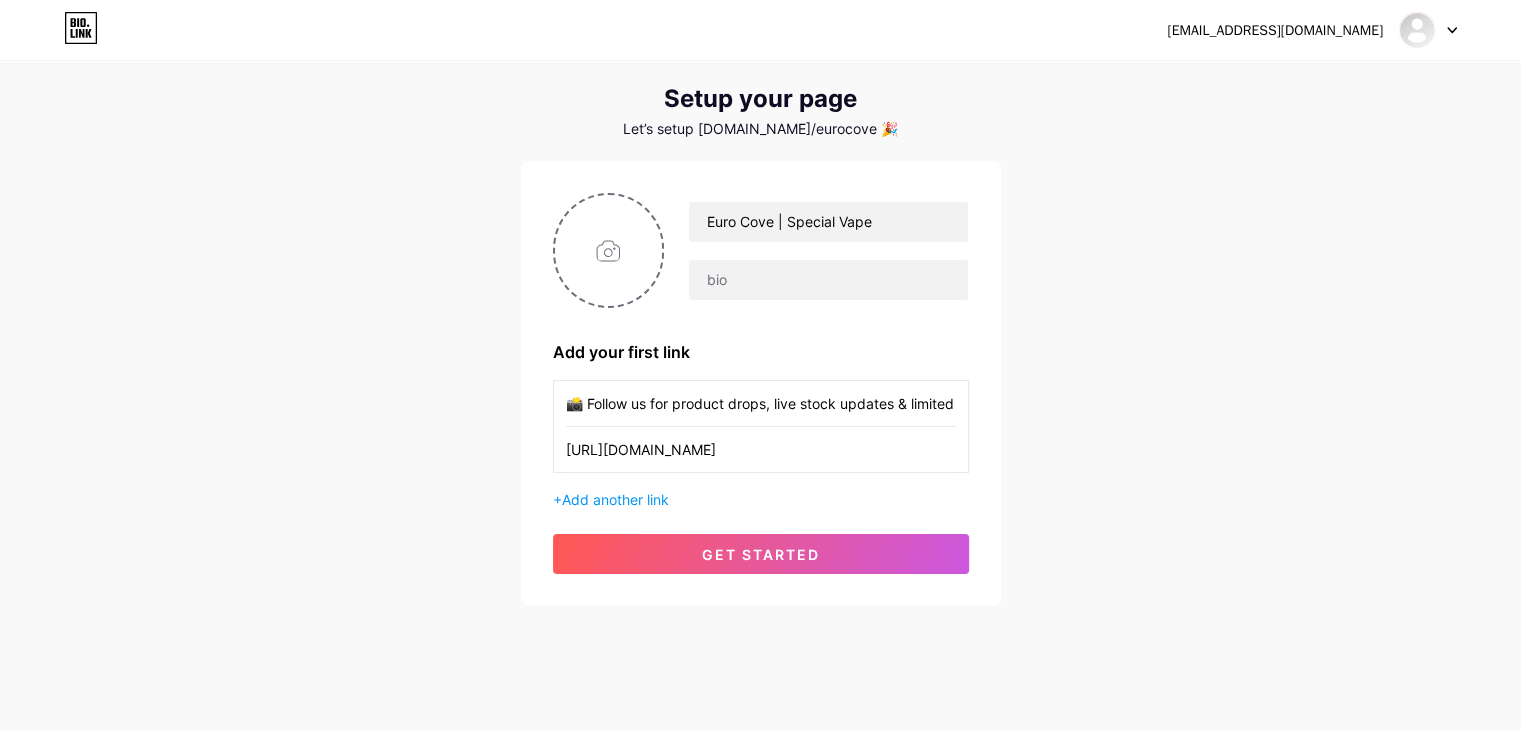 scroll, scrollTop: 0, scrollLeft: 60, axis: horizontal 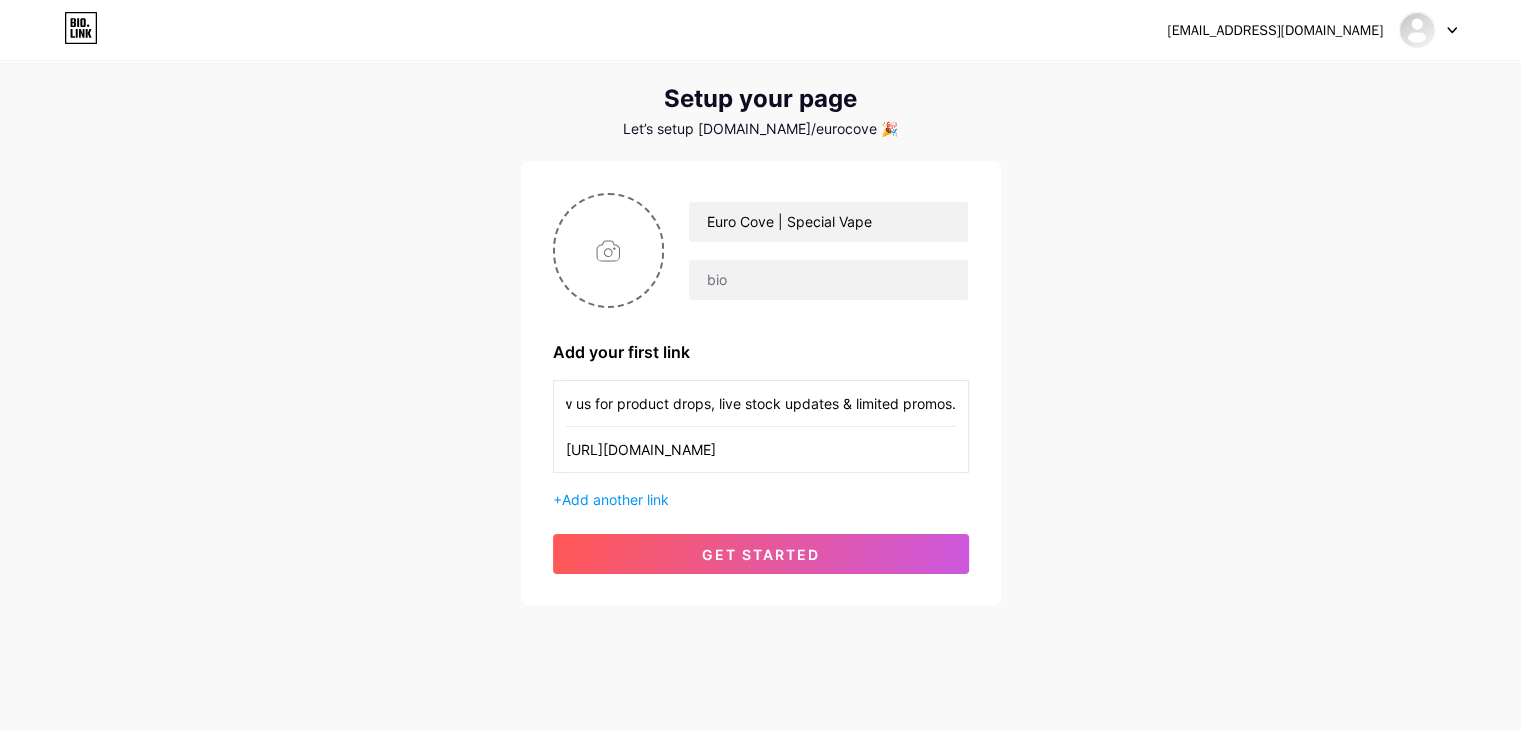 click on "📸 Follow us for product drops, live stock updates & limited promos." at bounding box center [761, 403] 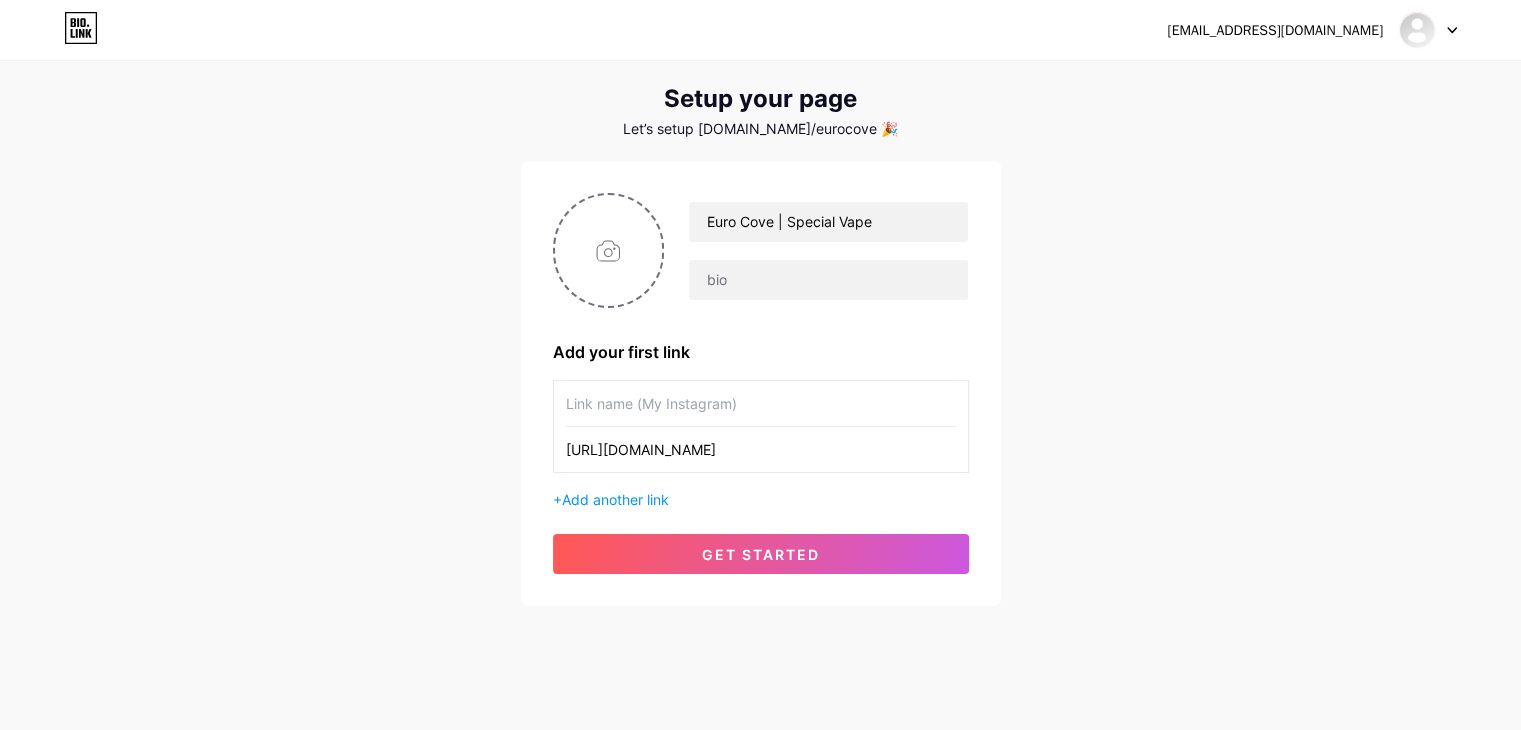 scroll, scrollTop: 0, scrollLeft: 0, axis: both 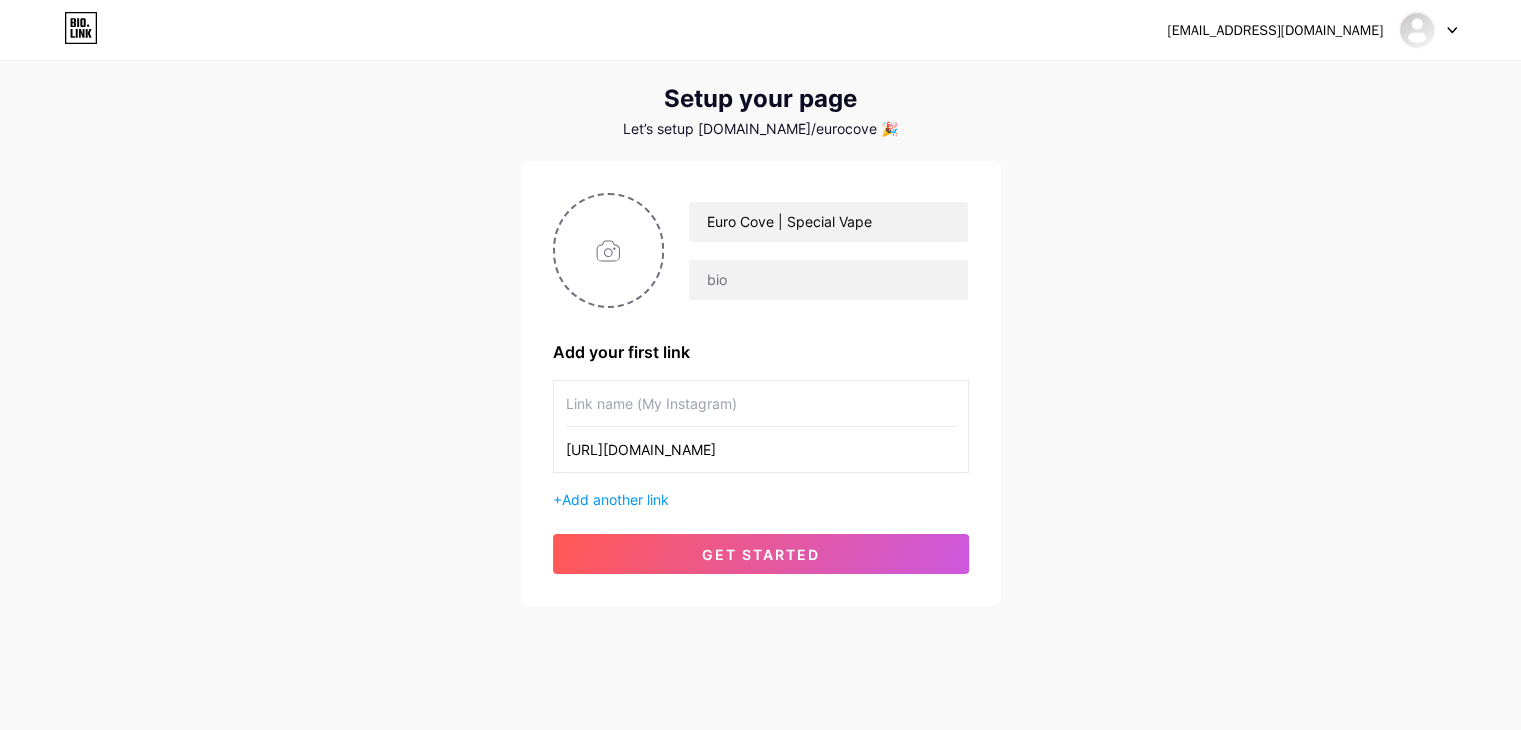 paste on "📸 Review via Instagram" 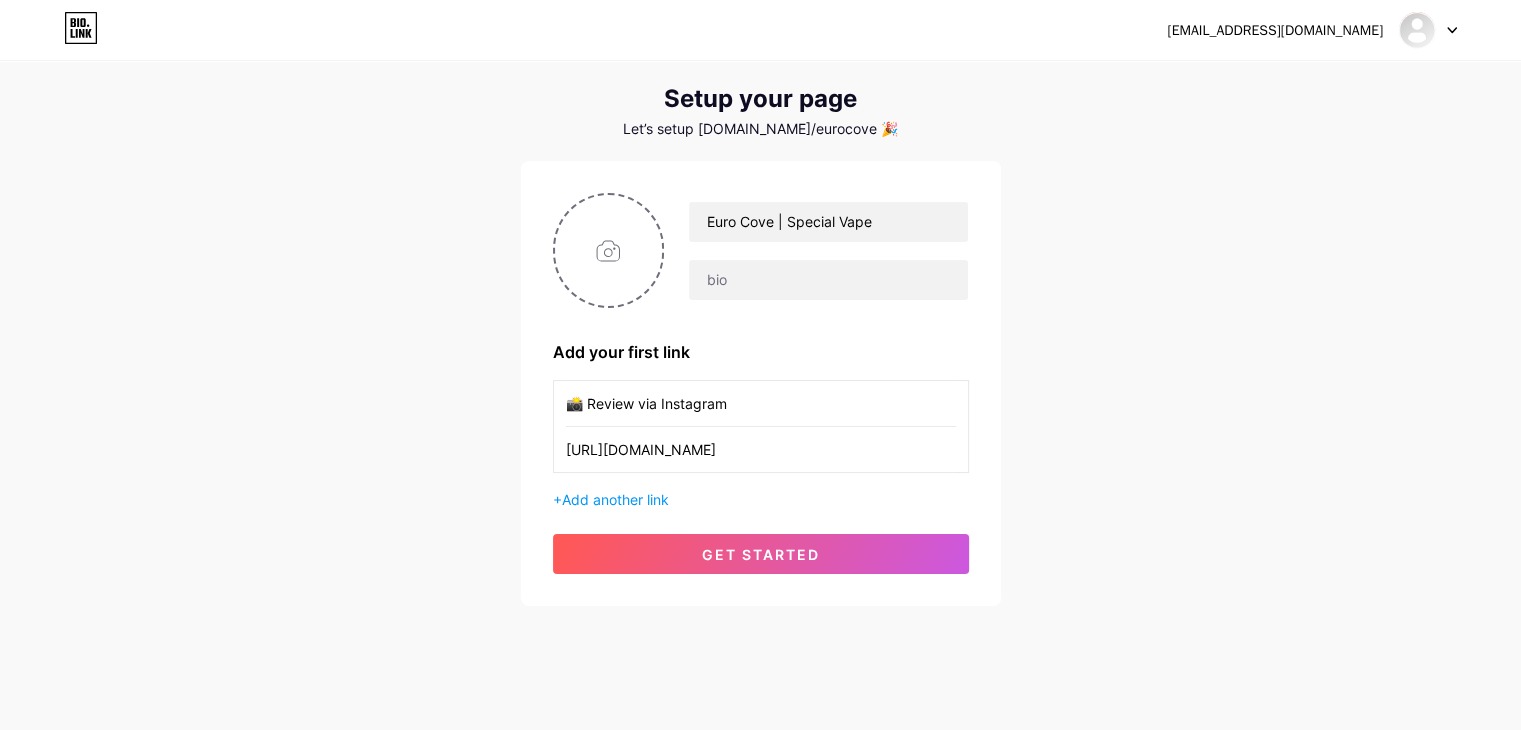 drag, startPoint x: 578, startPoint y: 400, endPoint x: 528, endPoint y: 402, distance: 50.039986 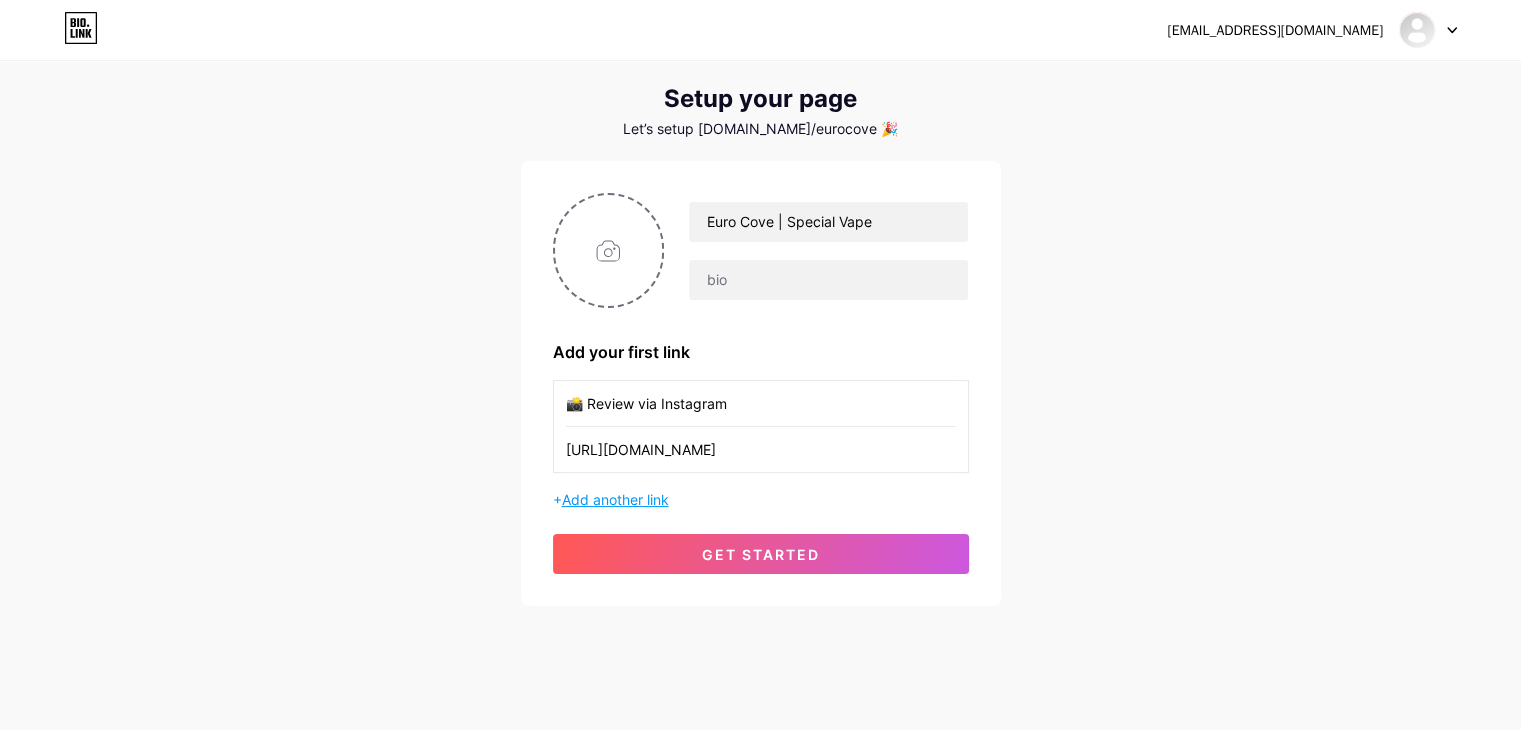 type on "📸 Review via Instagram" 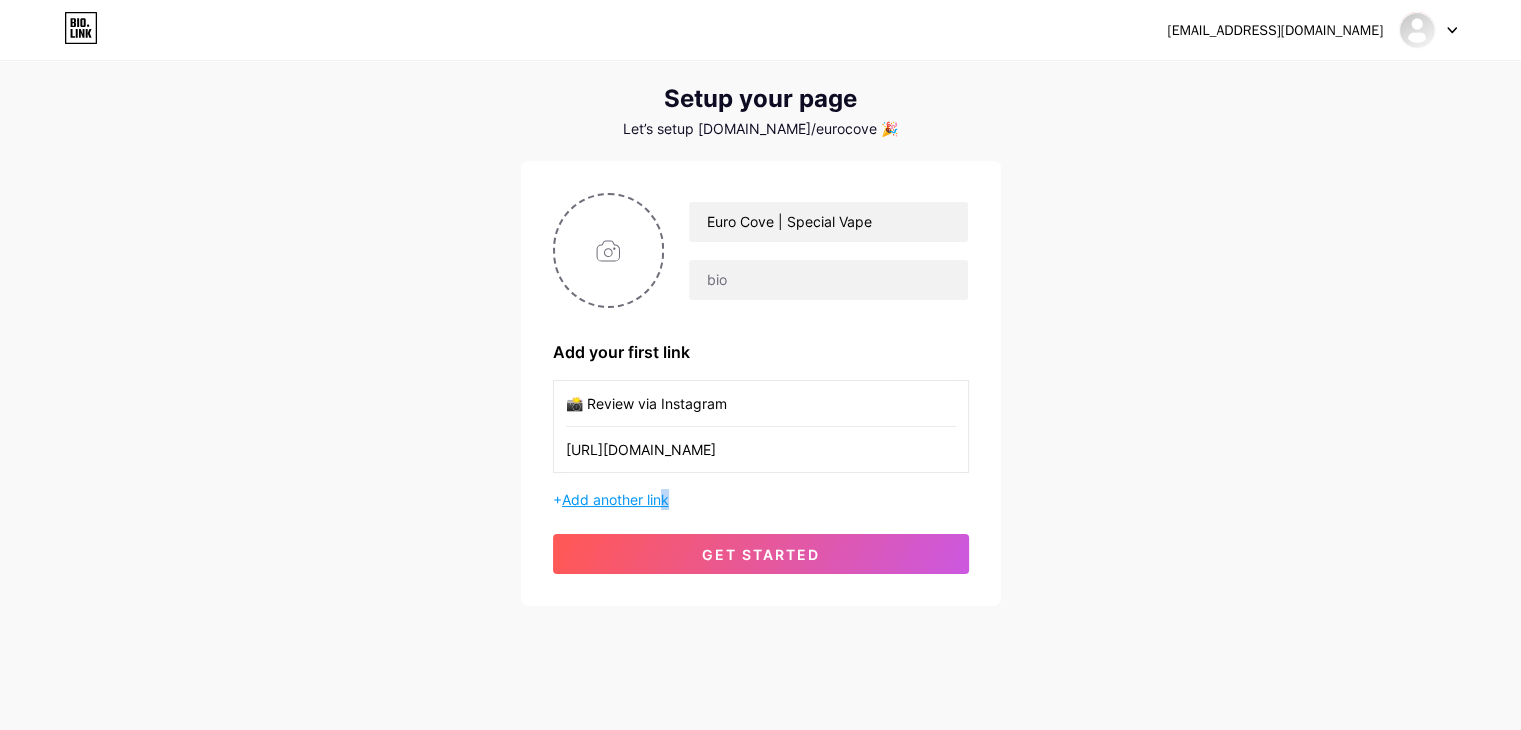 click on "Add another link" at bounding box center [615, 499] 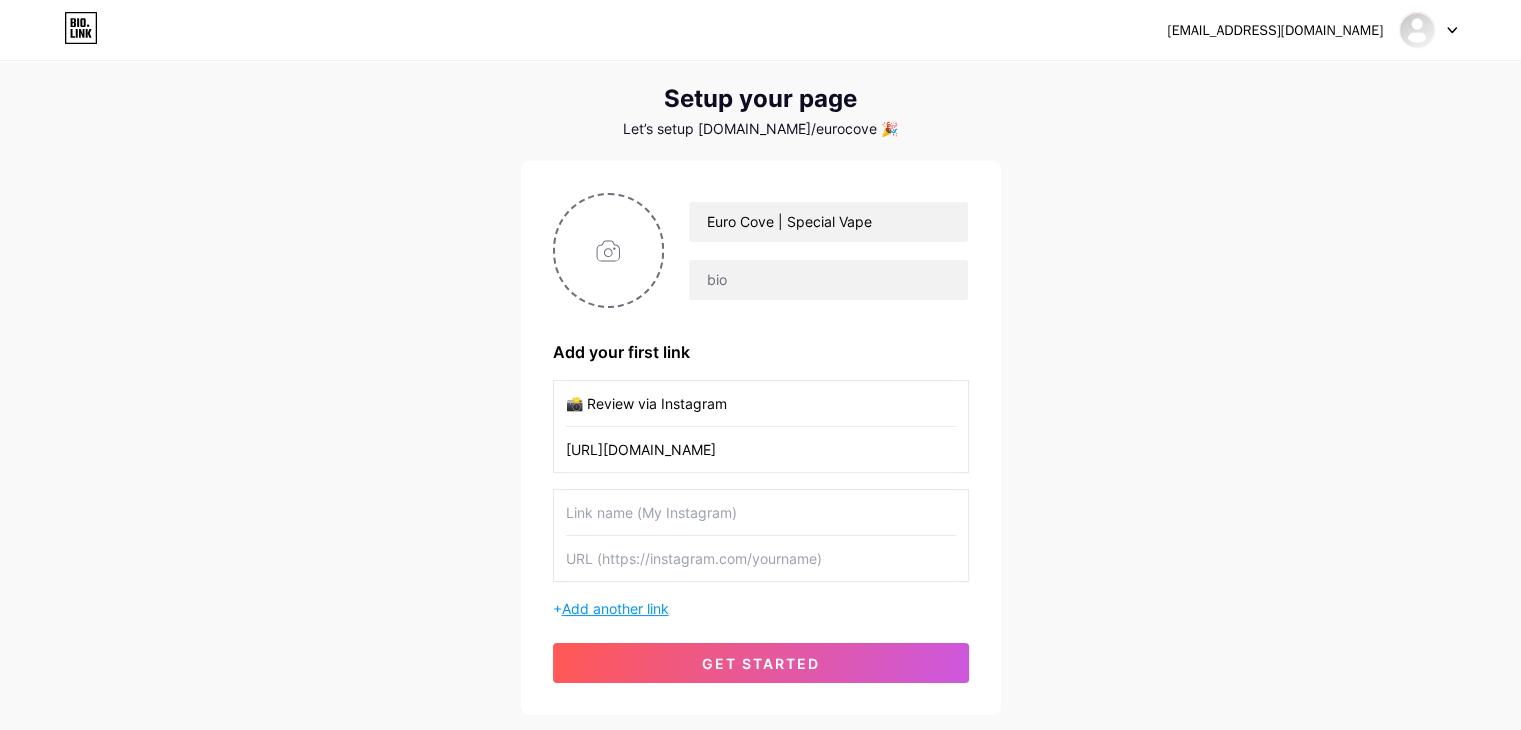 click at bounding box center [761, 512] 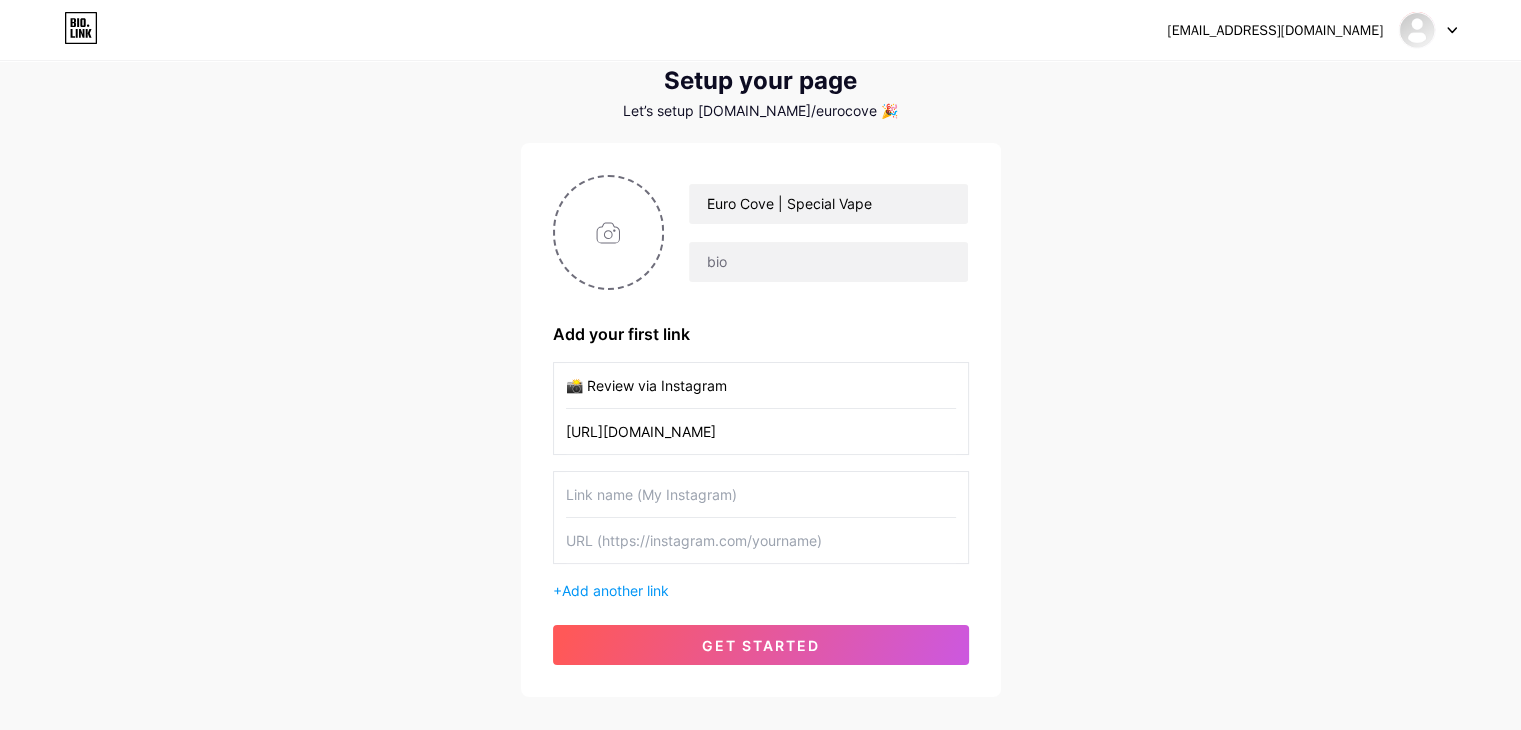 paste on "💬 Telegram Özel Grup" 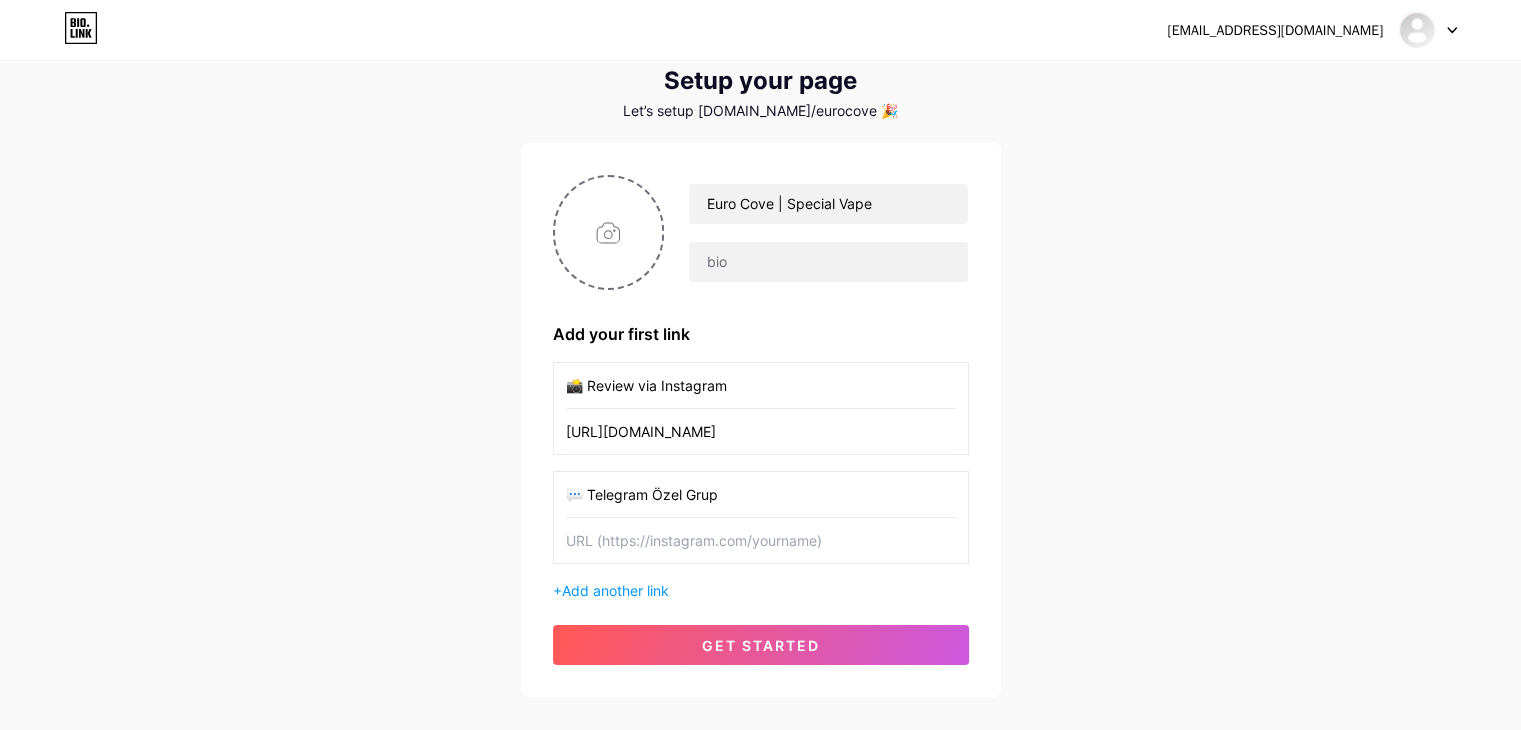 click on "💬 Telegram Özel Grup" at bounding box center (761, 494) 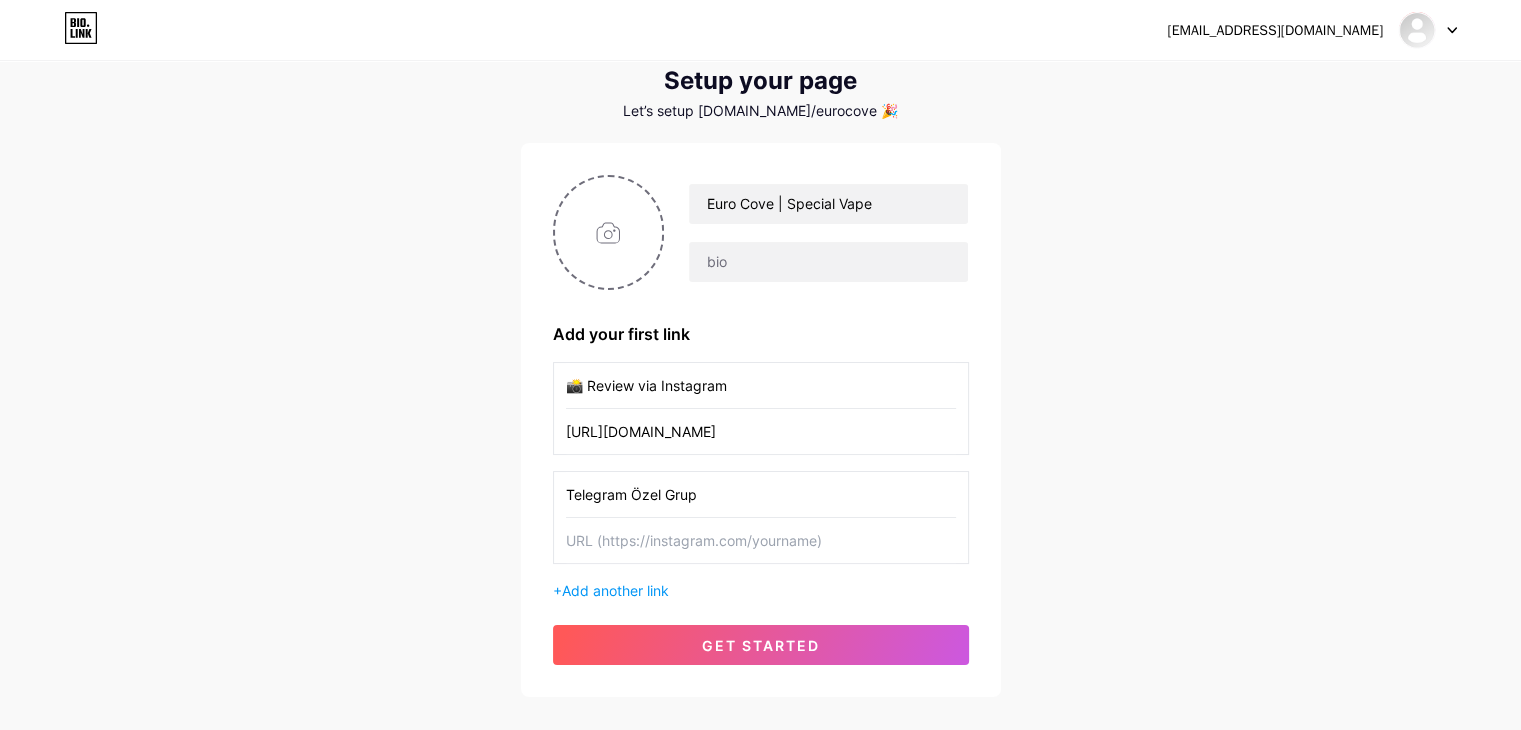 click on "Telegram Özel Grup" at bounding box center [761, 494] 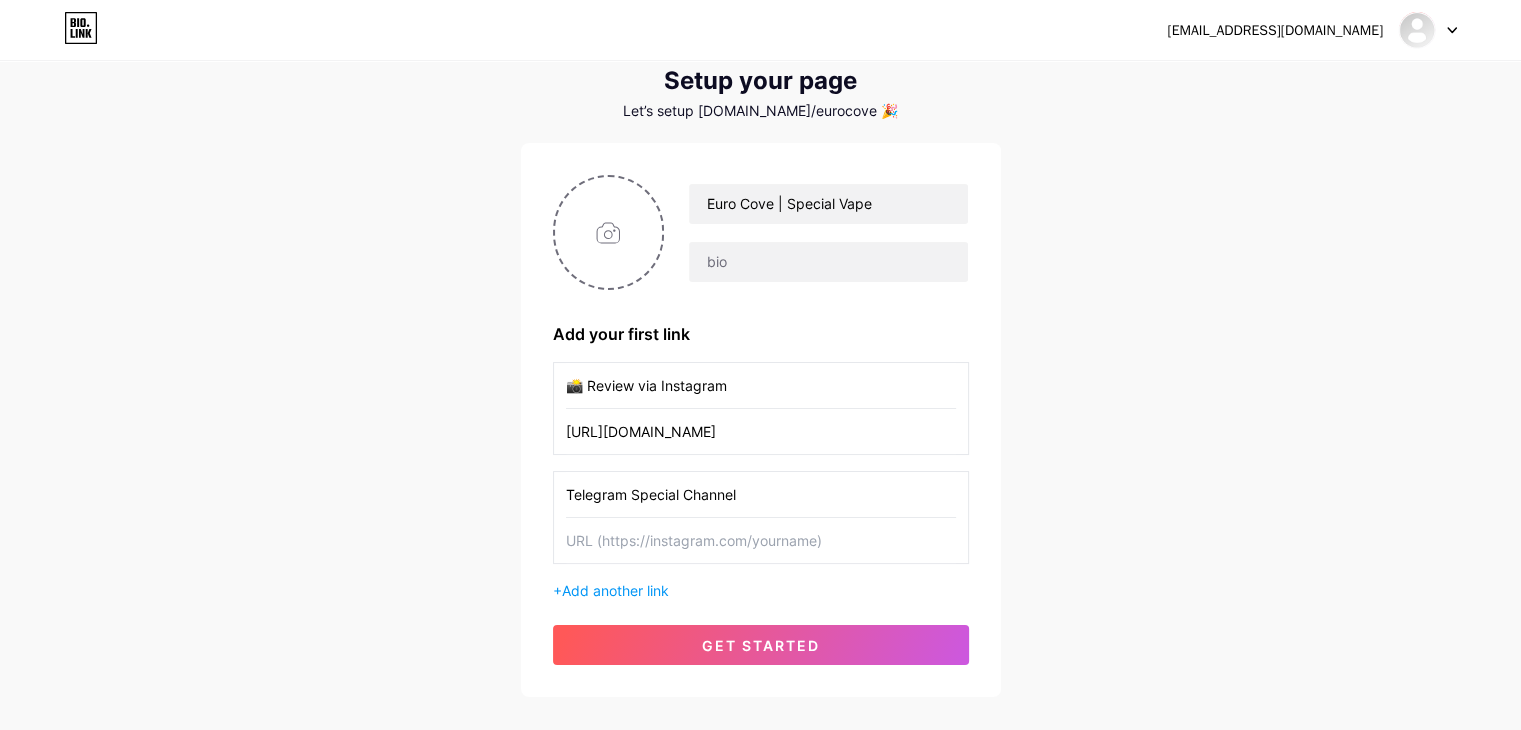type on "Telegram Special Channel" 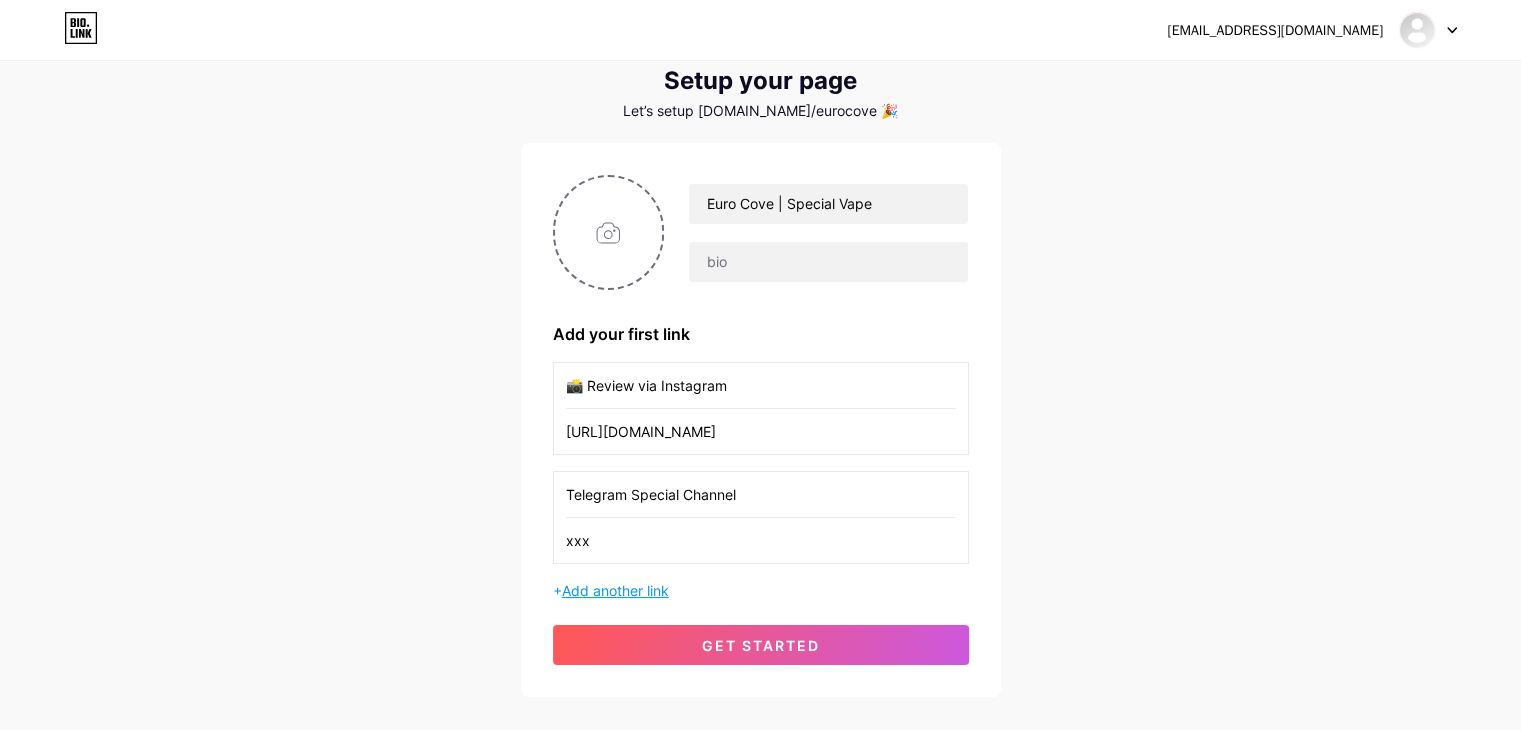 type on "xxx" 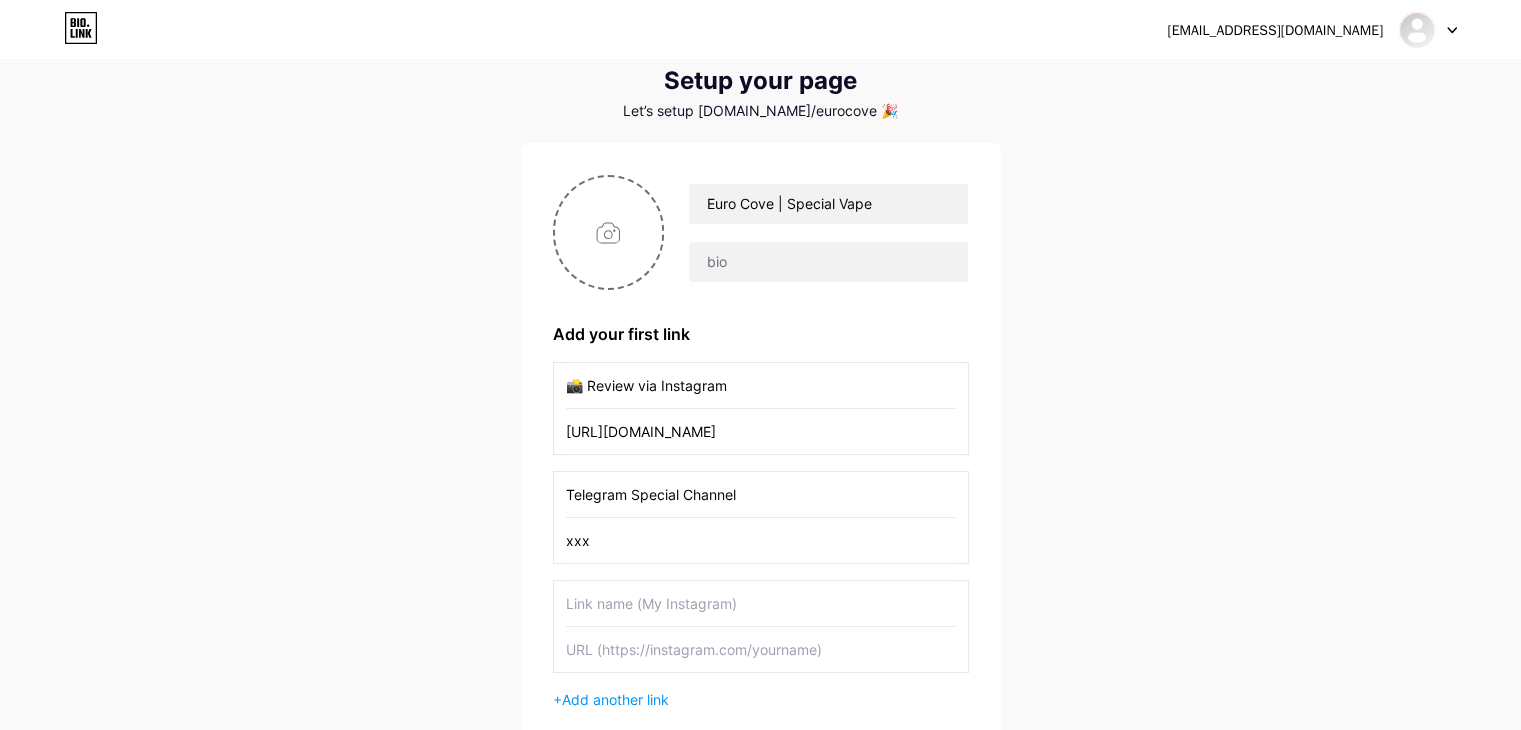 click on "📸 Review via Instagram" at bounding box center (761, 385) 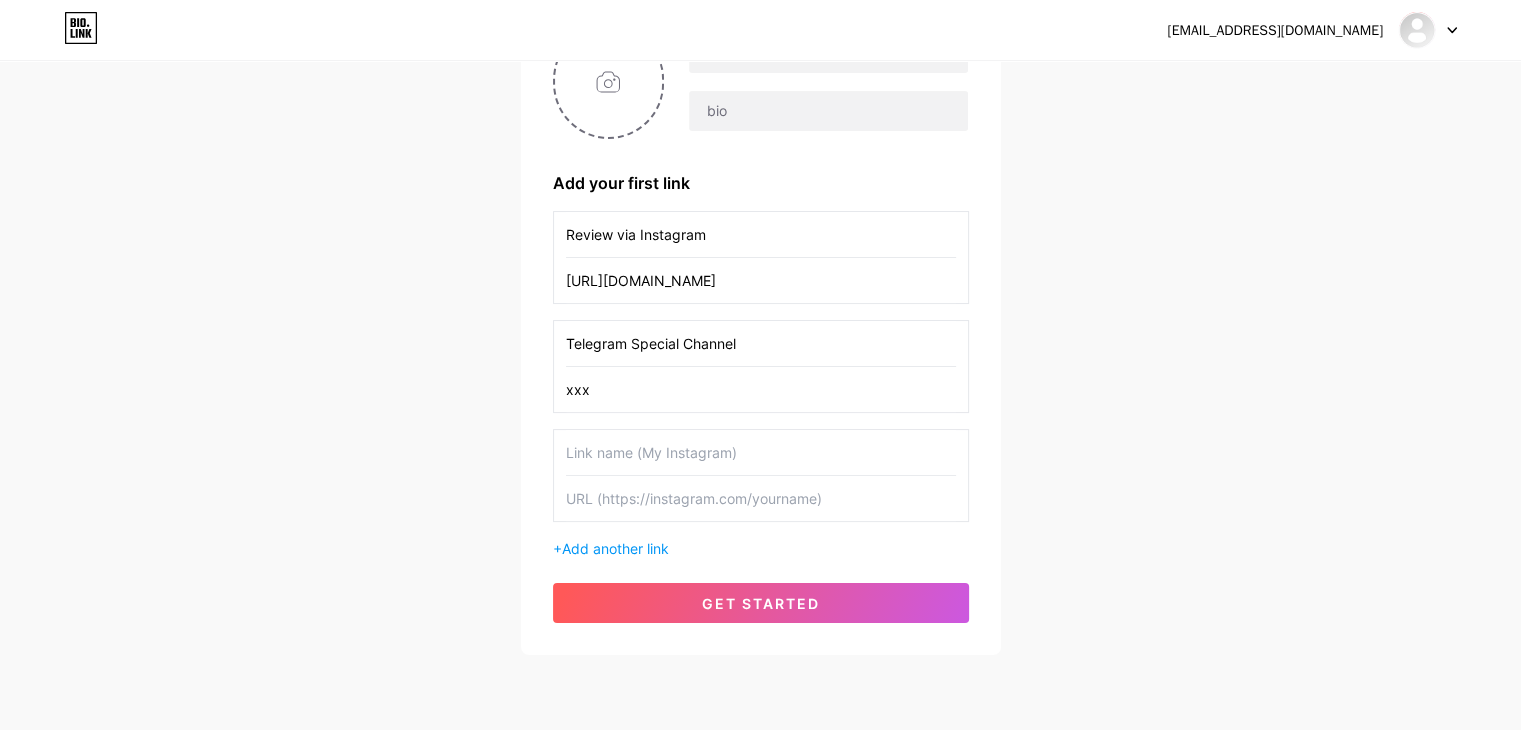 scroll, scrollTop: 213, scrollLeft: 0, axis: vertical 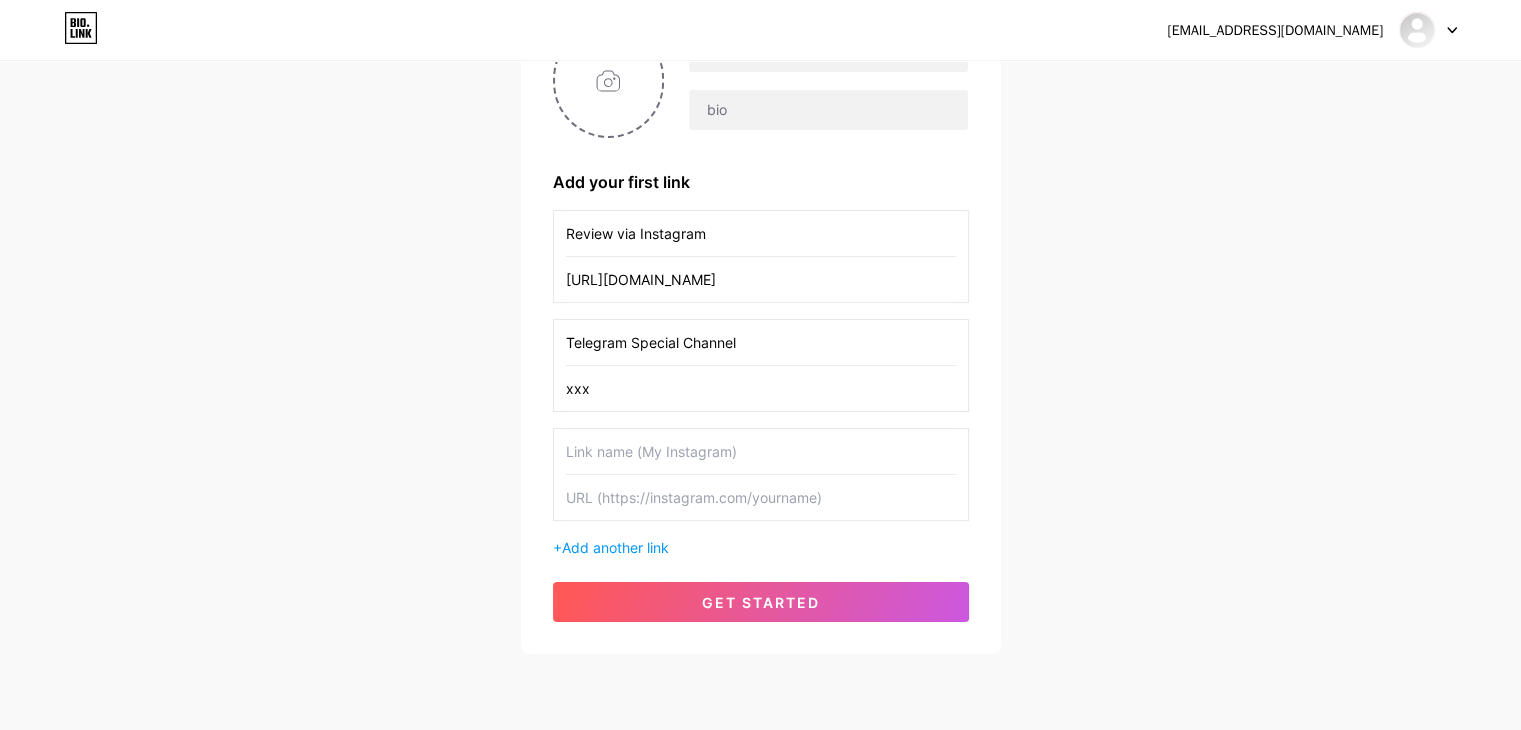 type on "Review via Instagram" 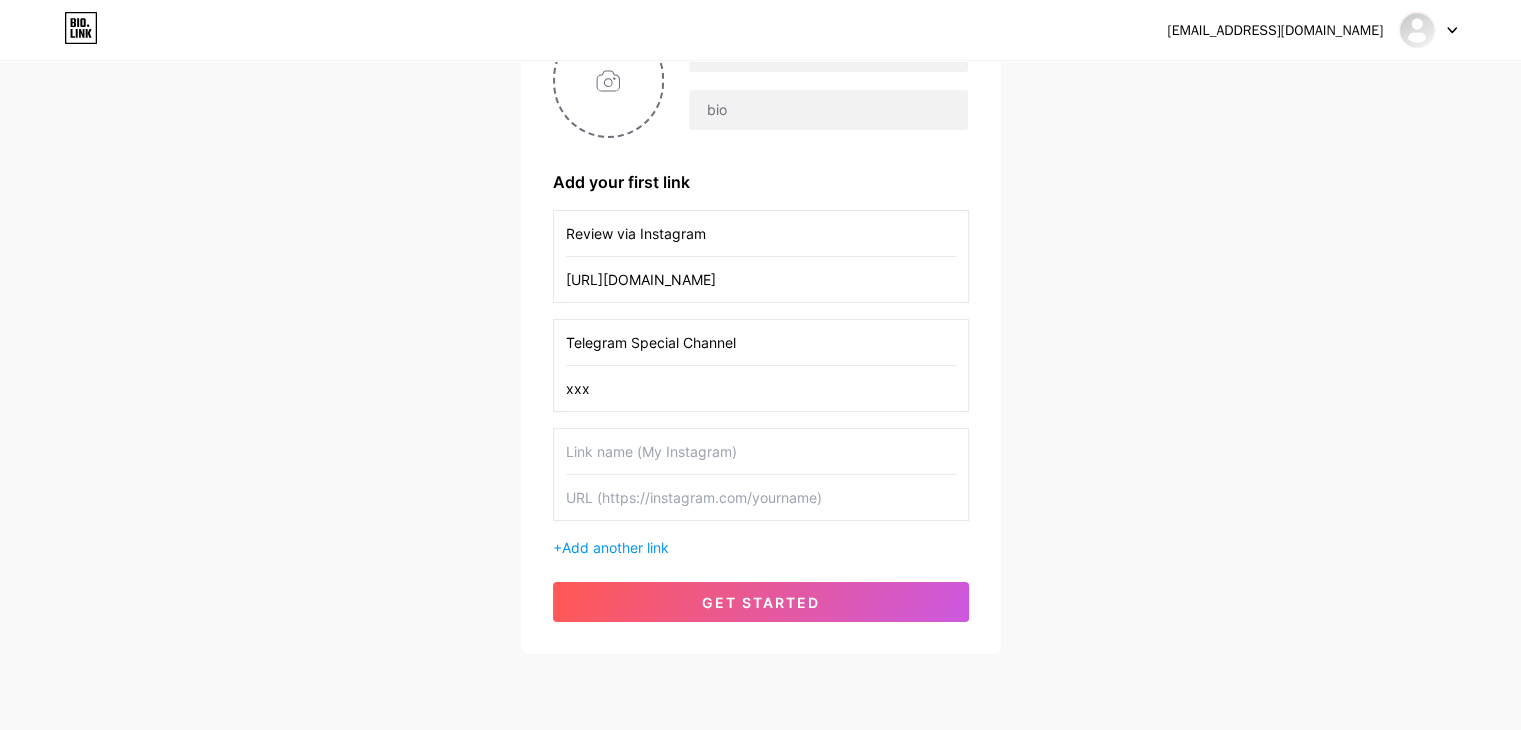 click at bounding box center [761, 451] 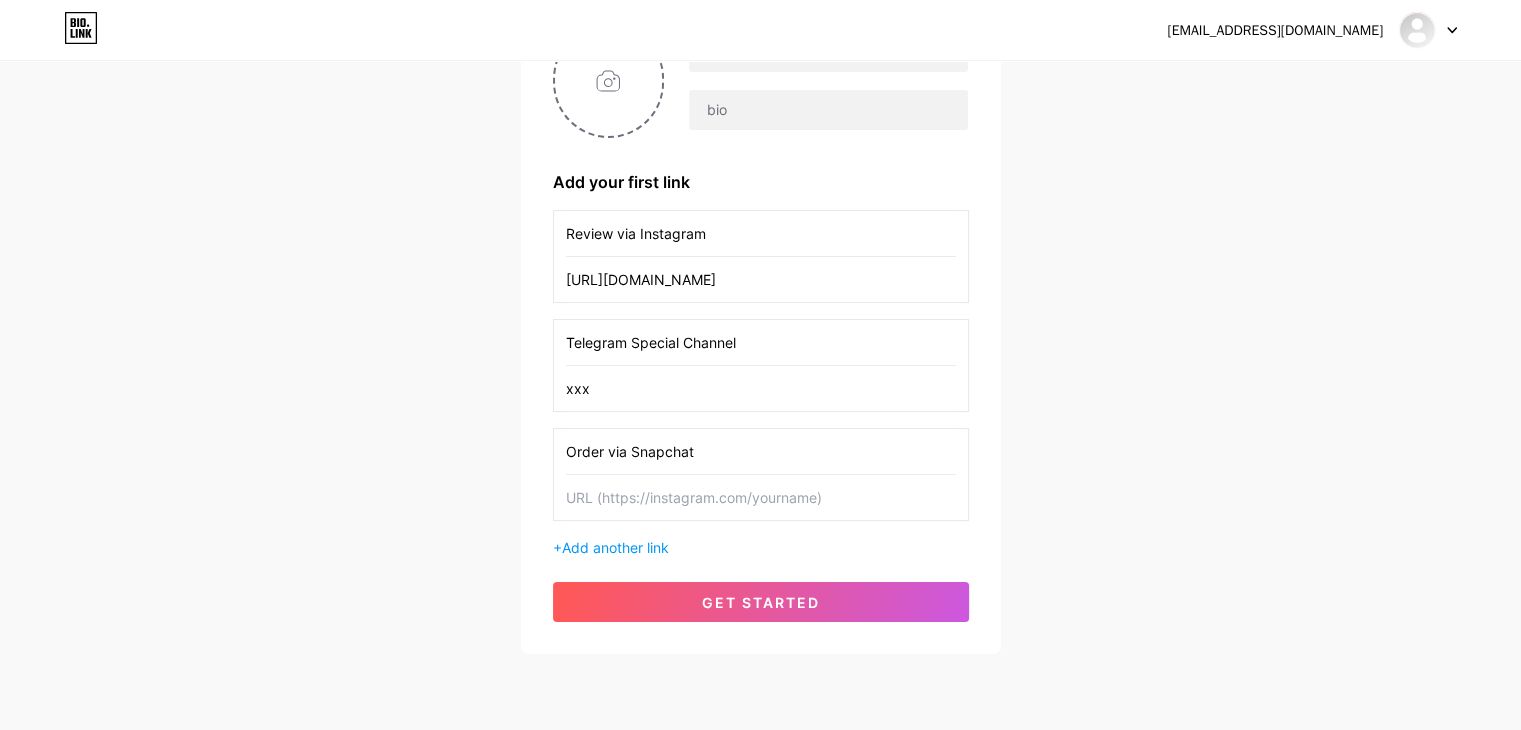 type on "Order via Snapchat" 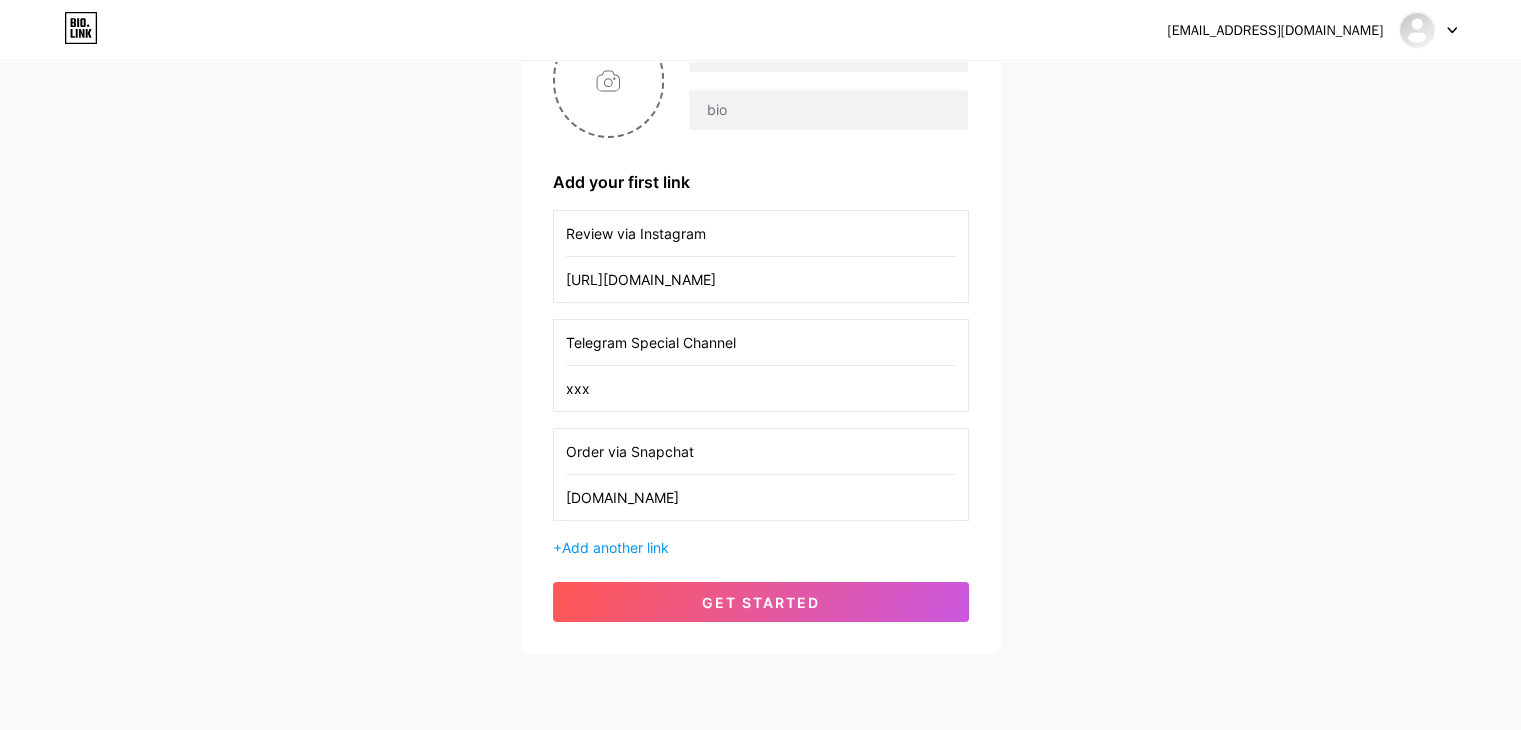 scroll, scrollTop: 67, scrollLeft: 0, axis: vertical 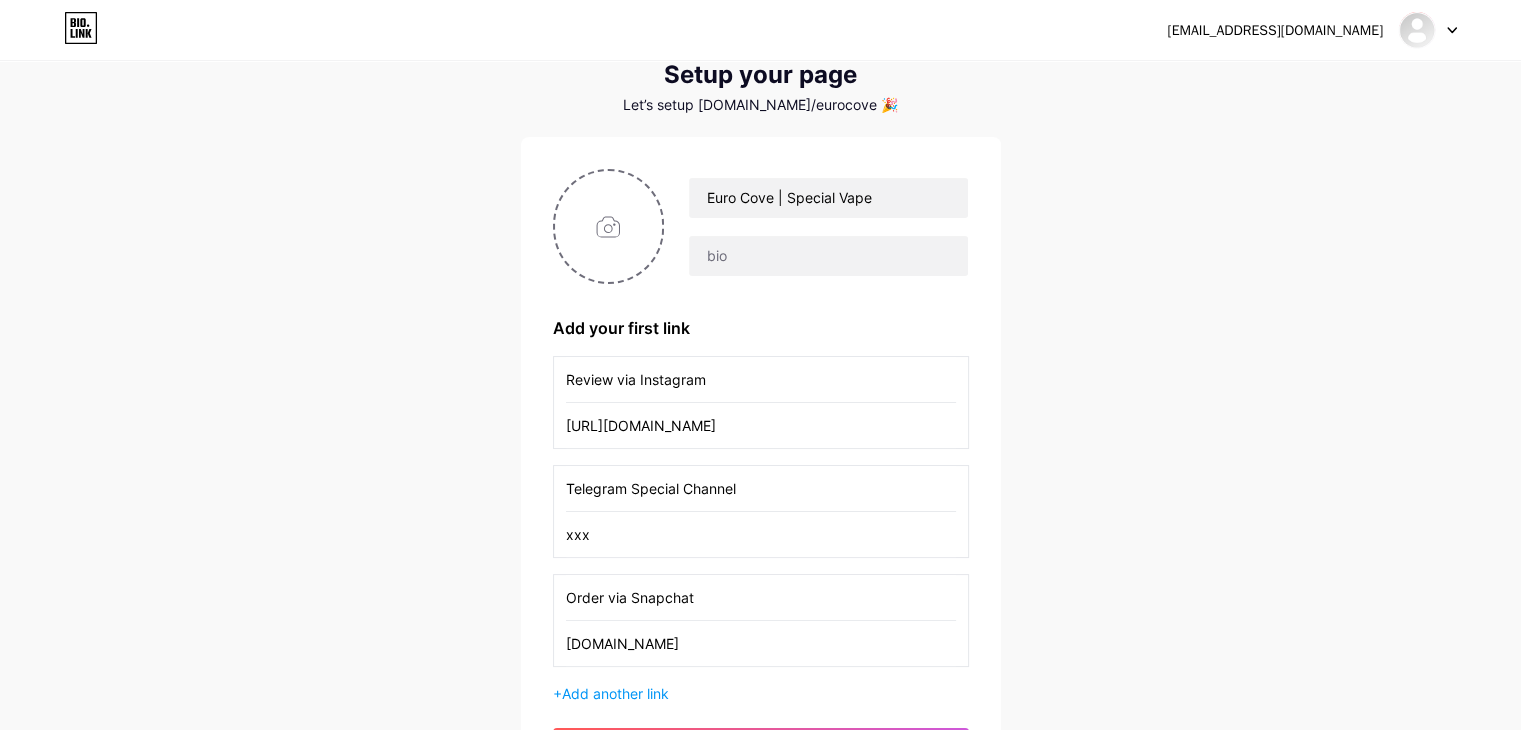 type on "[DOMAIN_NAME]" 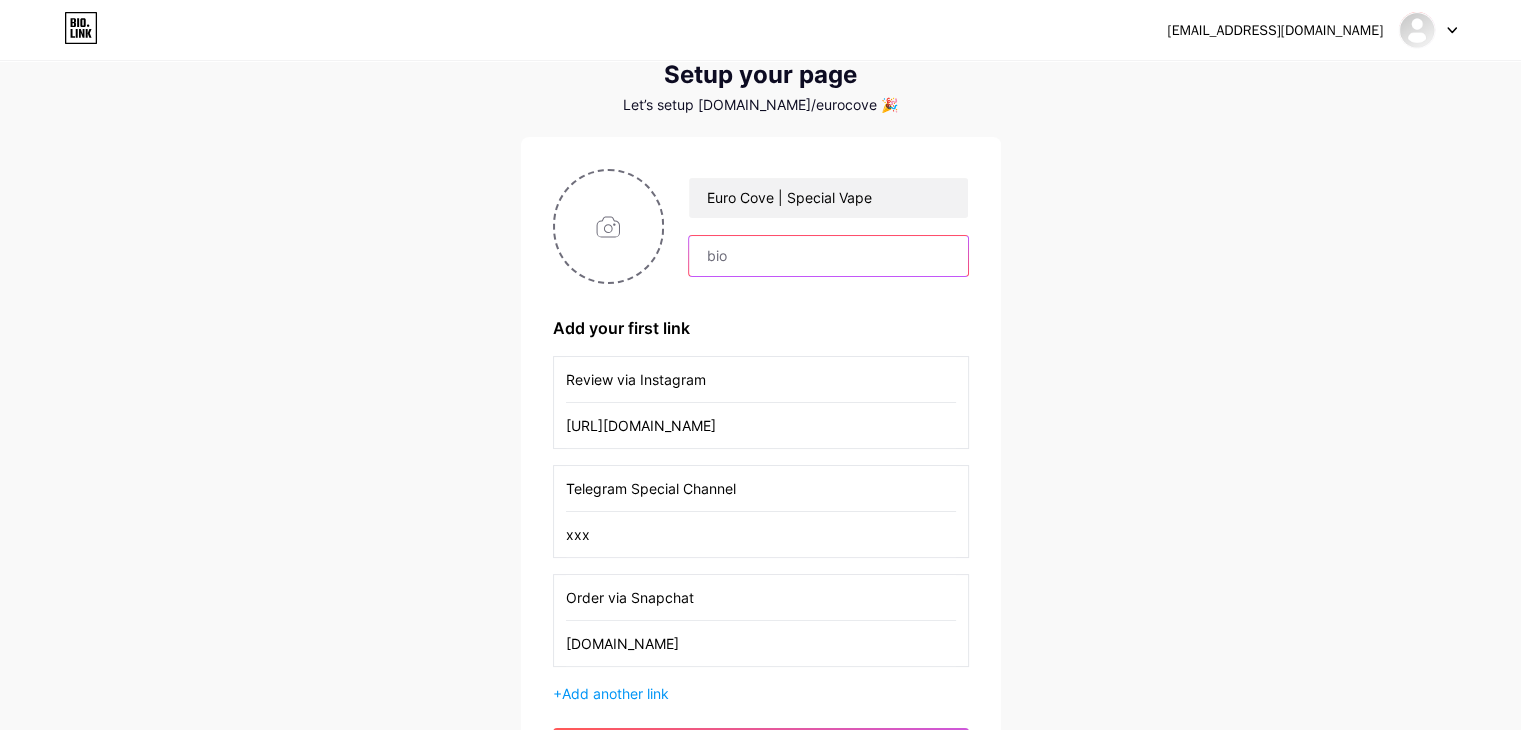 click at bounding box center (828, 256) 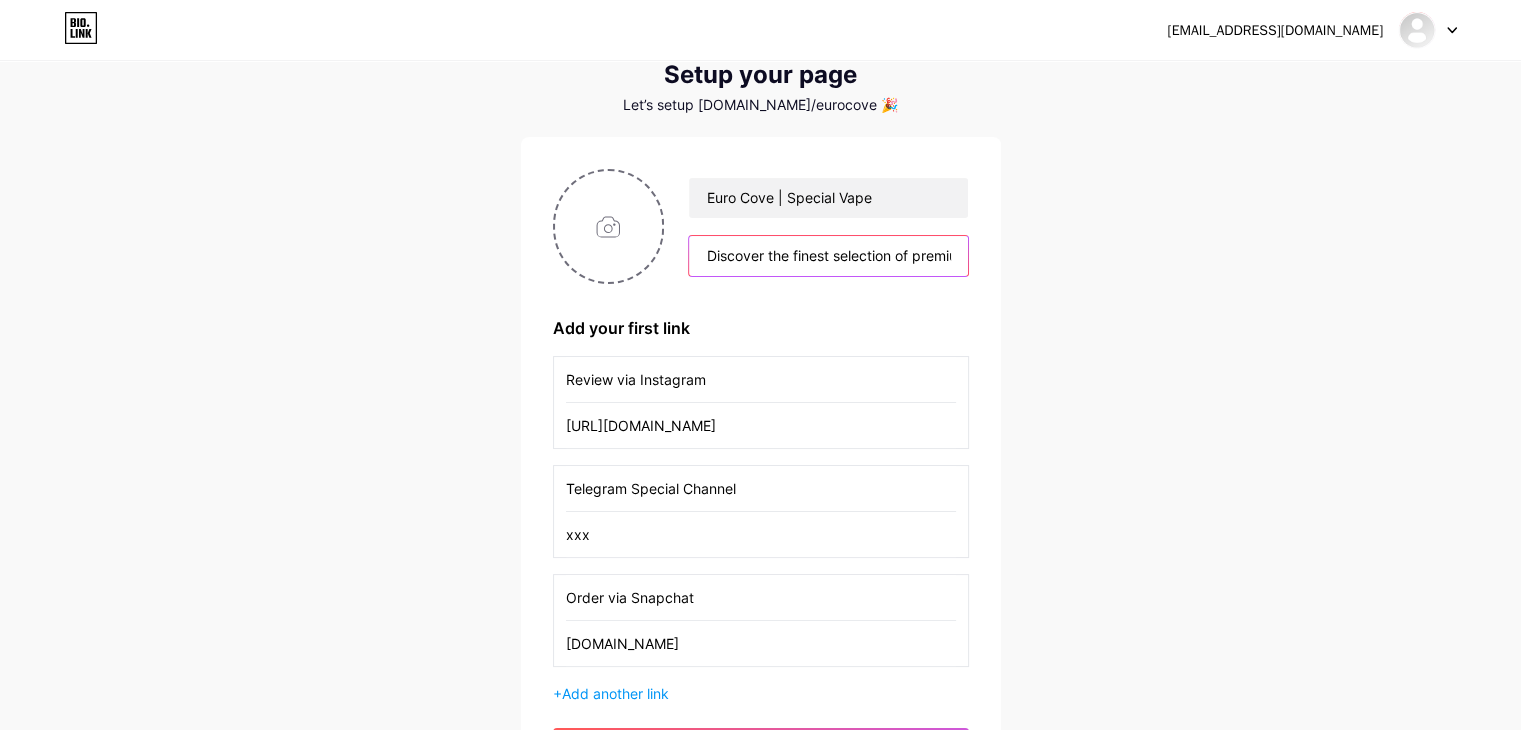 scroll, scrollTop: 0, scrollLeft: 2109, axis: horizontal 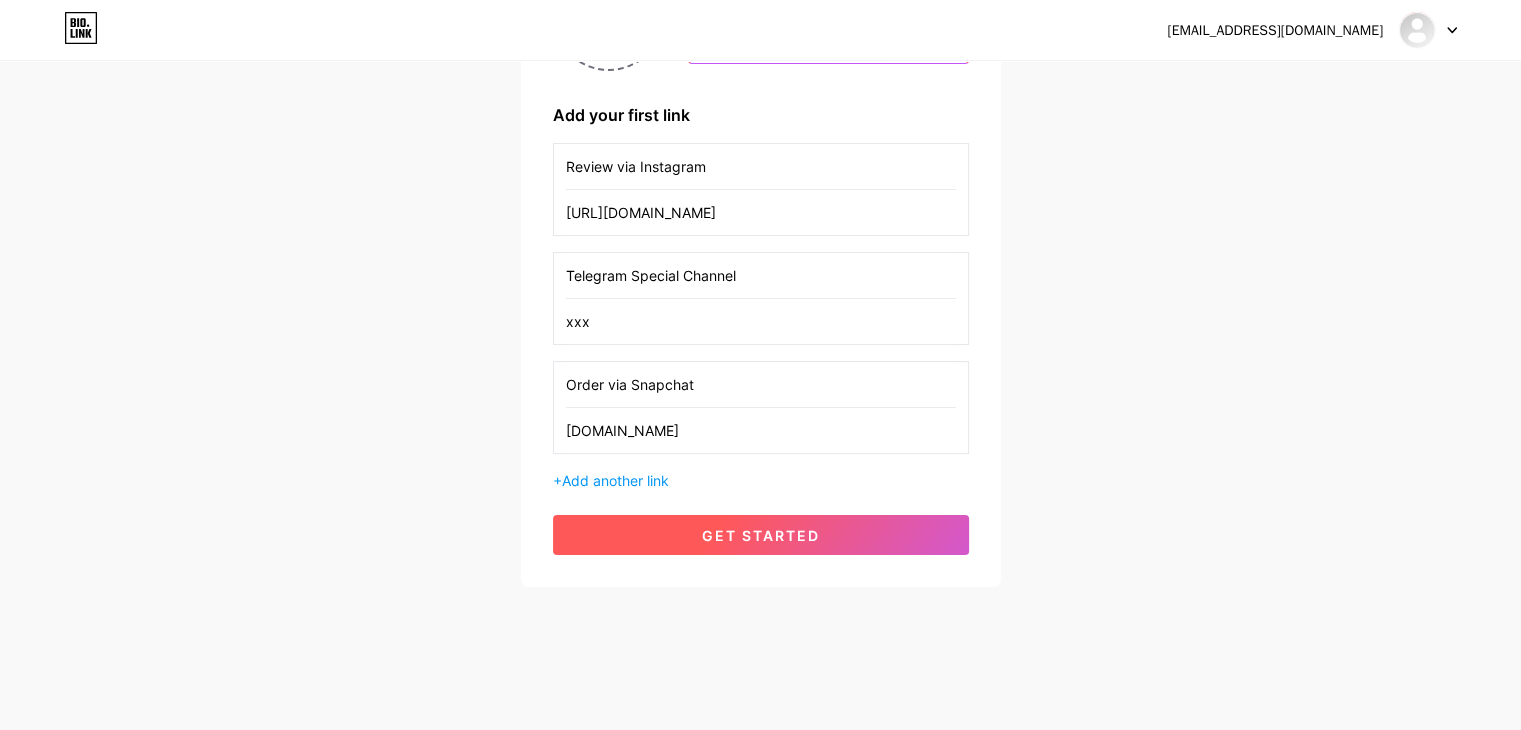 type on "Discover the finest selection of premium disposable vapes — all in one place. From top-tier brands like Packwoods, Runtz, Jeeter, and more — we offer a full range of exotic flavors, powerful strains, and high-potency options. ✨ Sativa | Indica | Hybrid 🔋 1000MG | Lab-Tested | Authentic Products 🚀 Fast delivery • Secure packaging • Always fresh stock" 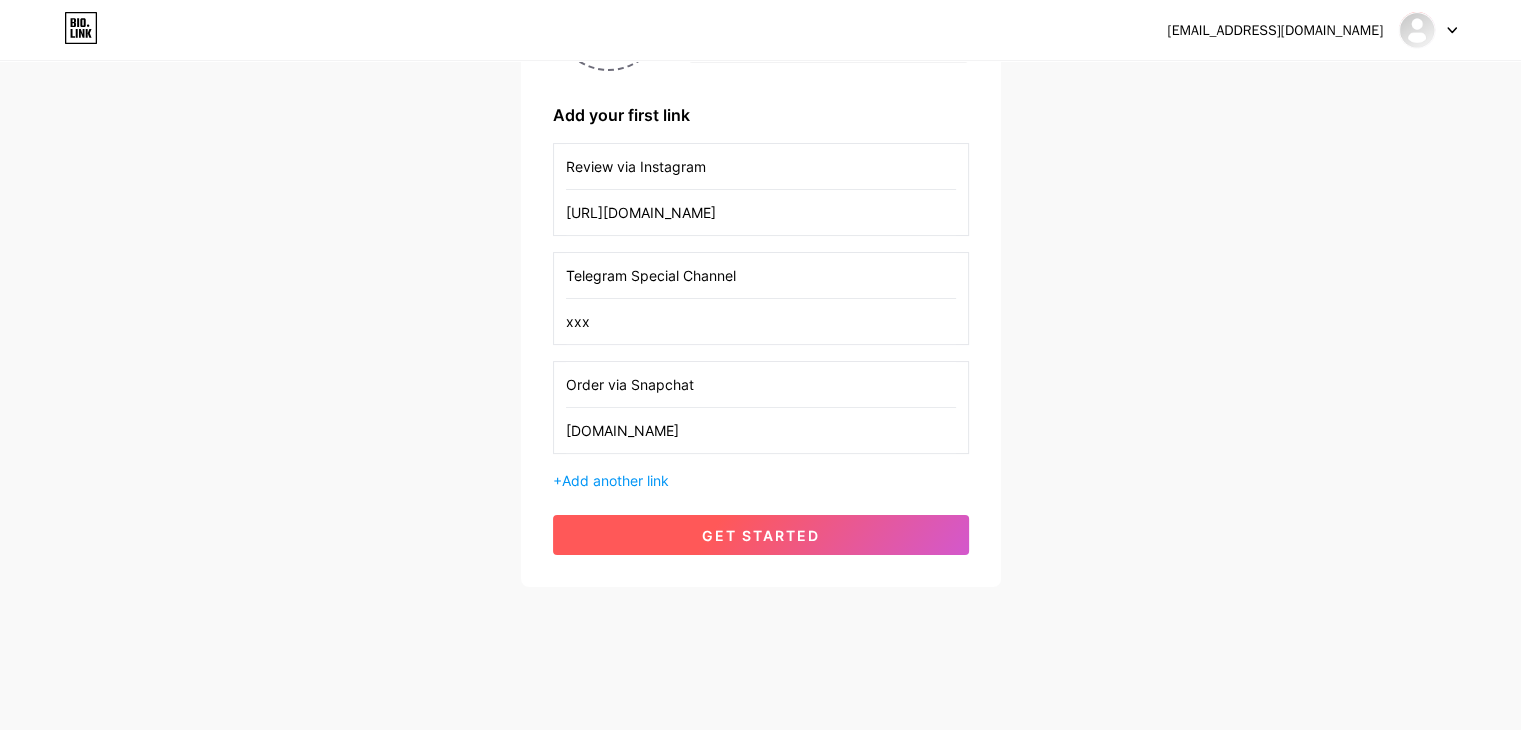 scroll, scrollTop: 0, scrollLeft: 0, axis: both 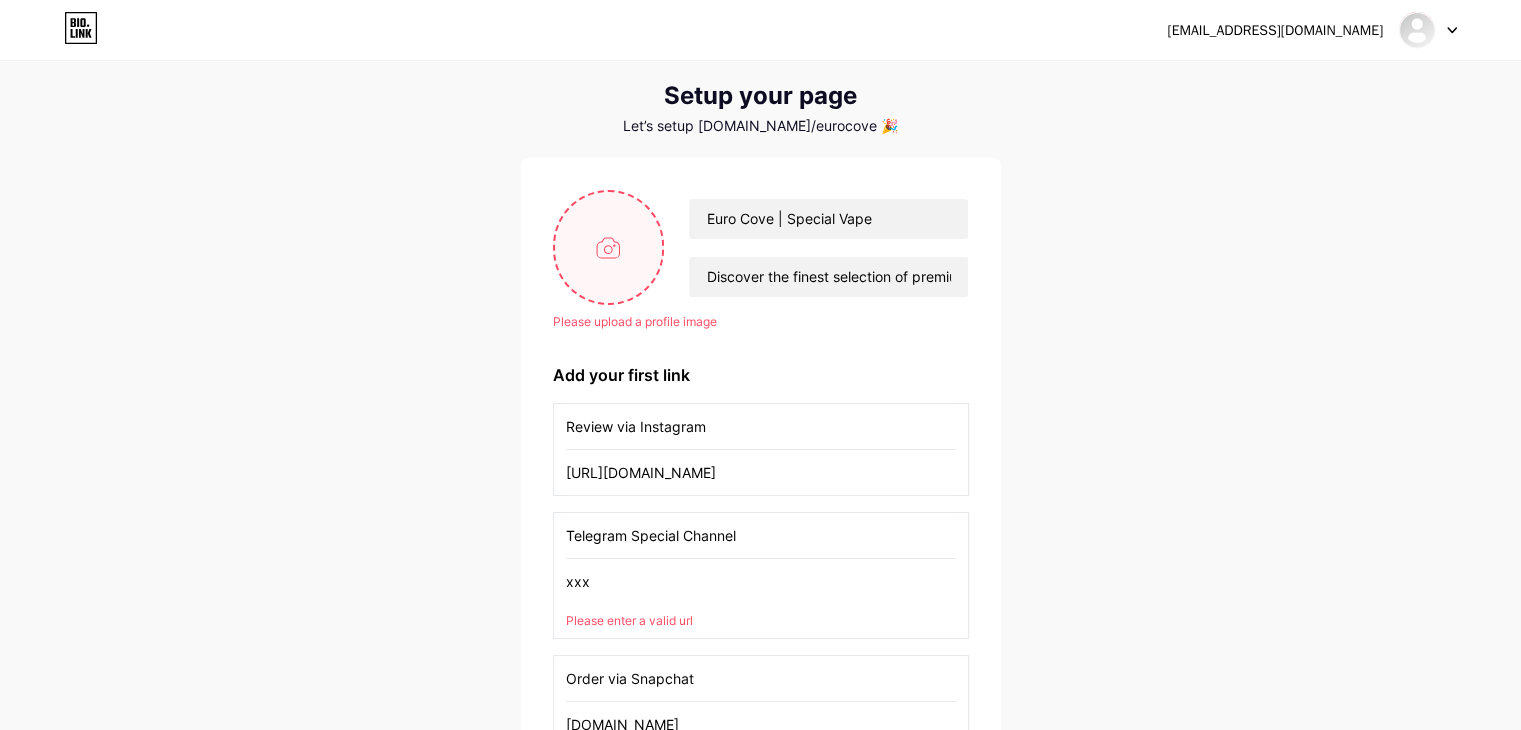 click at bounding box center [609, 247] 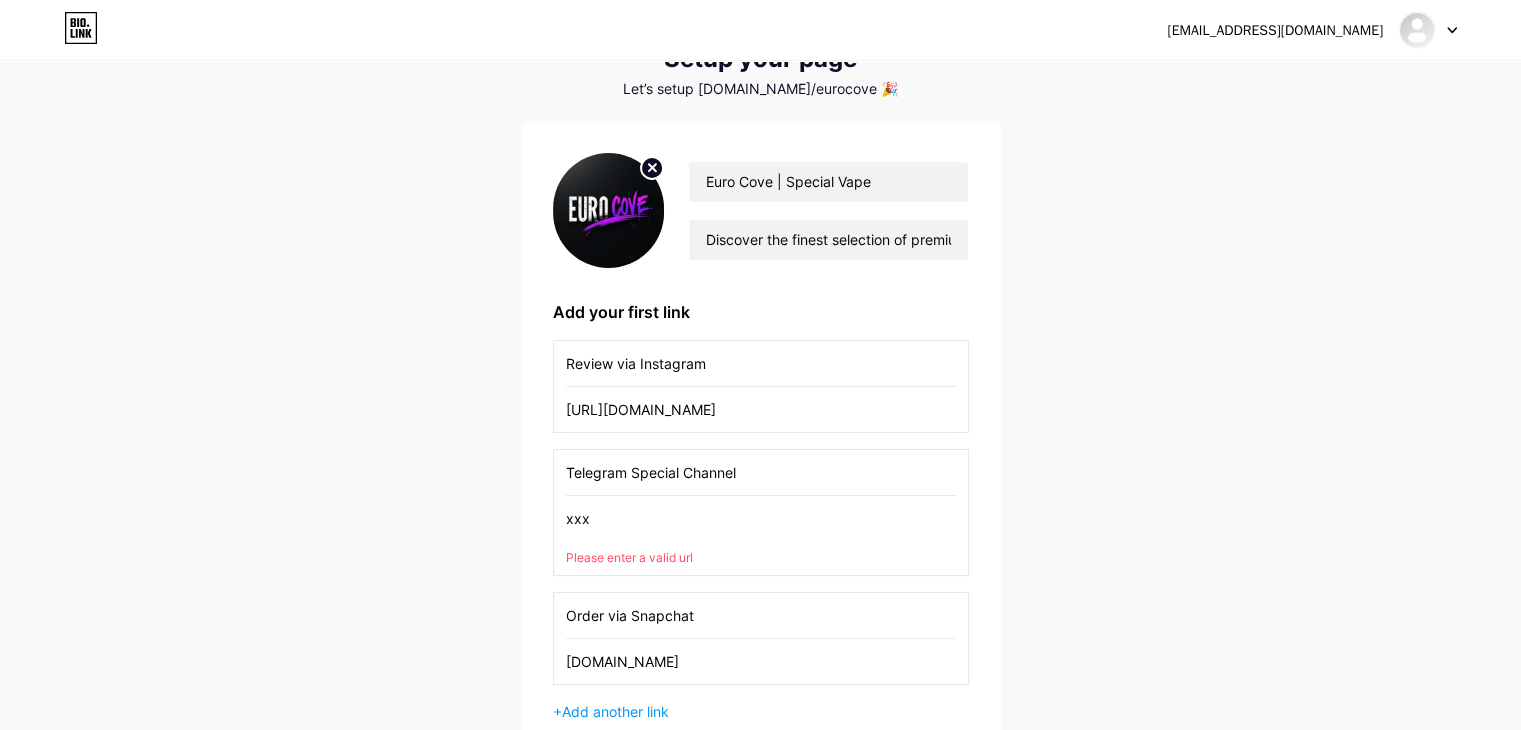 scroll, scrollTop: 313, scrollLeft: 0, axis: vertical 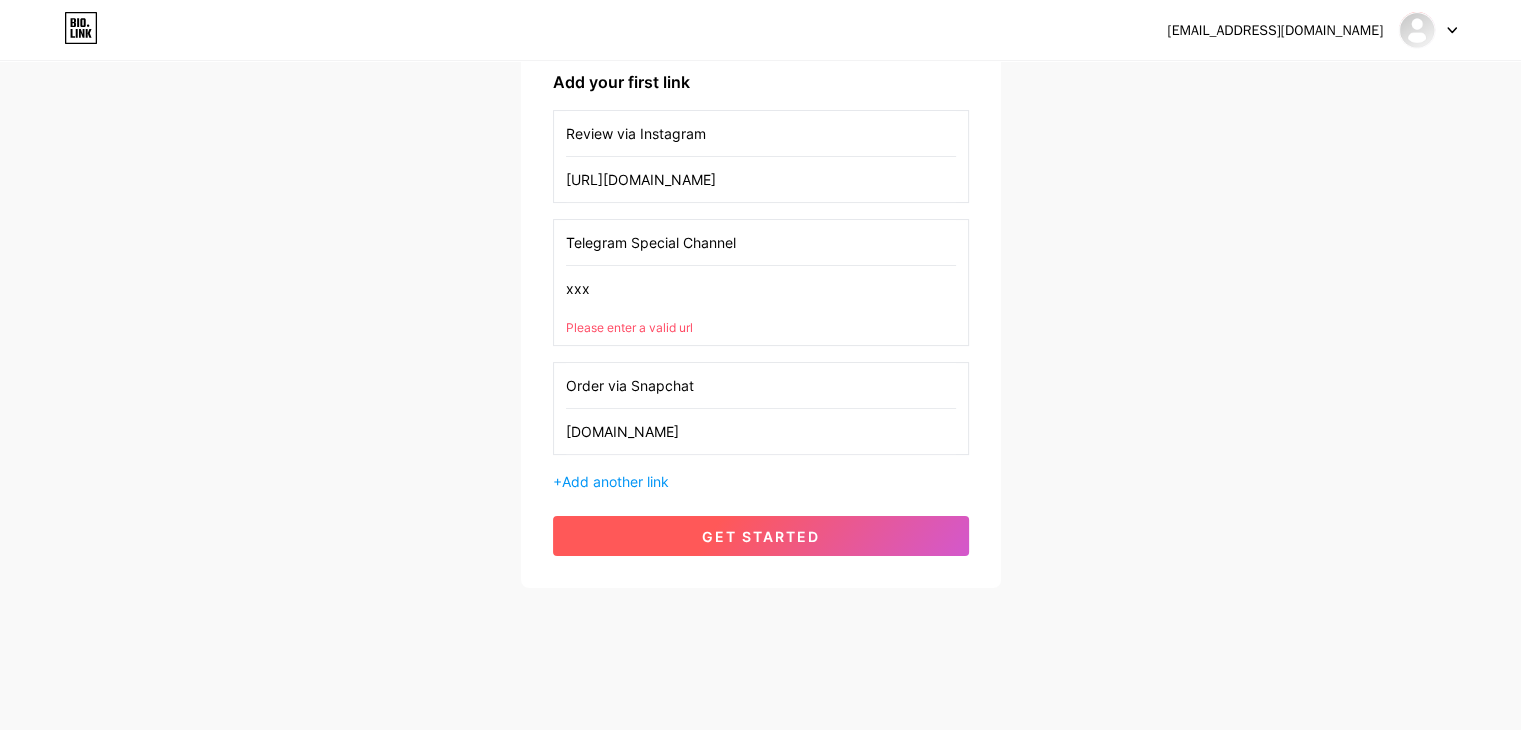 click on "get started" at bounding box center [761, 536] 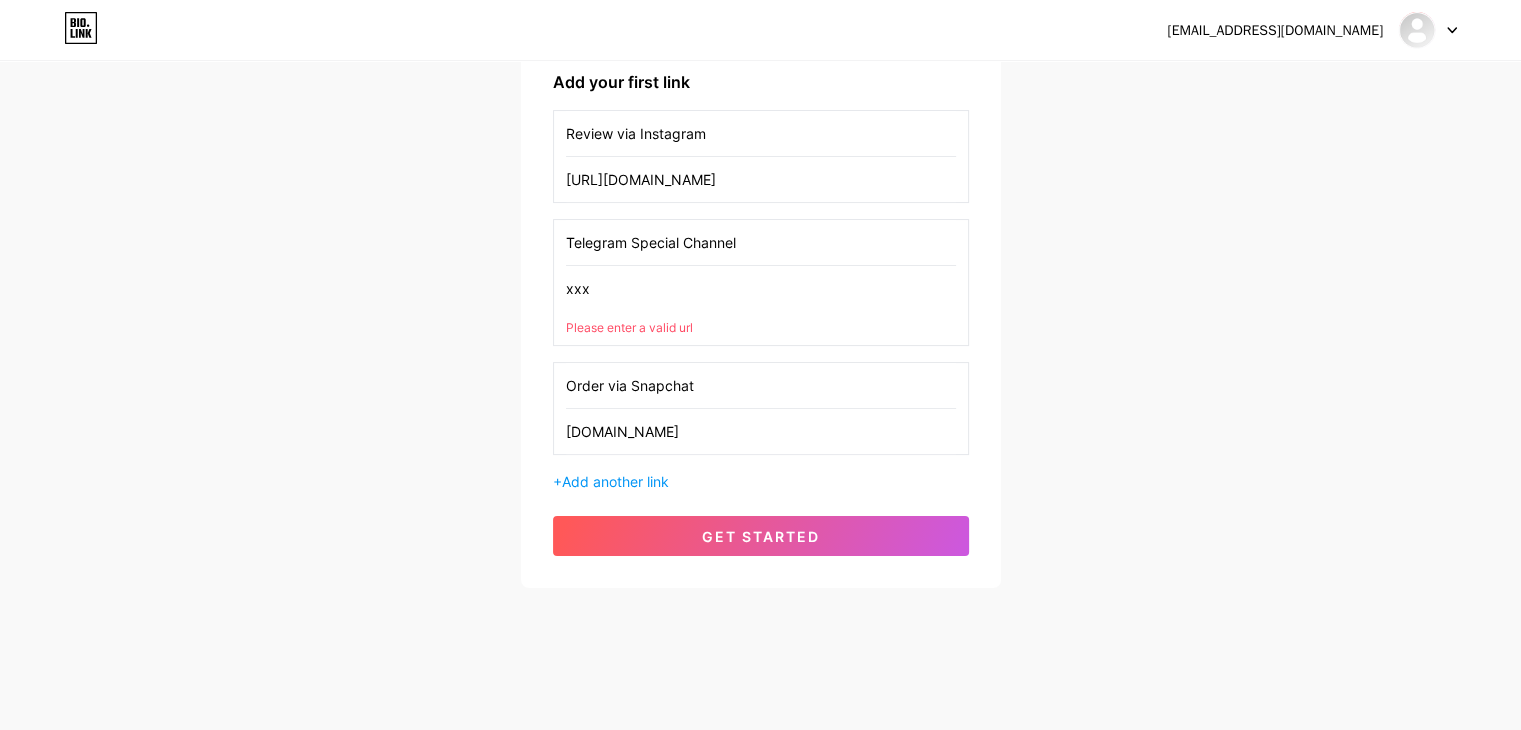 click on "xxx" at bounding box center (761, 288) 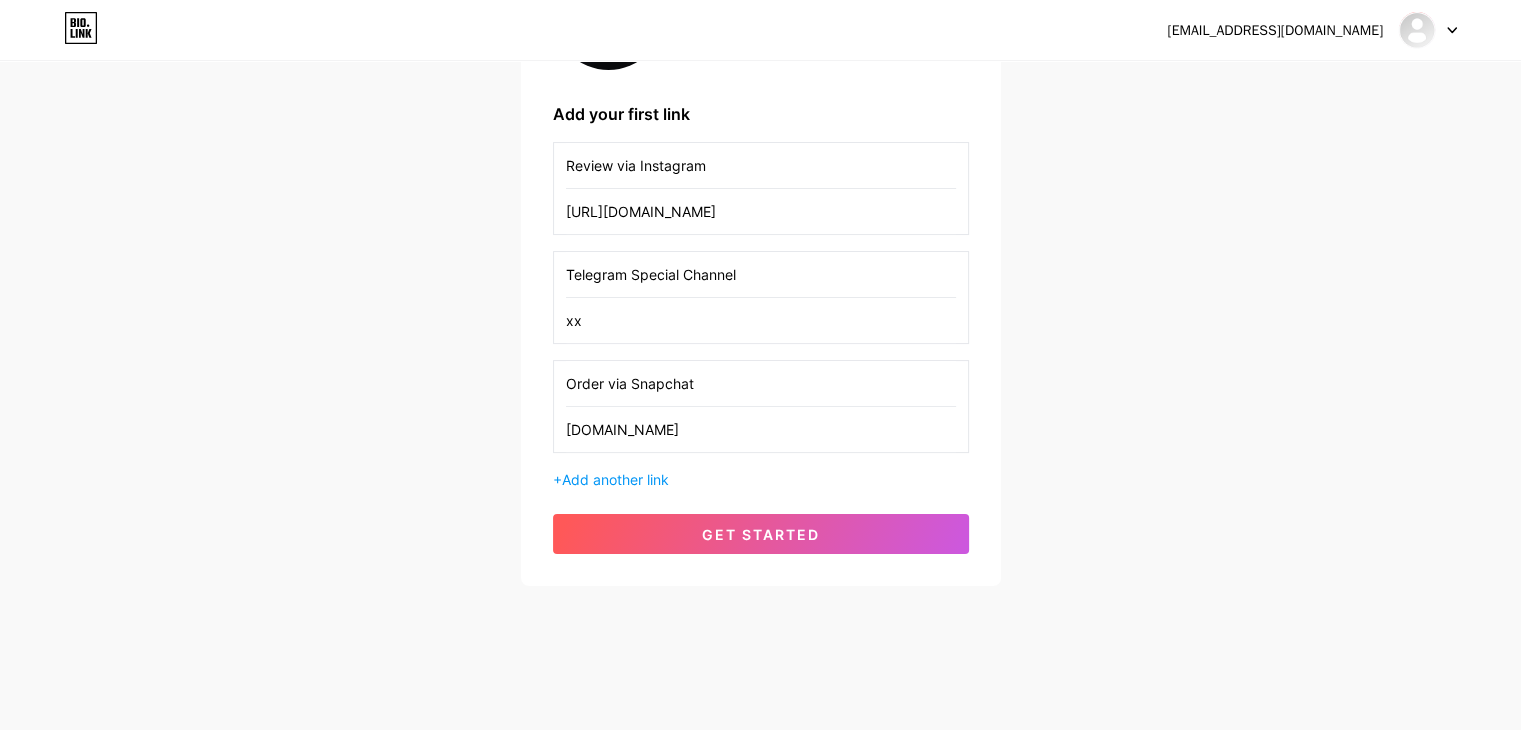 scroll, scrollTop: 280, scrollLeft: 0, axis: vertical 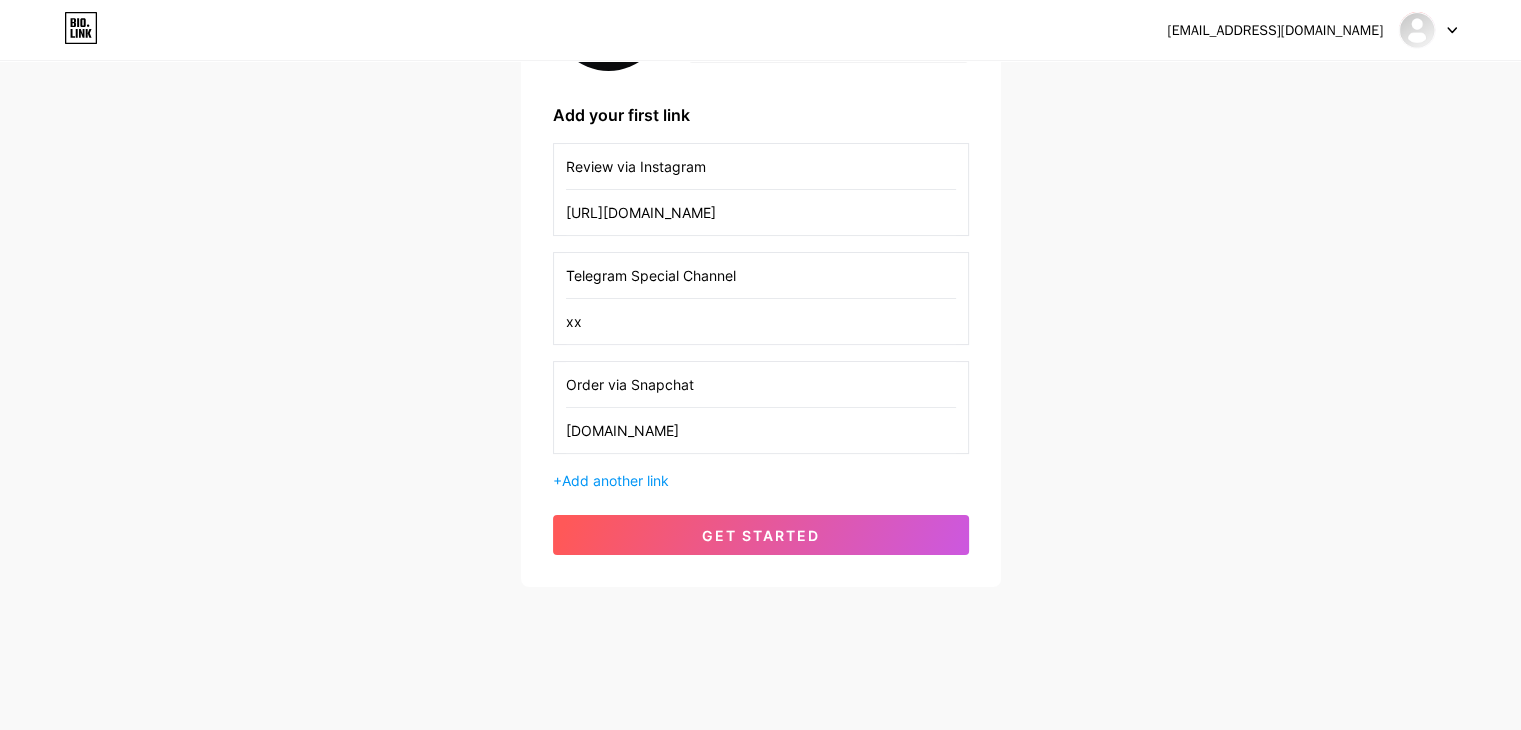 type on "x" 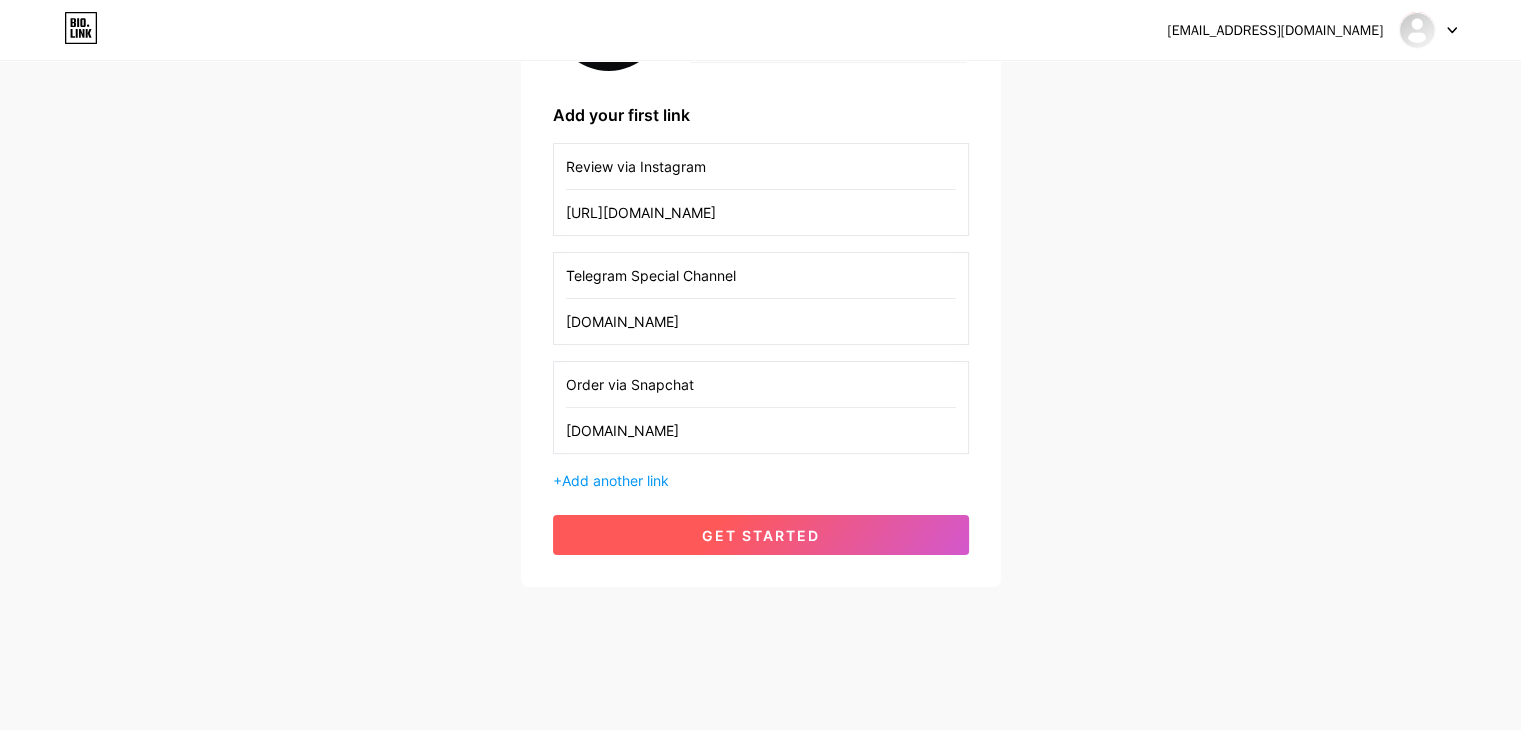 type on "[DOMAIN_NAME]" 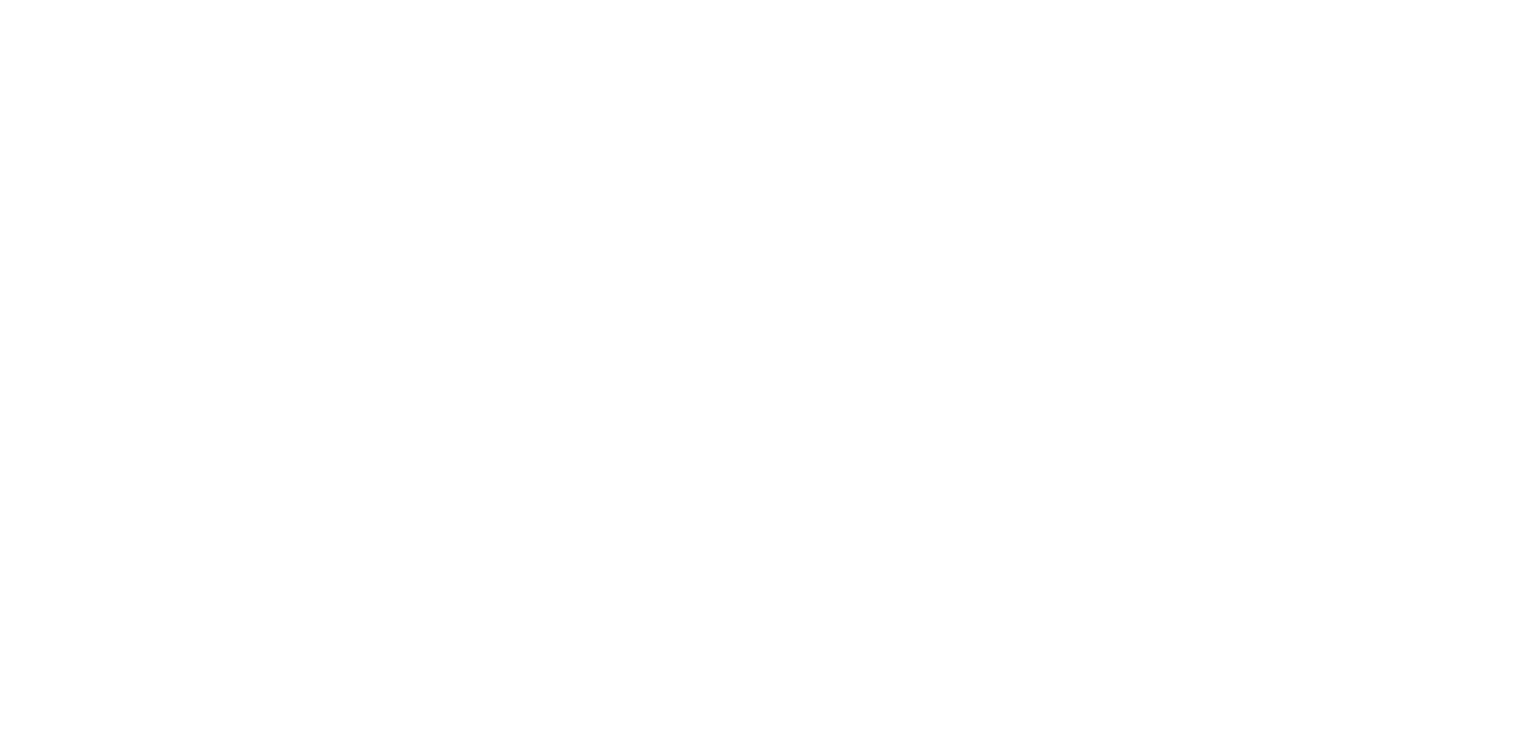scroll, scrollTop: 0, scrollLeft: 0, axis: both 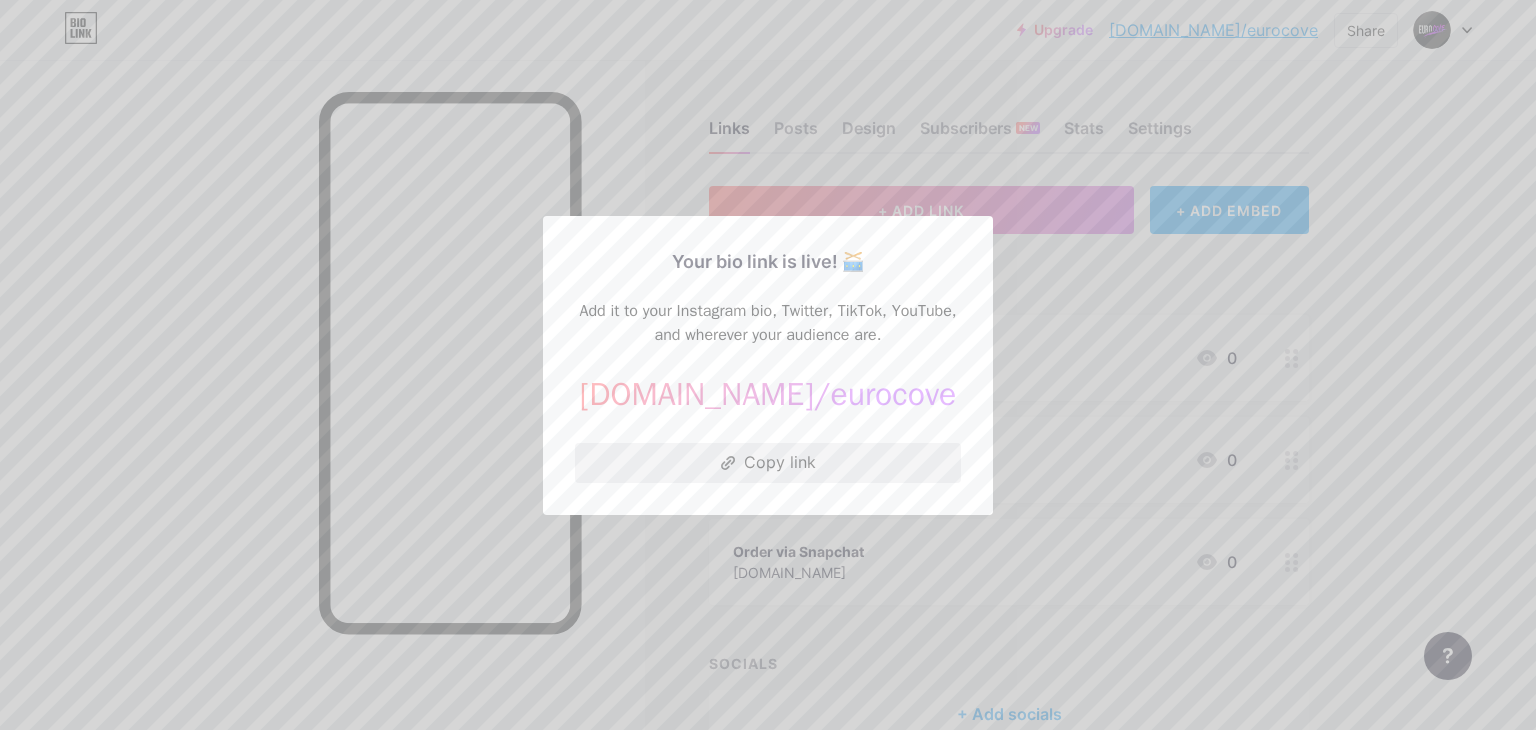 click on "Copy link" at bounding box center [768, 463] 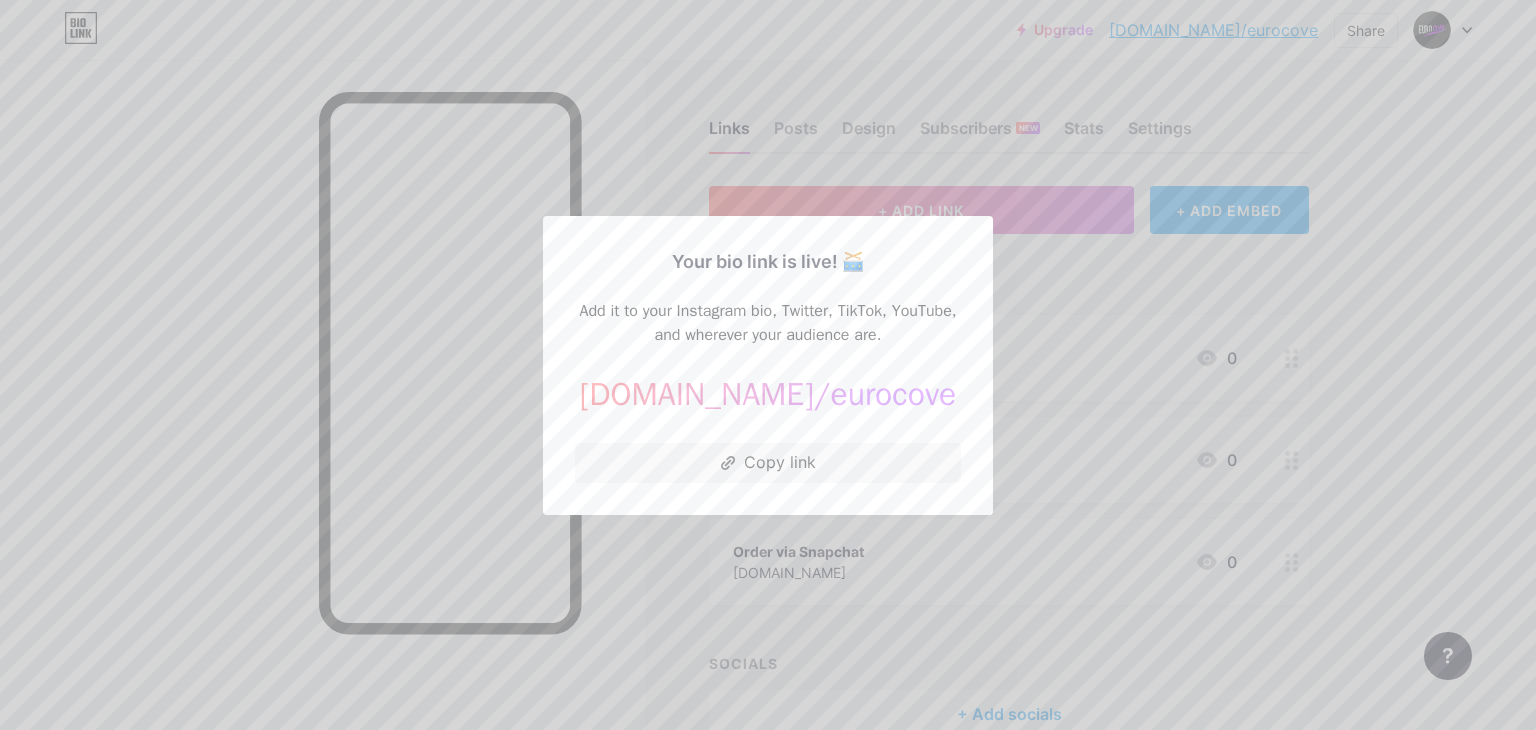 click at bounding box center (768, 365) 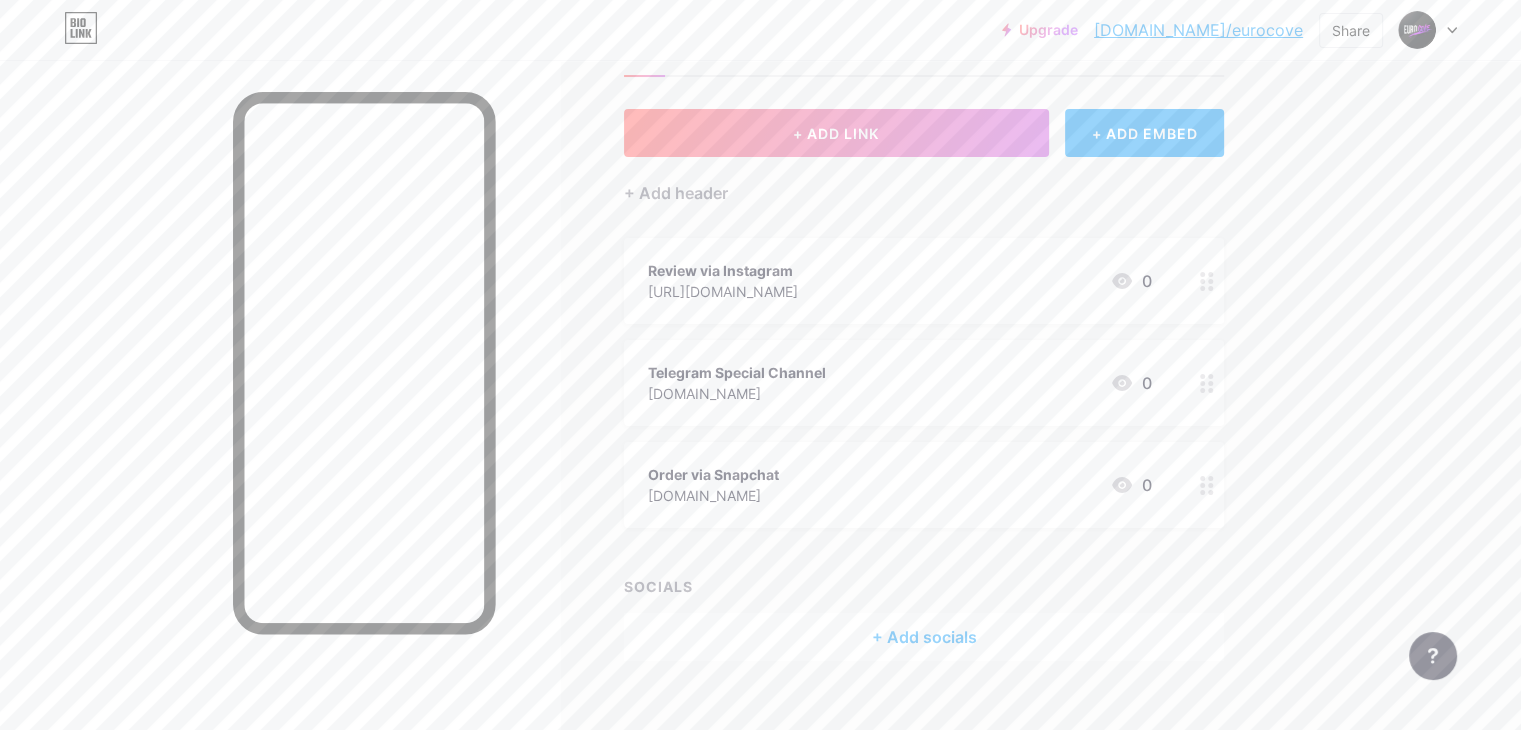 scroll, scrollTop: 78, scrollLeft: 0, axis: vertical 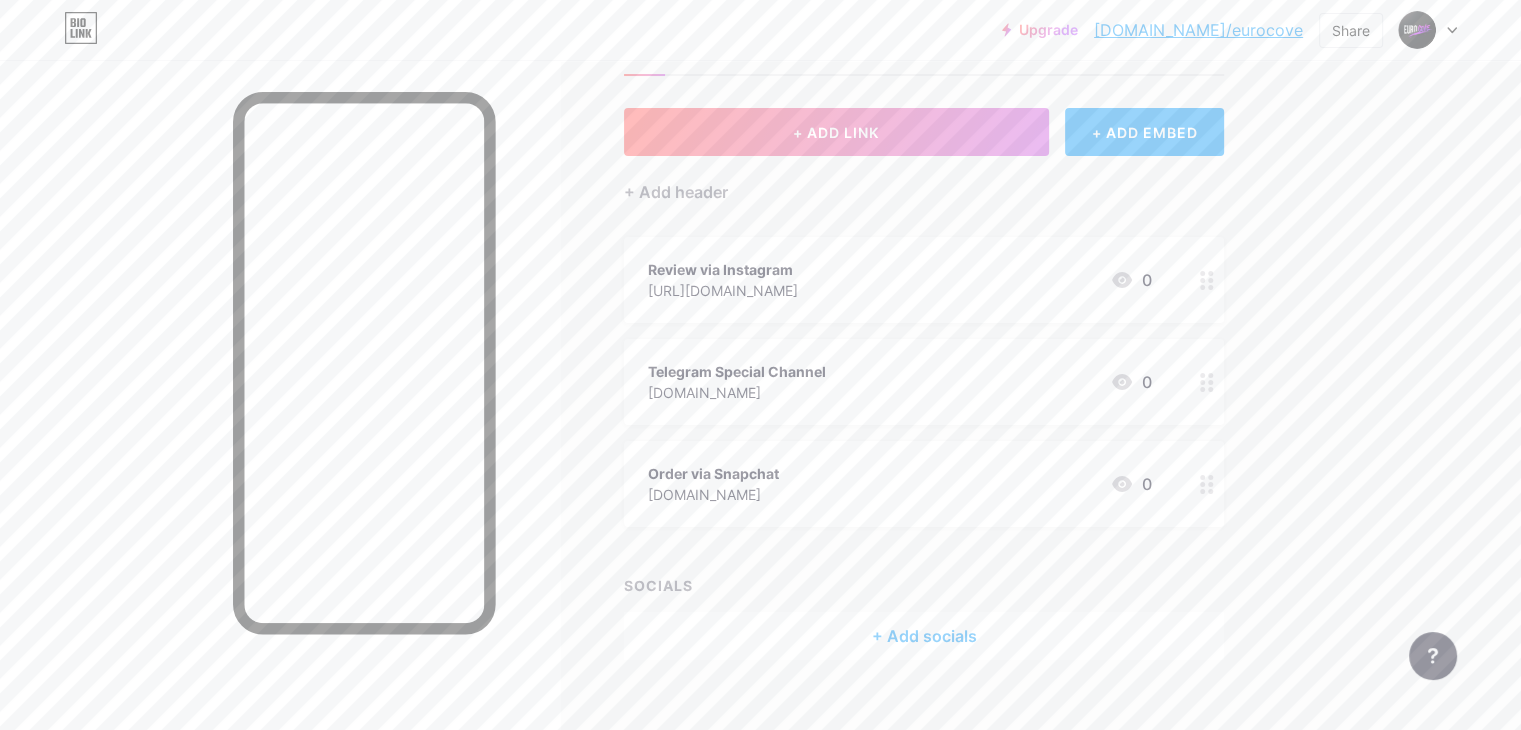 click on "+ Add socials" at bounding box center (924, 636) 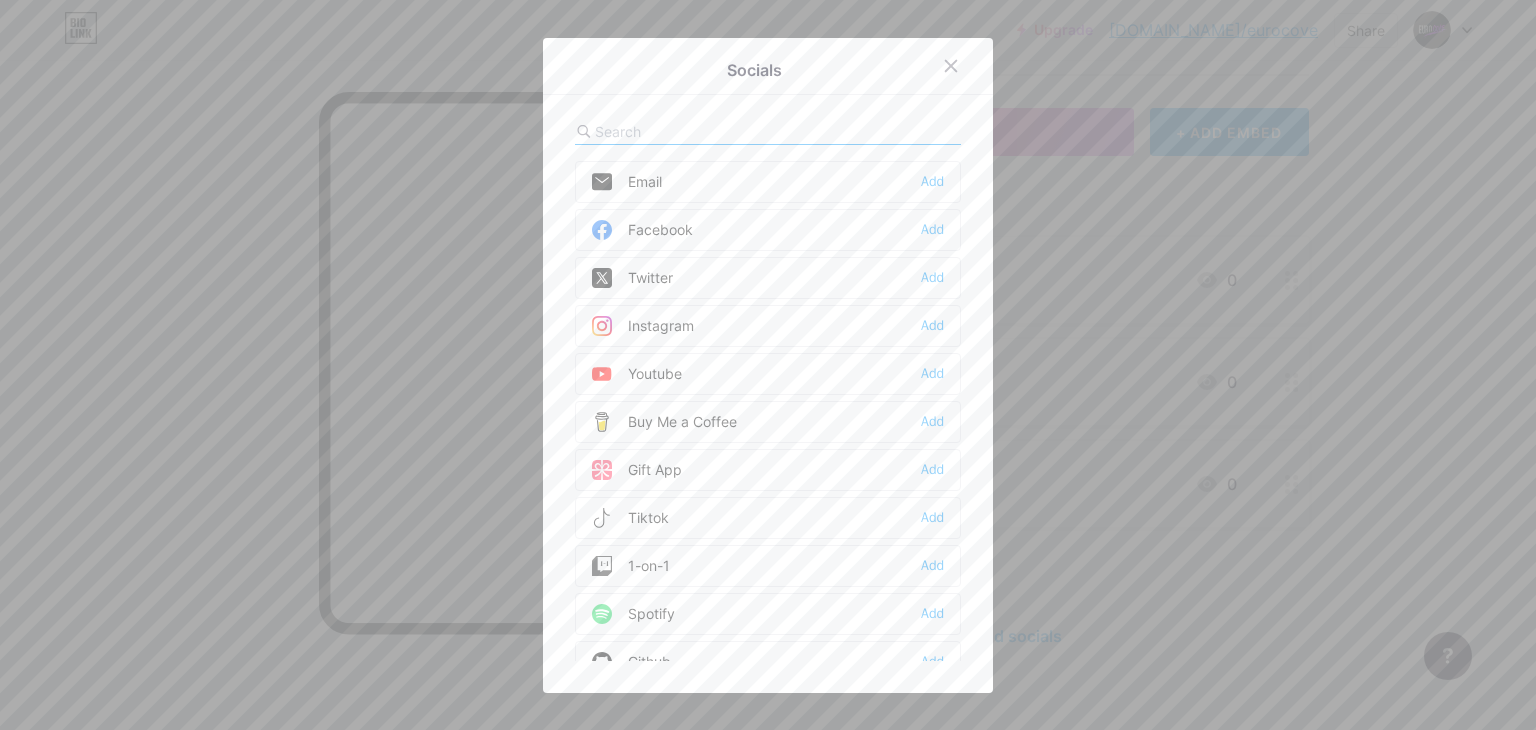 click on "Add" at bounding box center (932, 326) 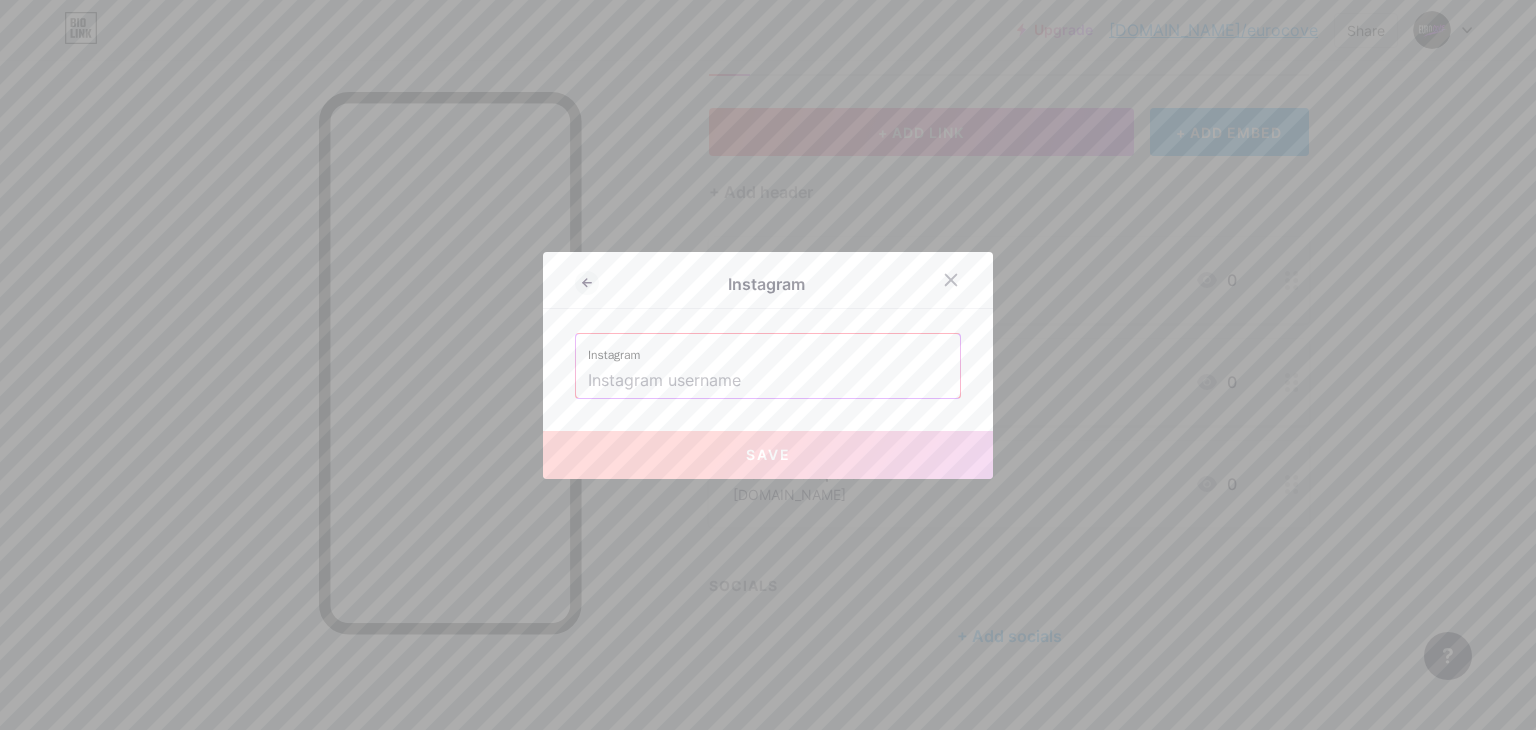 click at bounding box center (768, 381) 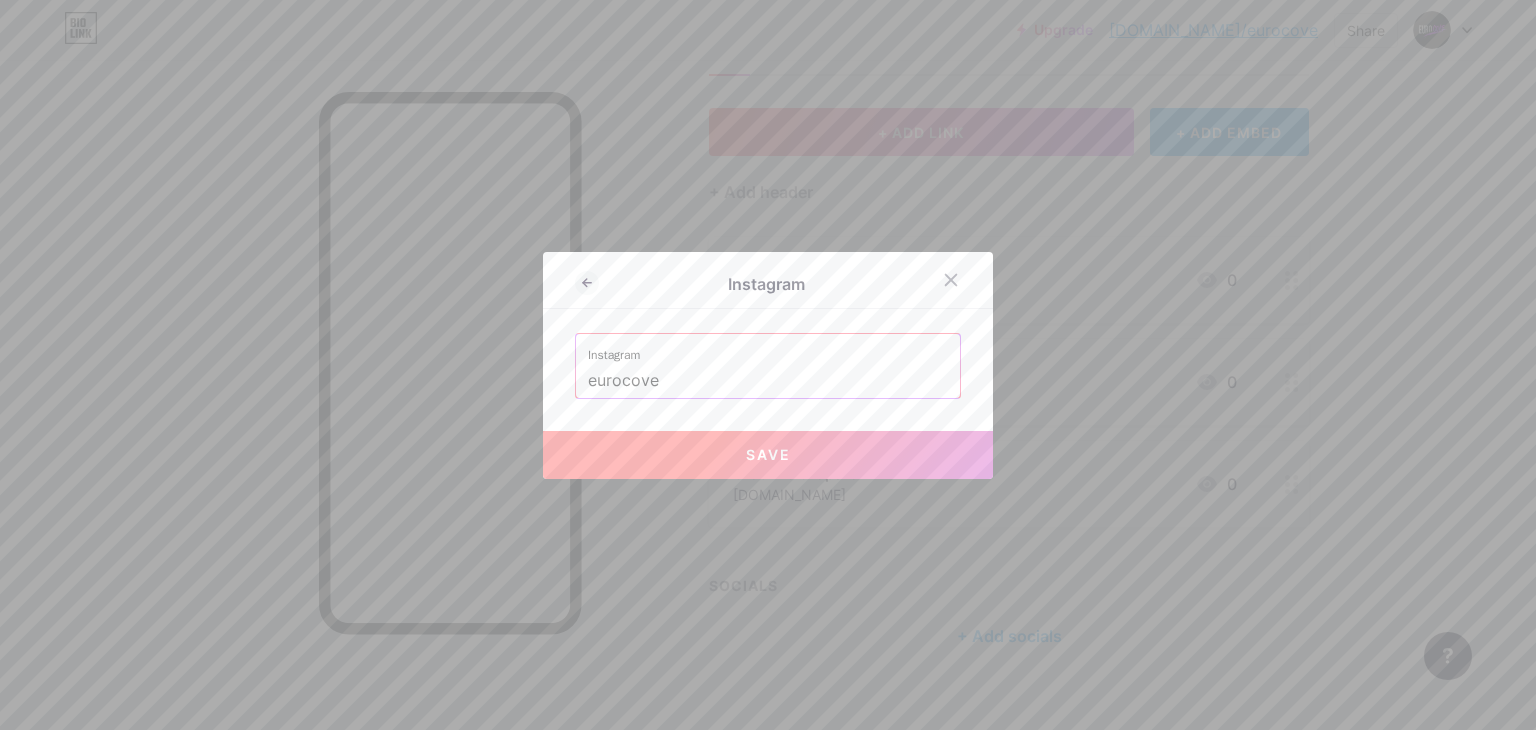click on "Save" at bounding box center [768, 455] 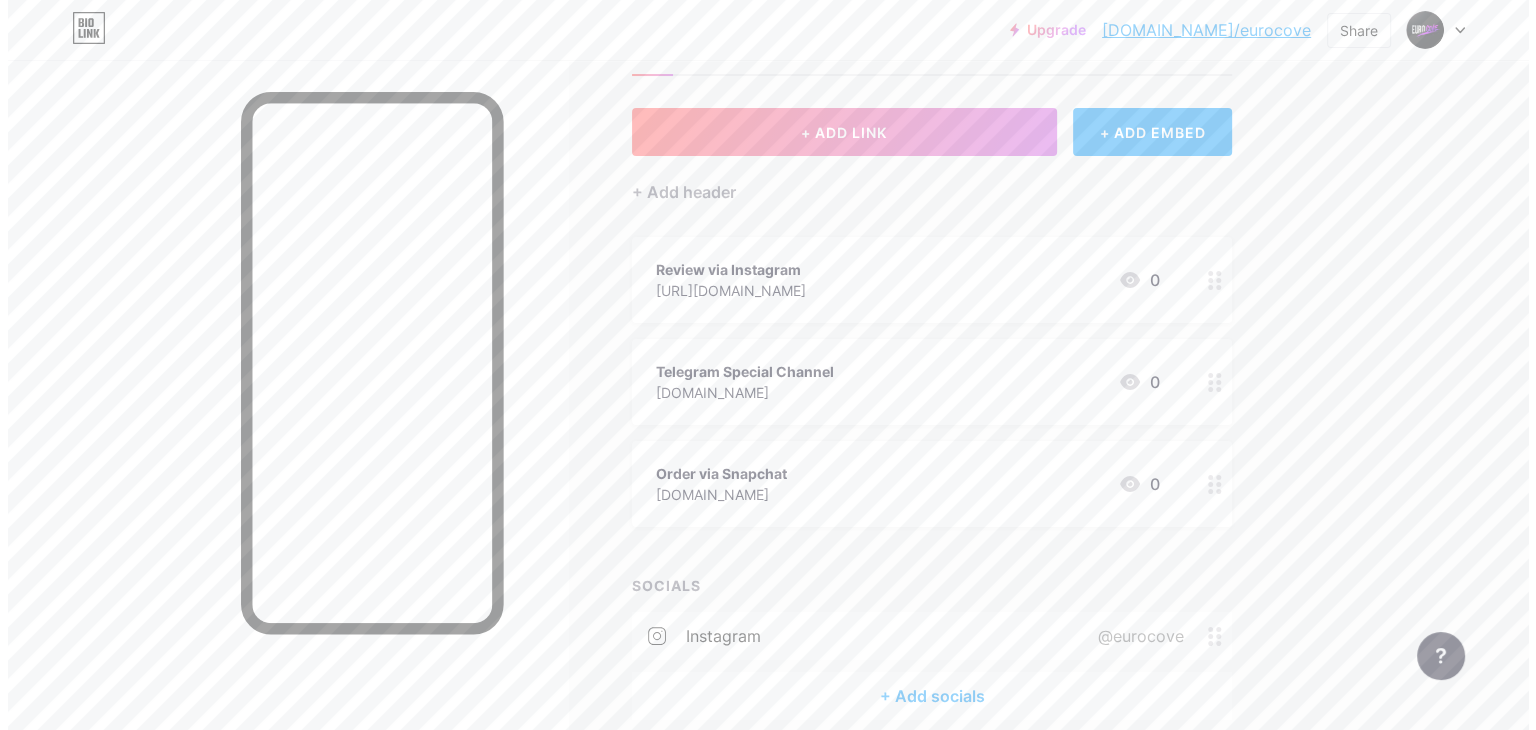 scroll, scrollTop: 100, scrollLeft: 0, axis: vertical 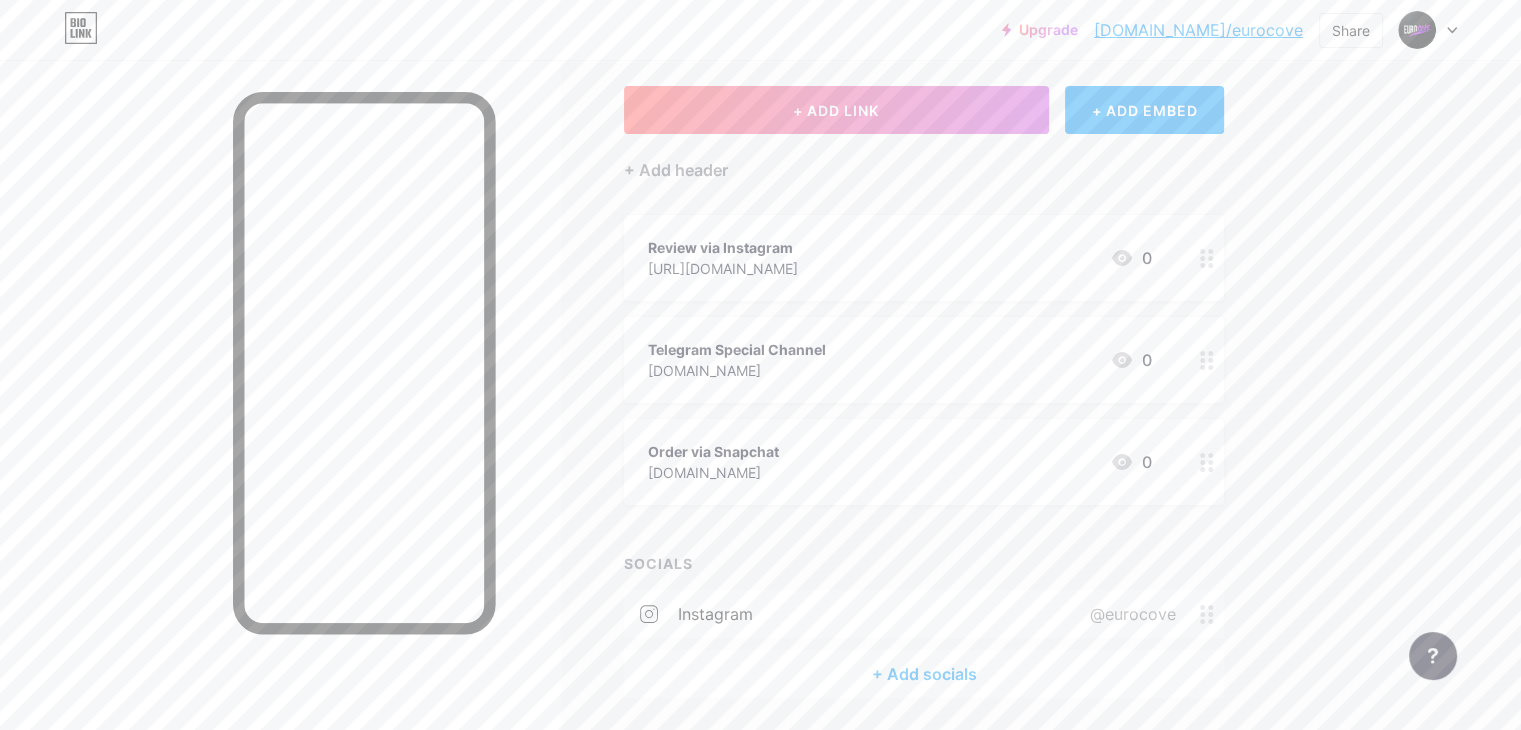 click on "+ Add socials" at bounding box center (924, 674) 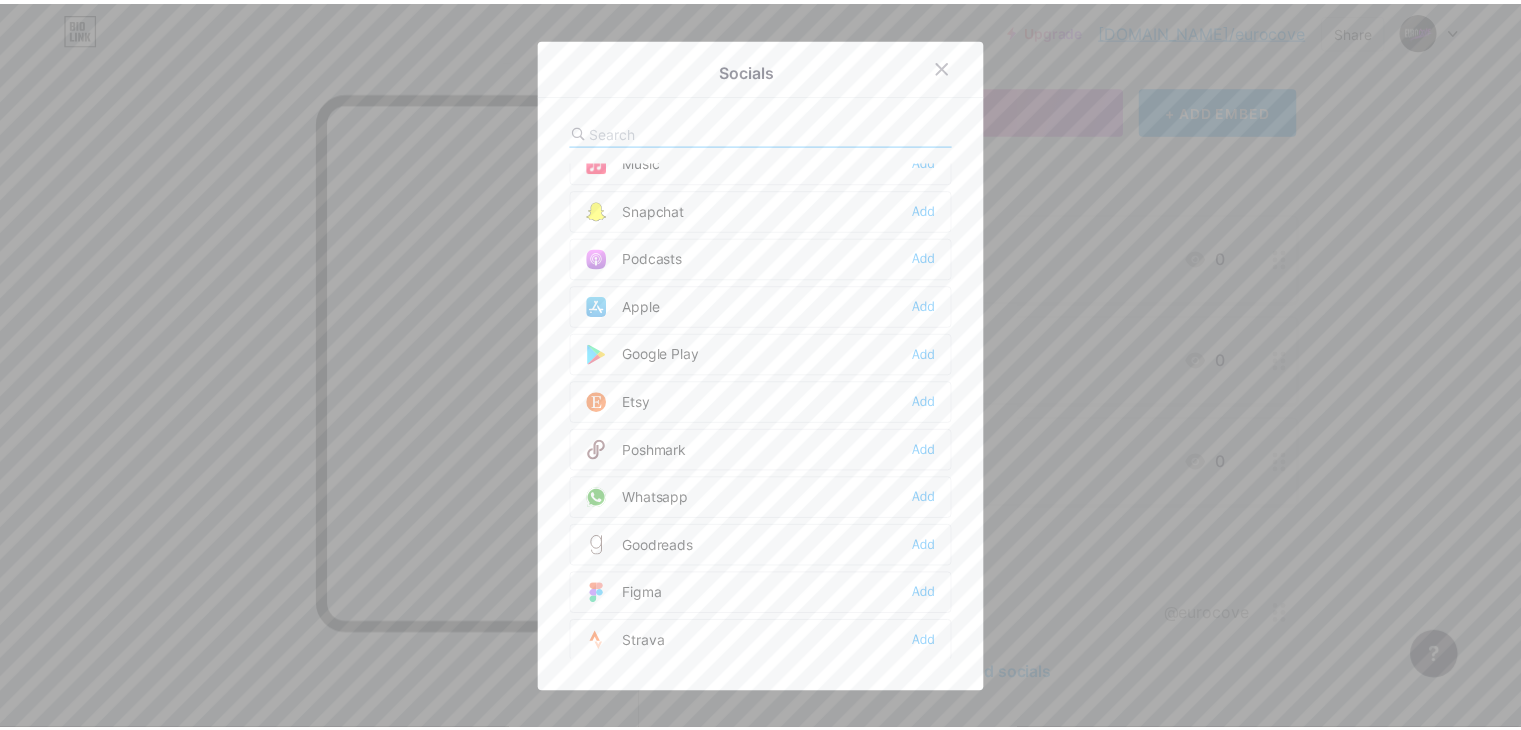 scroll, scrollTop: 1411, scrollLeft: 0, axis: vertical 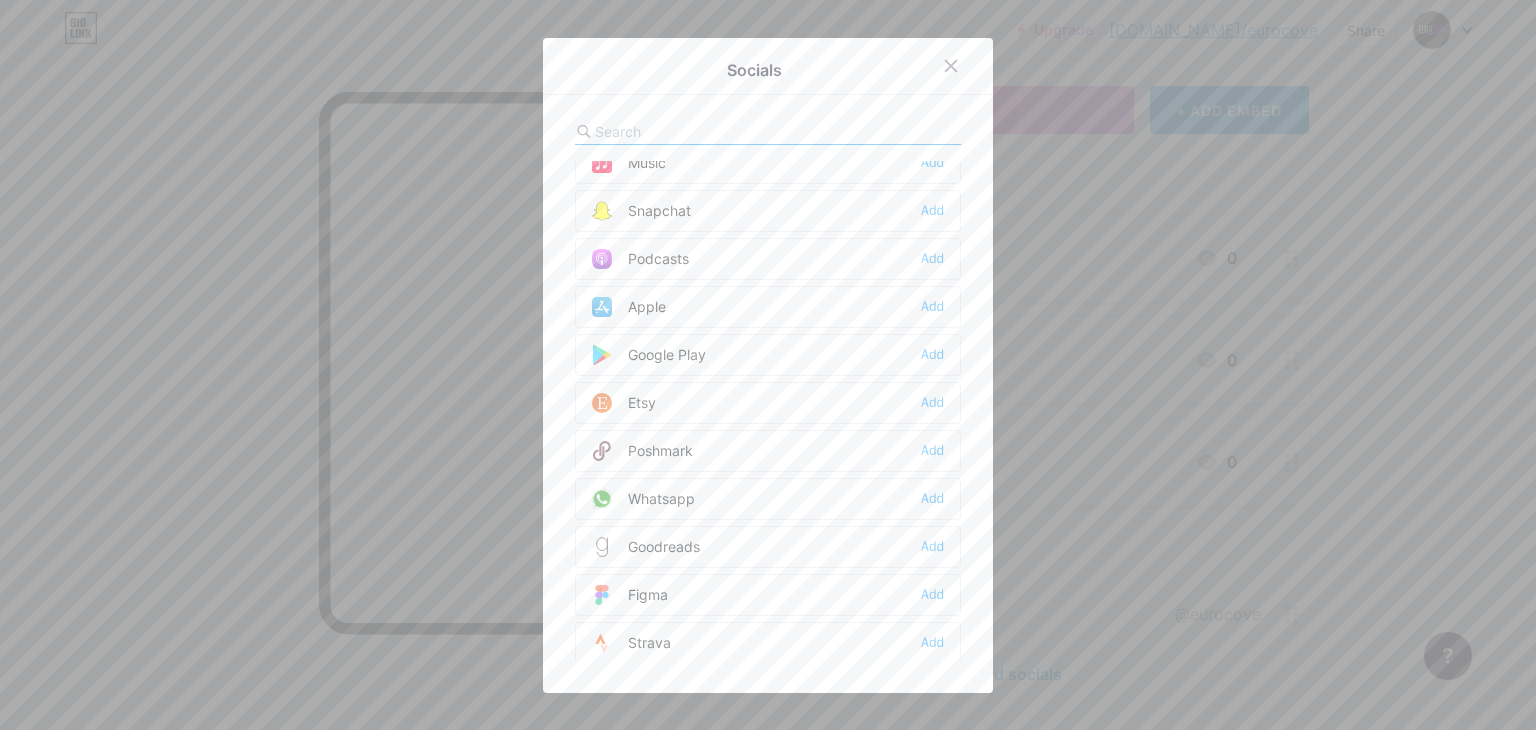 click on "Snapchat
Add" at bounding box center [768, 211] 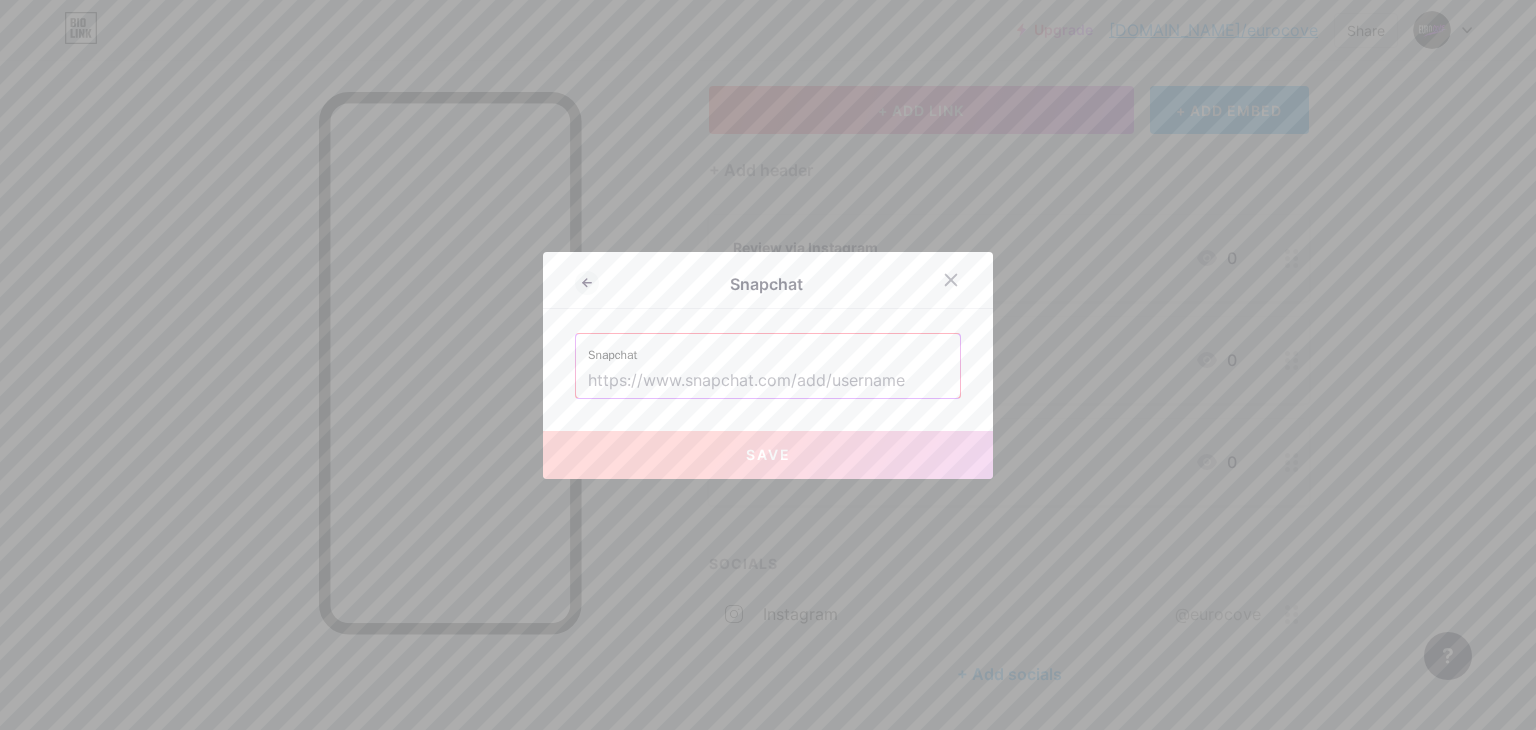 click on "Snapchat" at bounding box center (768, 366) 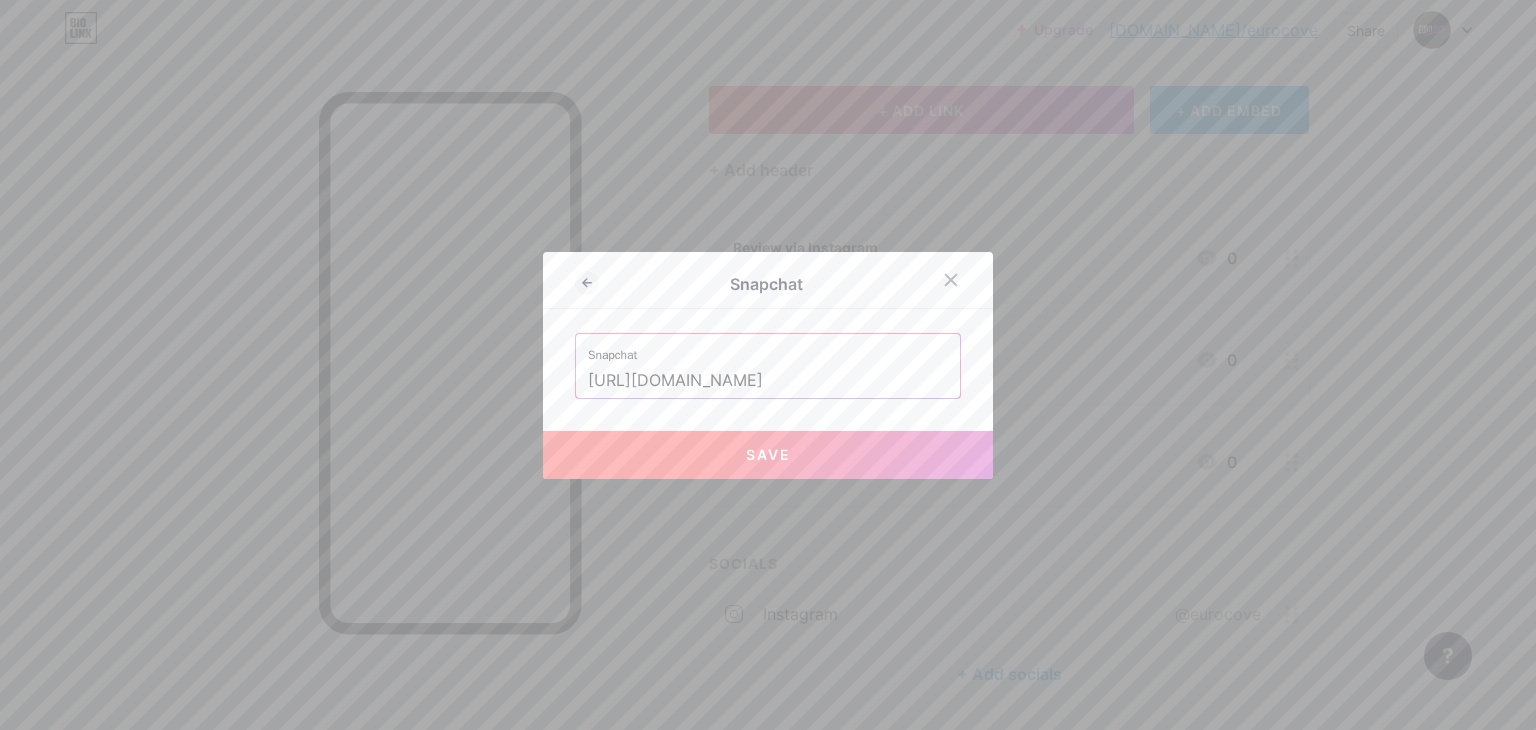 type on "[URL][DOMAIN_NAME]" 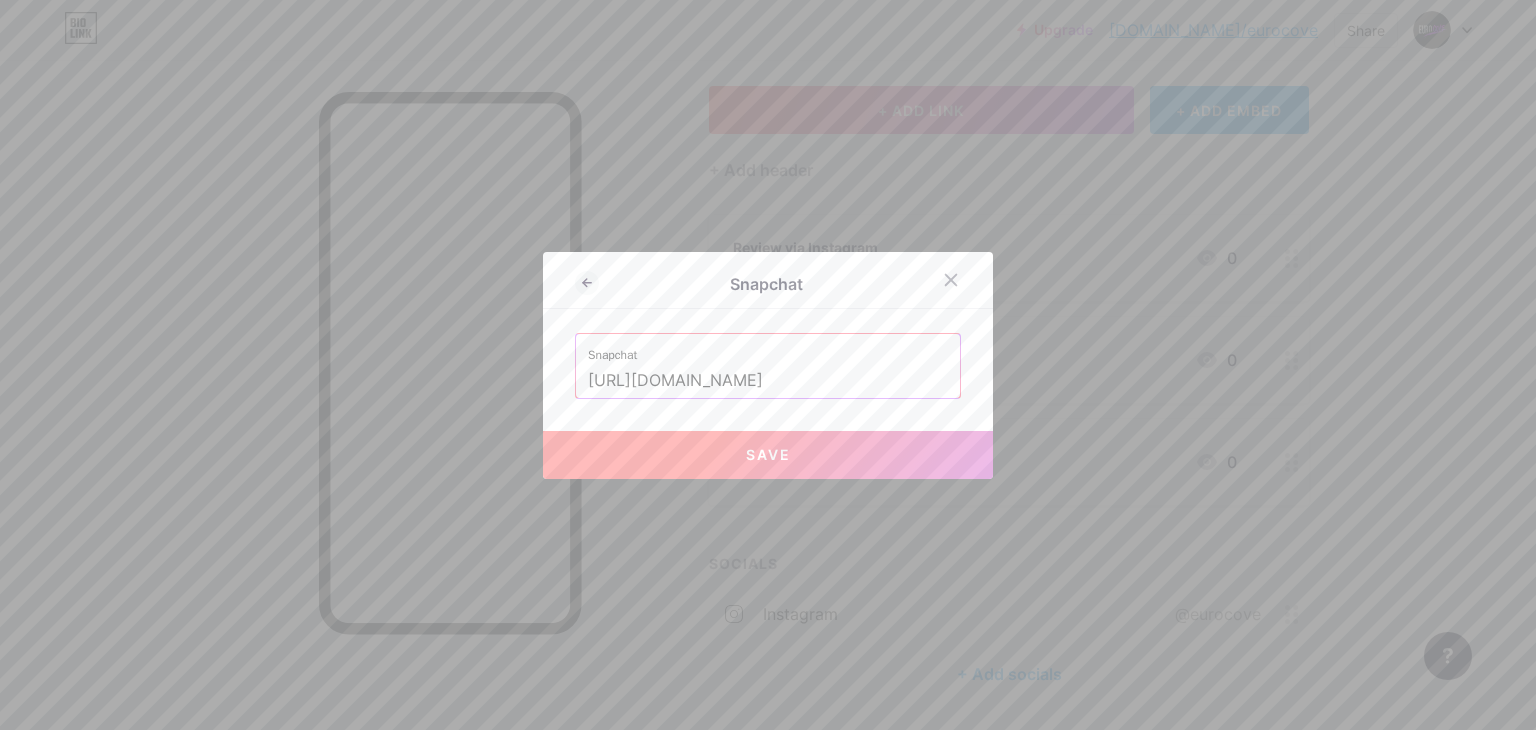 click on "[URL][DOMAIN_NAME]" at bounding box center (768, 381) 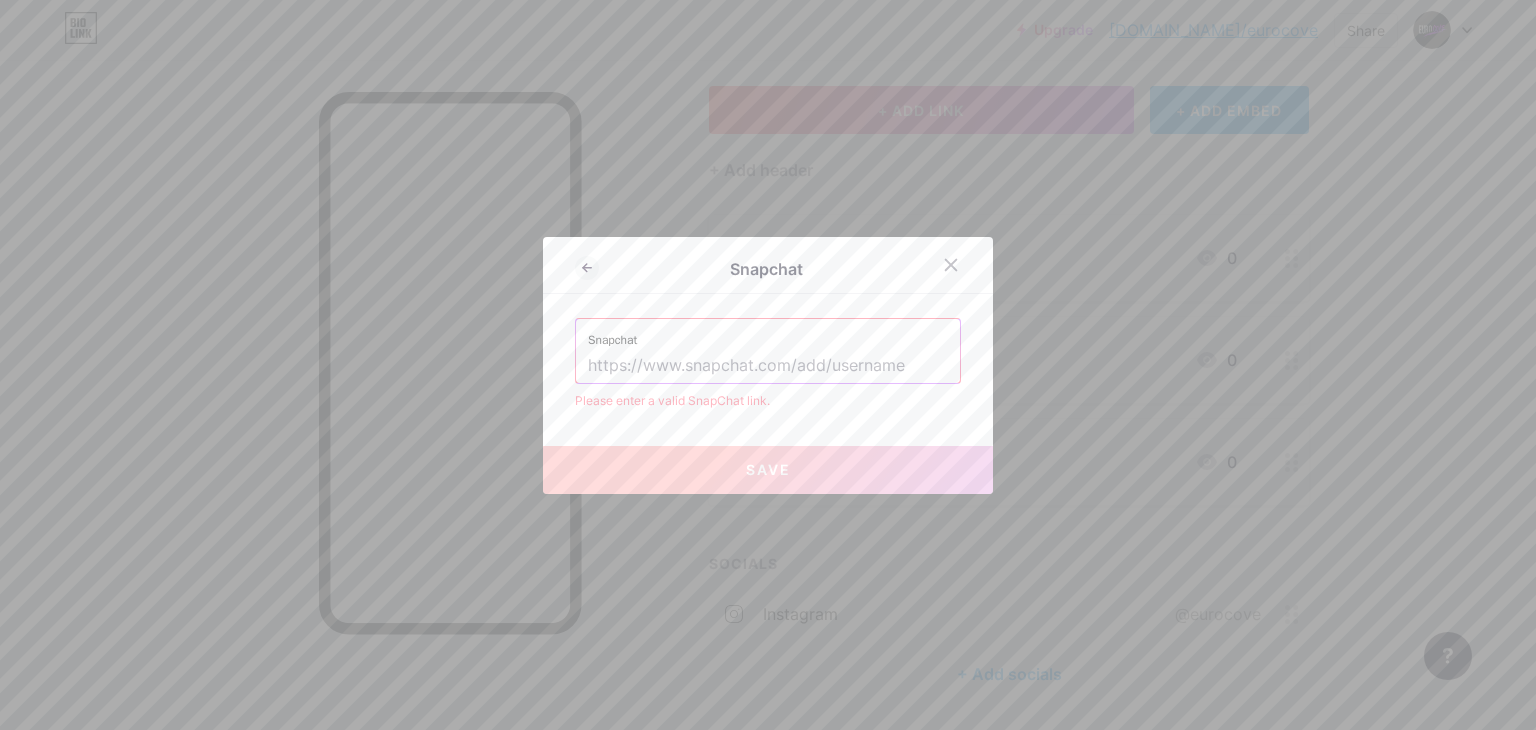paste on "[URL][DOMAIN_NAME]" 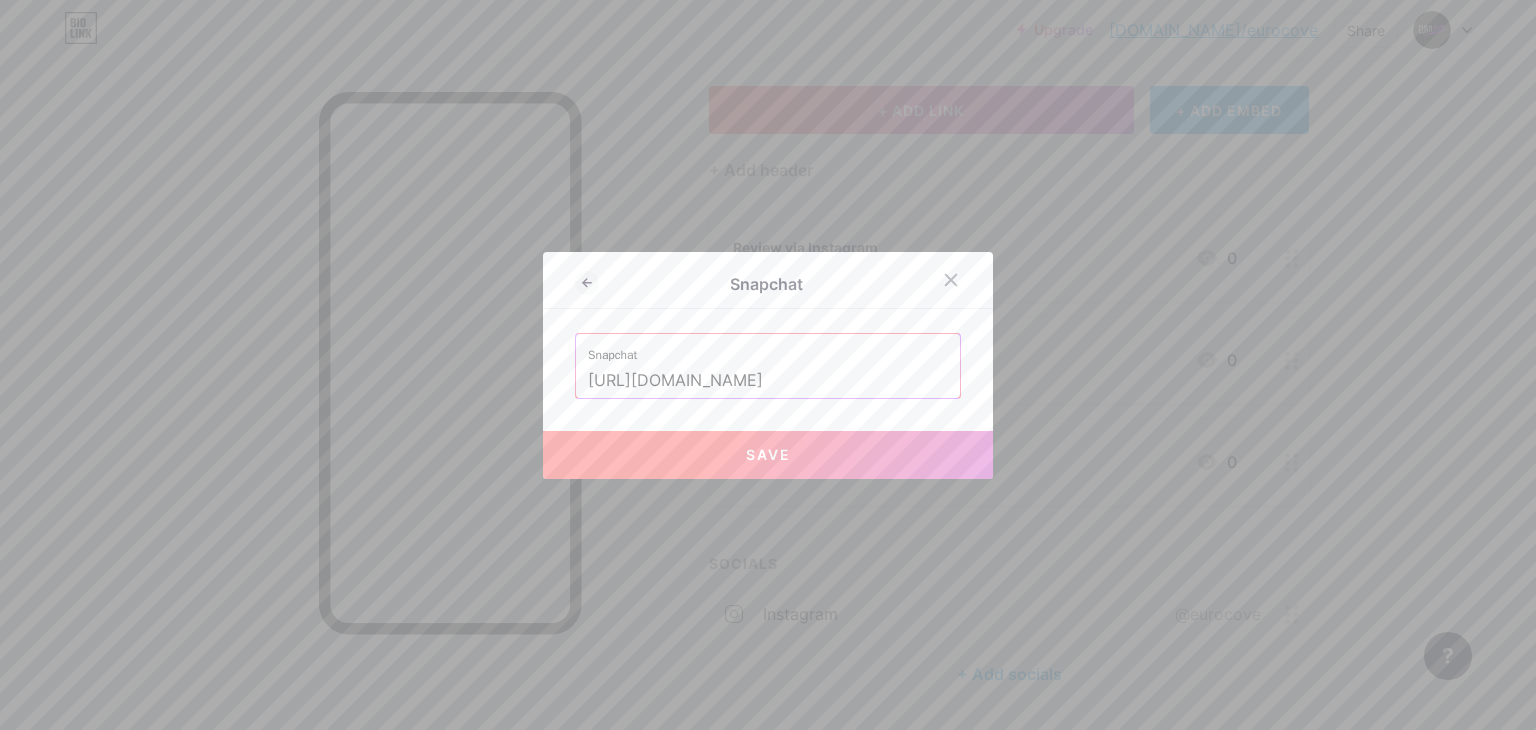 click on "[URL][DOMAIN_NAME]" at bounding box center (768, 381) 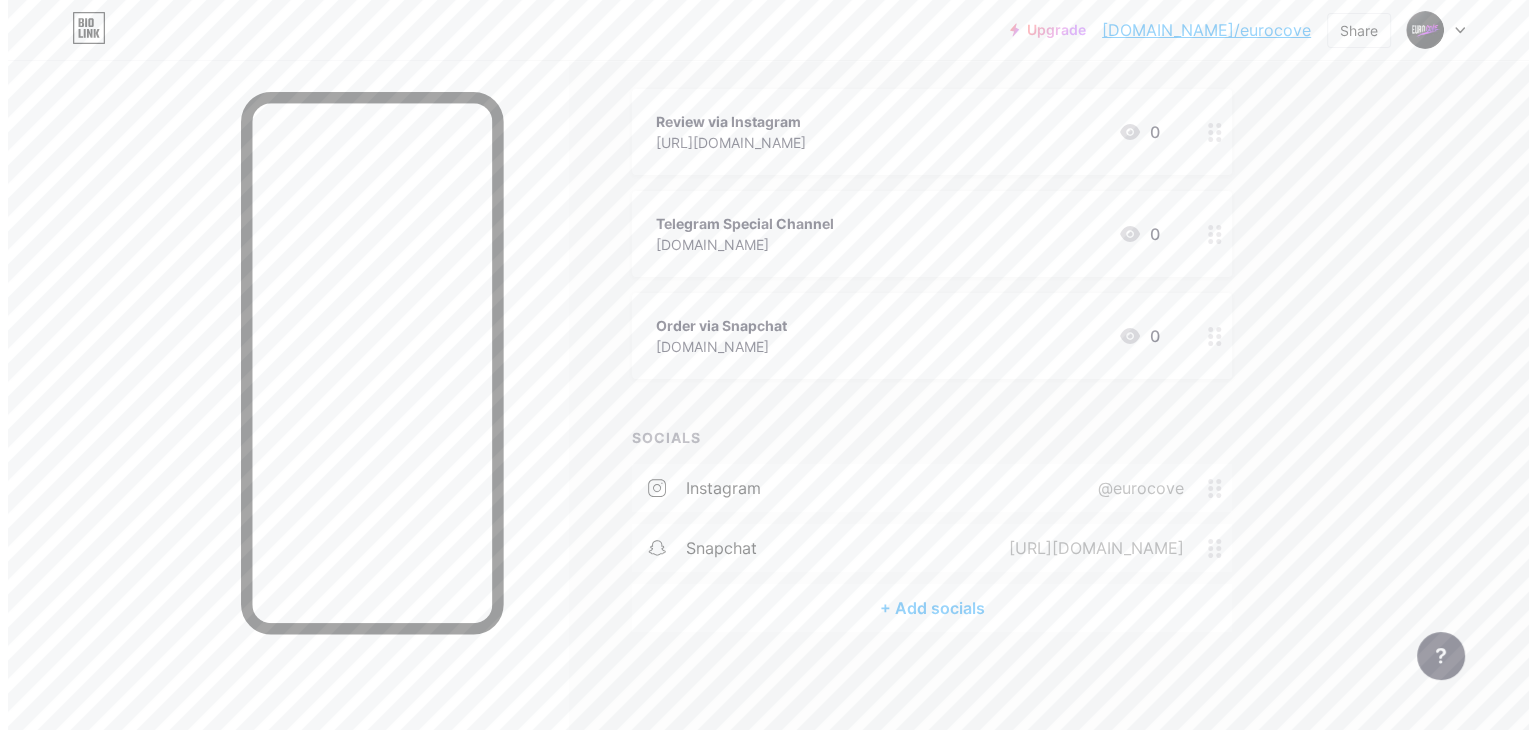 scroll, scrollTop: 227, scrollLeft: 0, axis: vertical 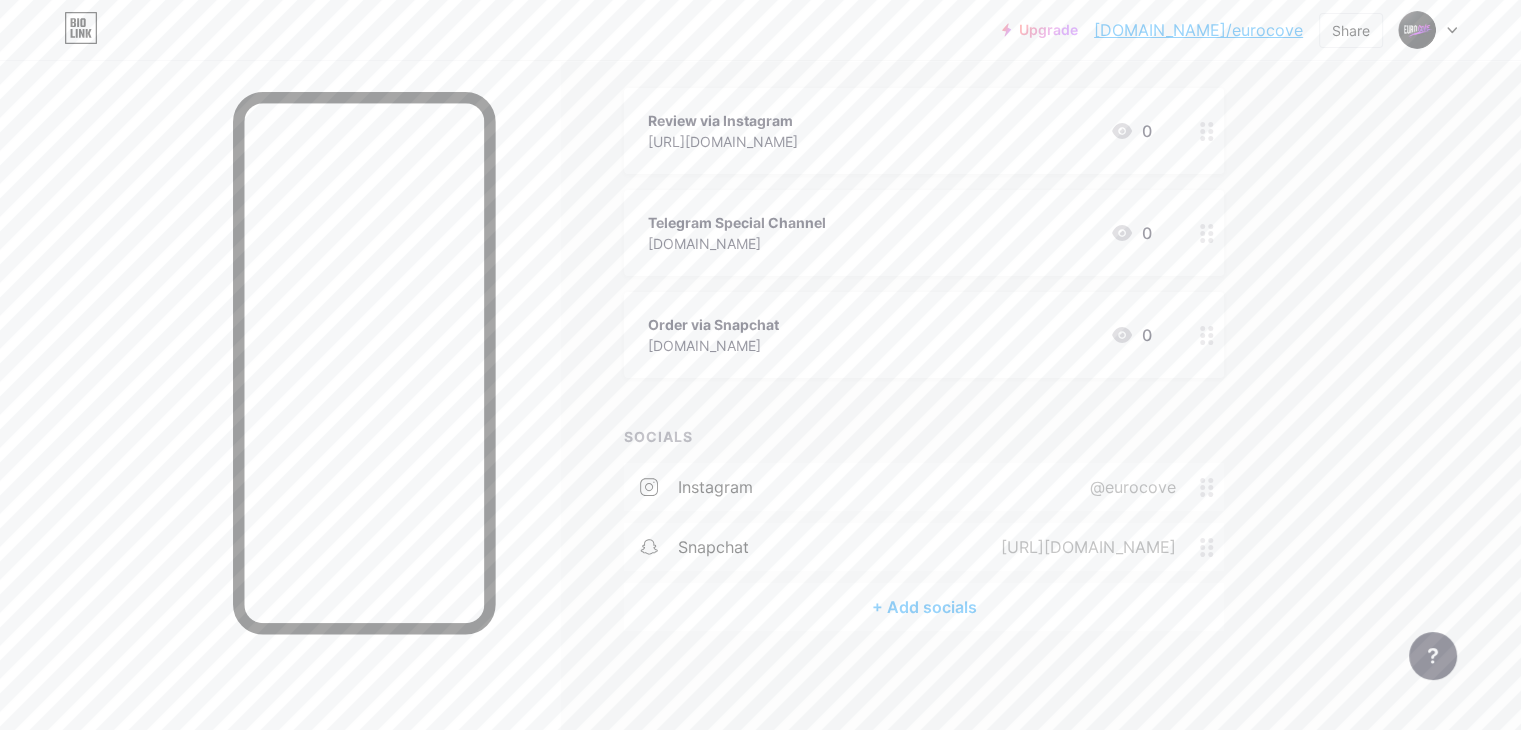 click on "+ Add socials" at bounding box center [924, 607] 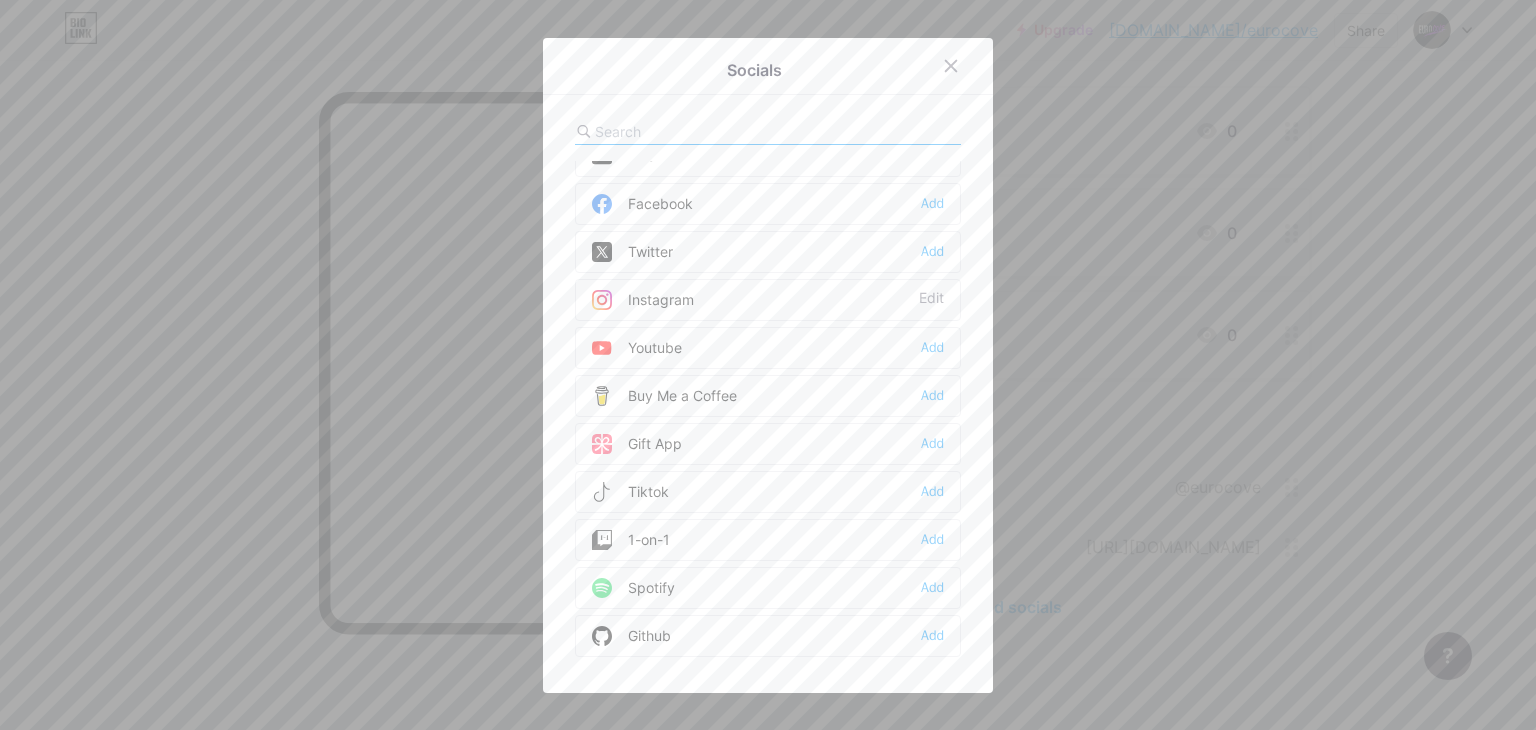 scroll, scrollTop: 28, scrollLeft: 0, axis: vertical 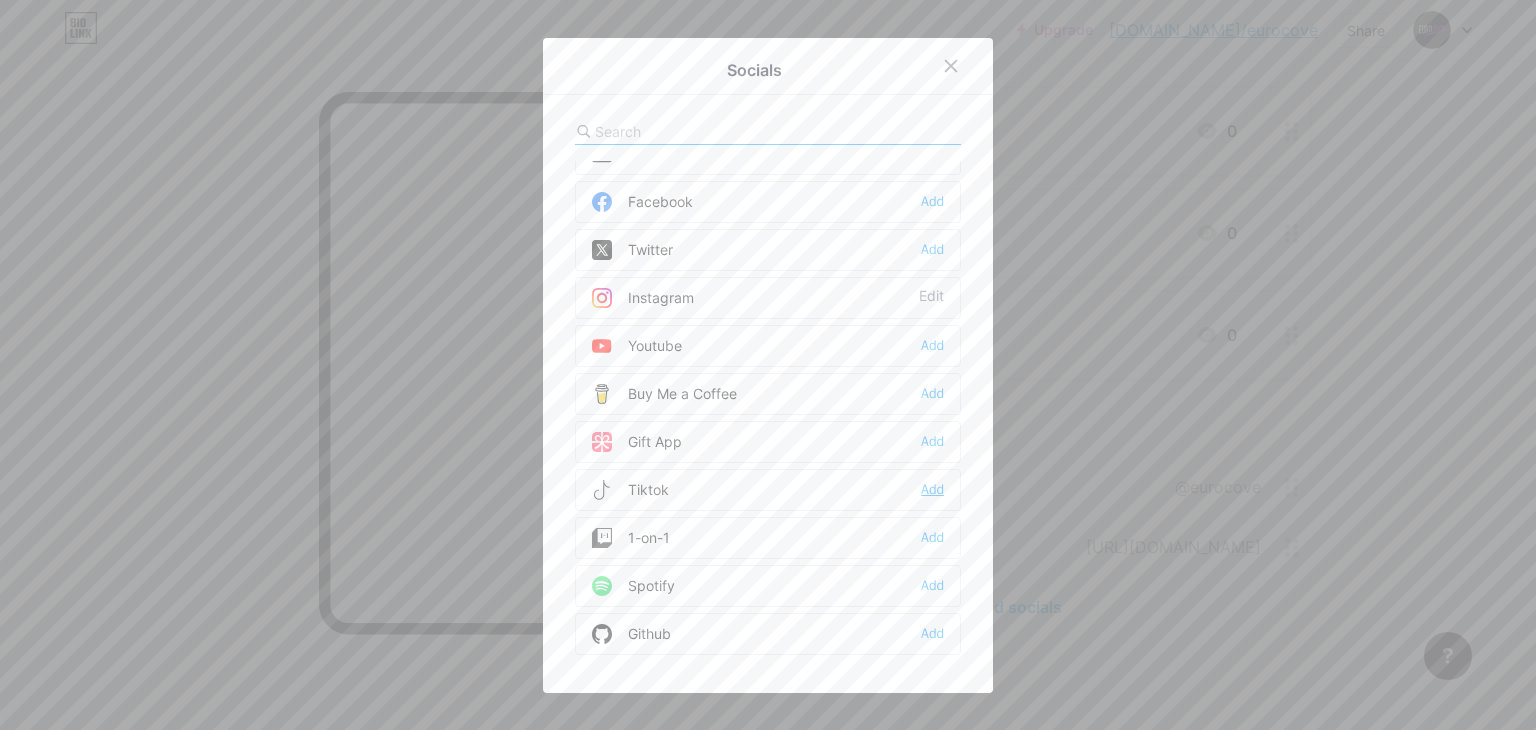 click on "Add" at bounding box center [932, 490] 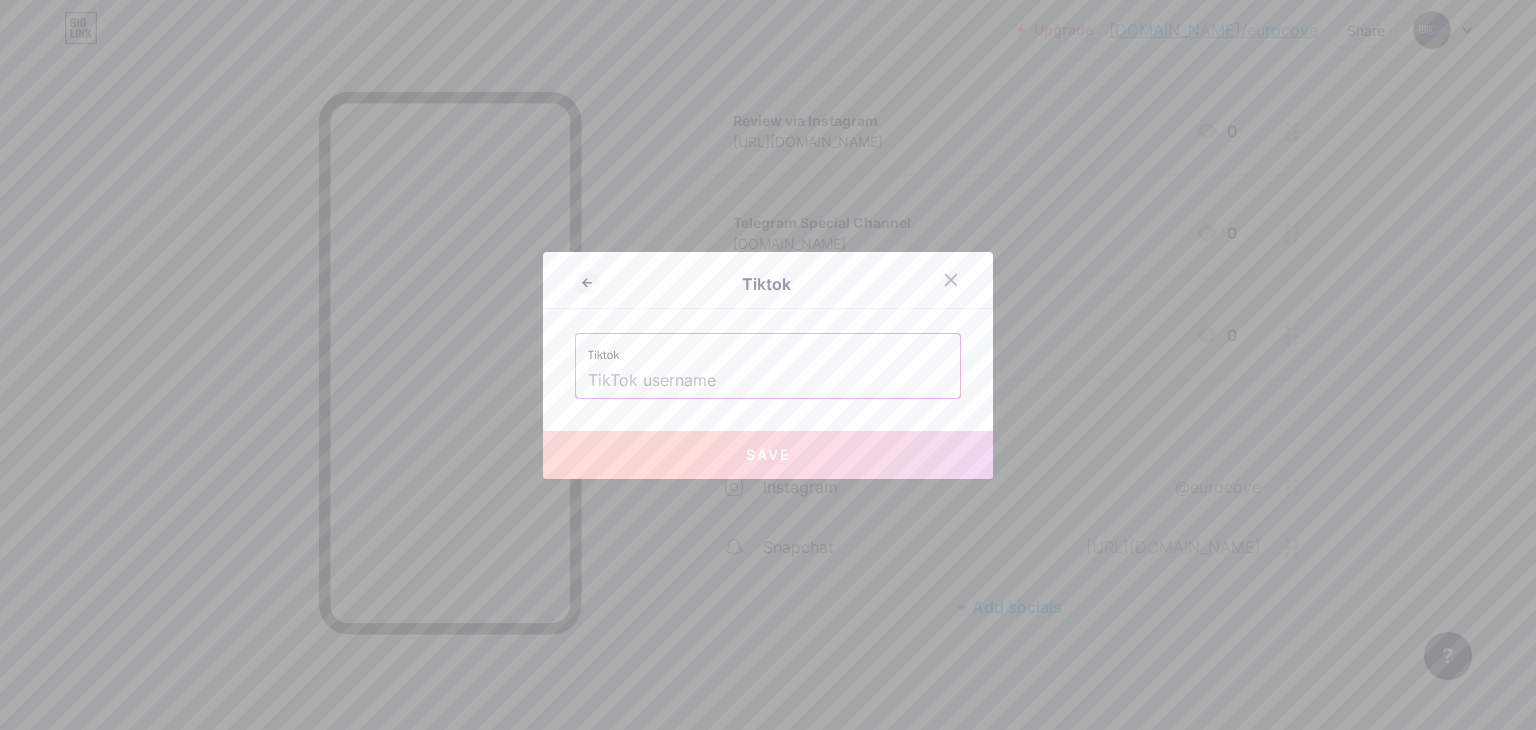 click at bounding box center (768, 381) 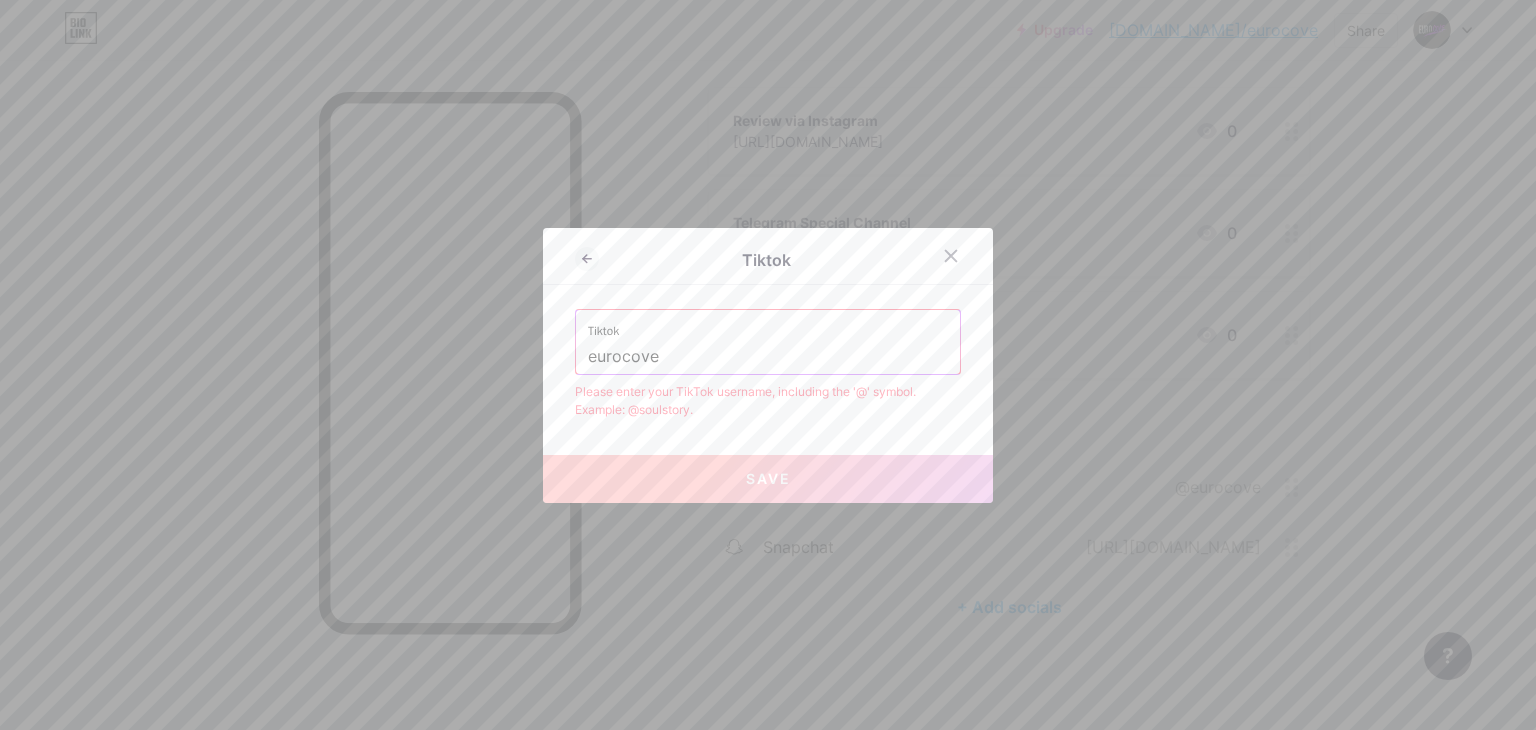 click on "Save" at bounding box center (768, 479) 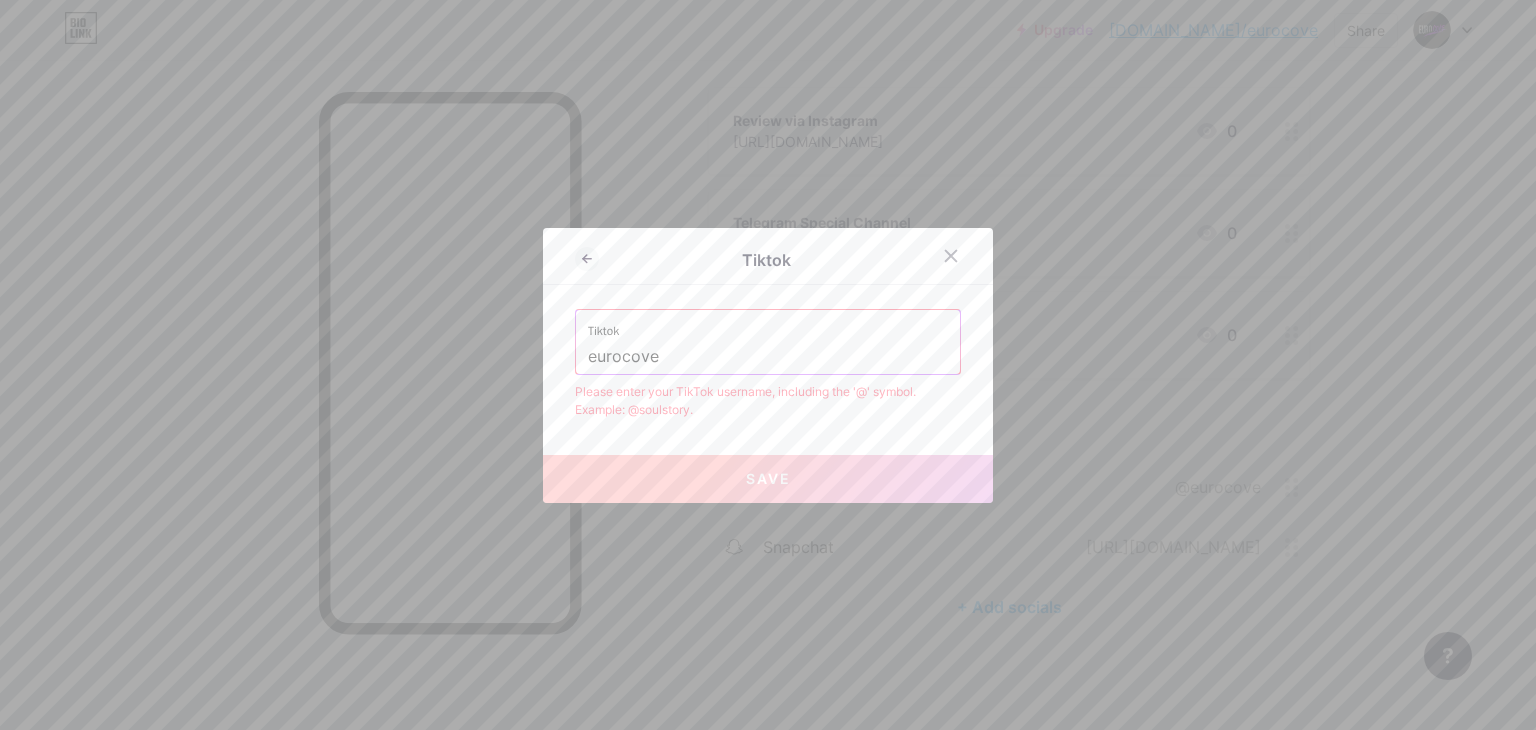click on "Tiktok   eurocove" at bounding box center (768, 342) 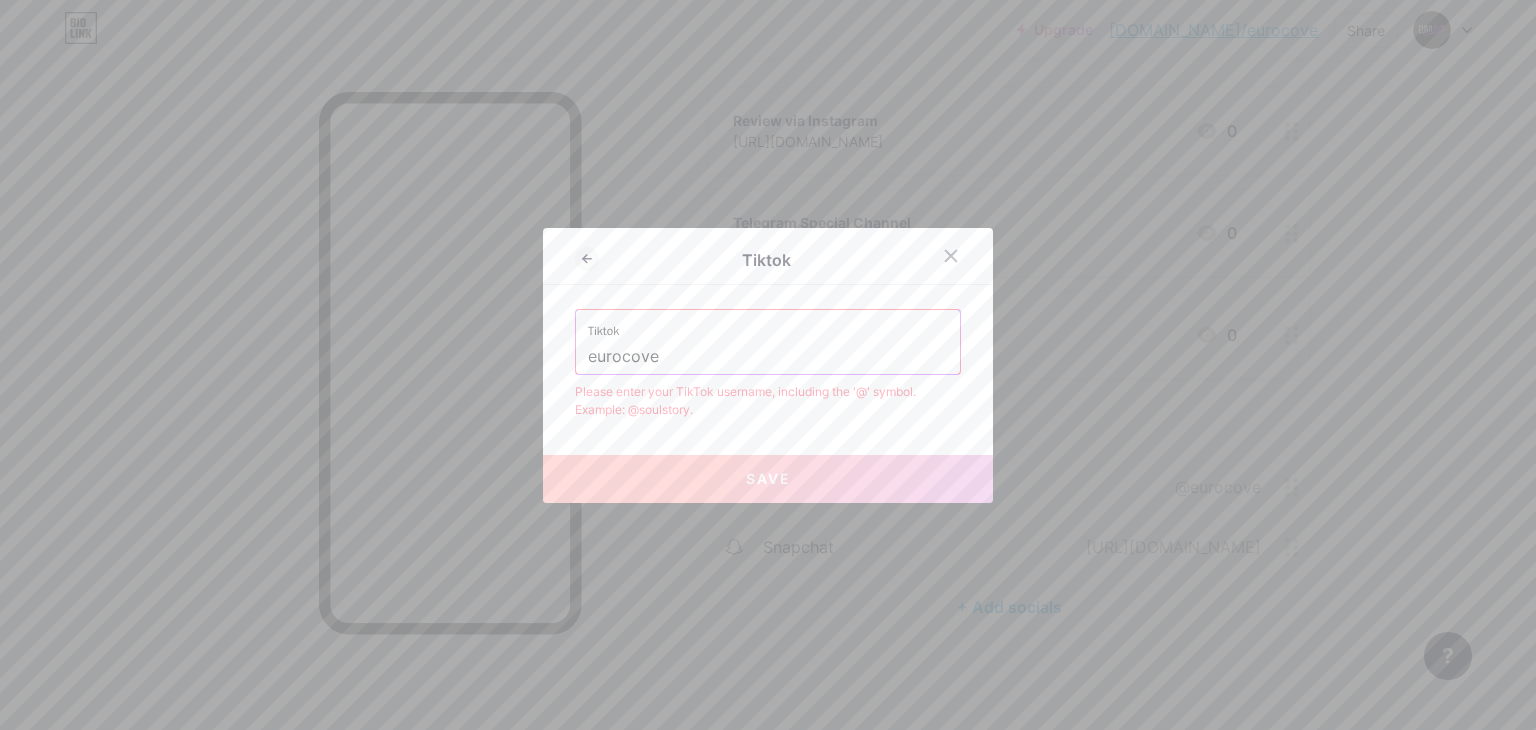 click on "eurocove" at bounding box center [768, 357] 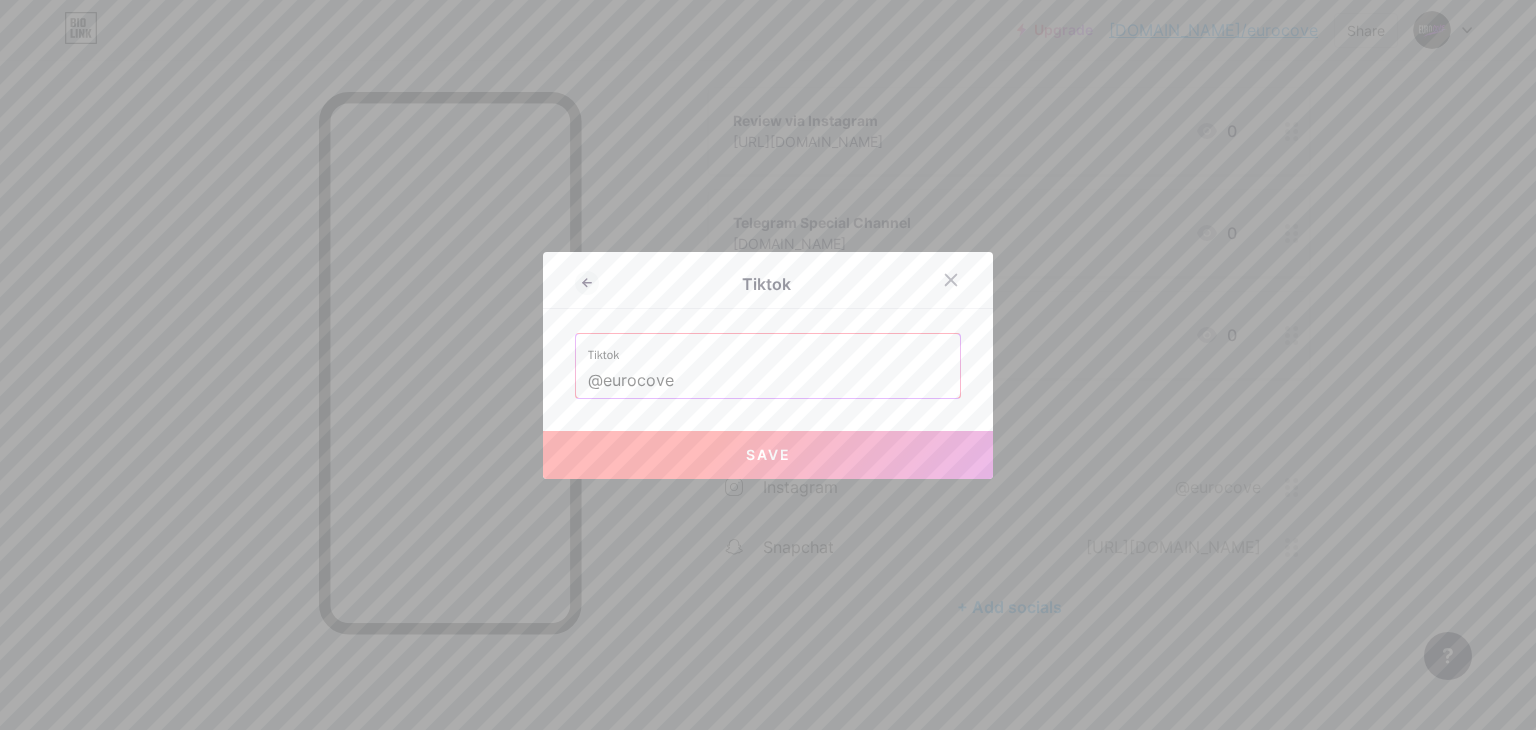 click on "Save" at bounding box center (768, 455) 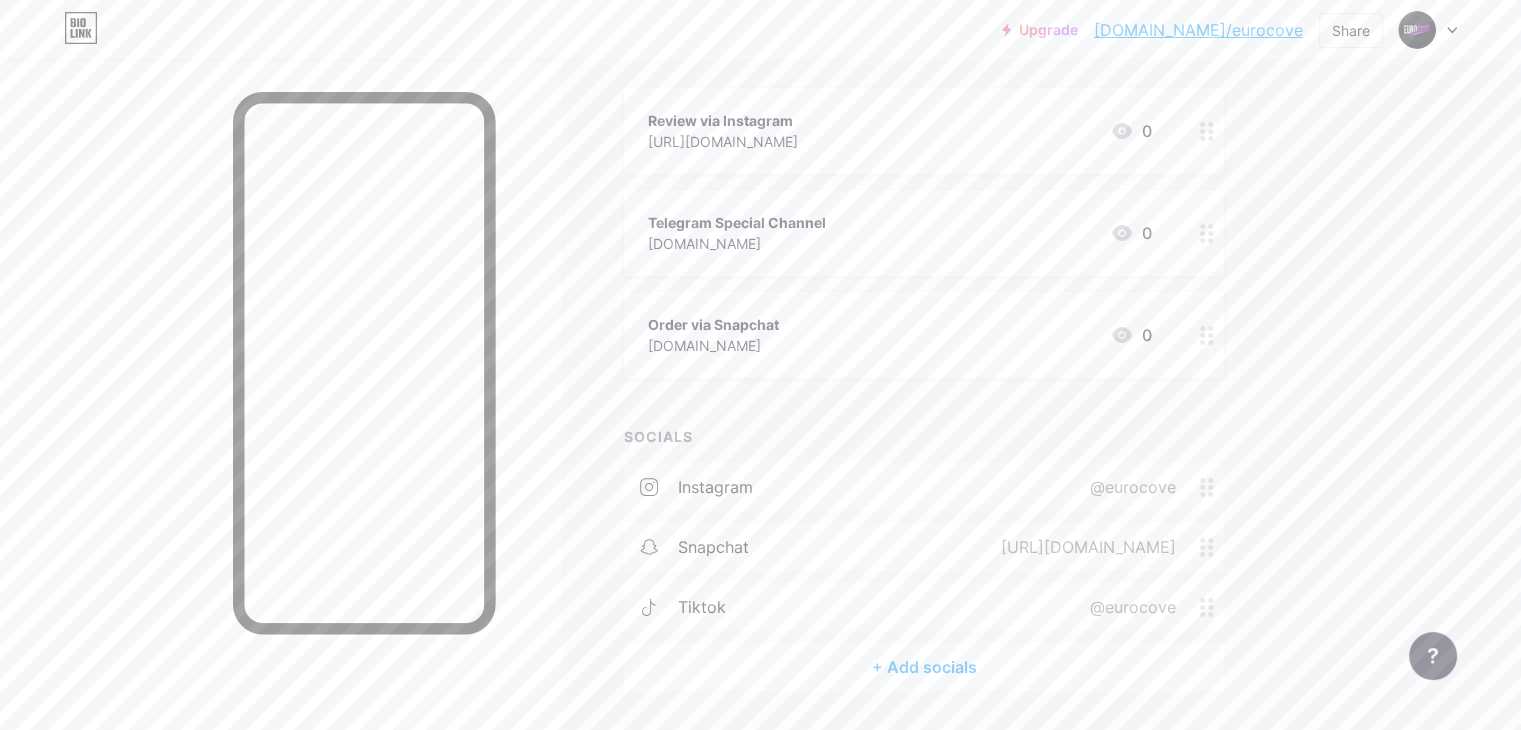 click on "+ Add socials" at bounding box center [924, 667] 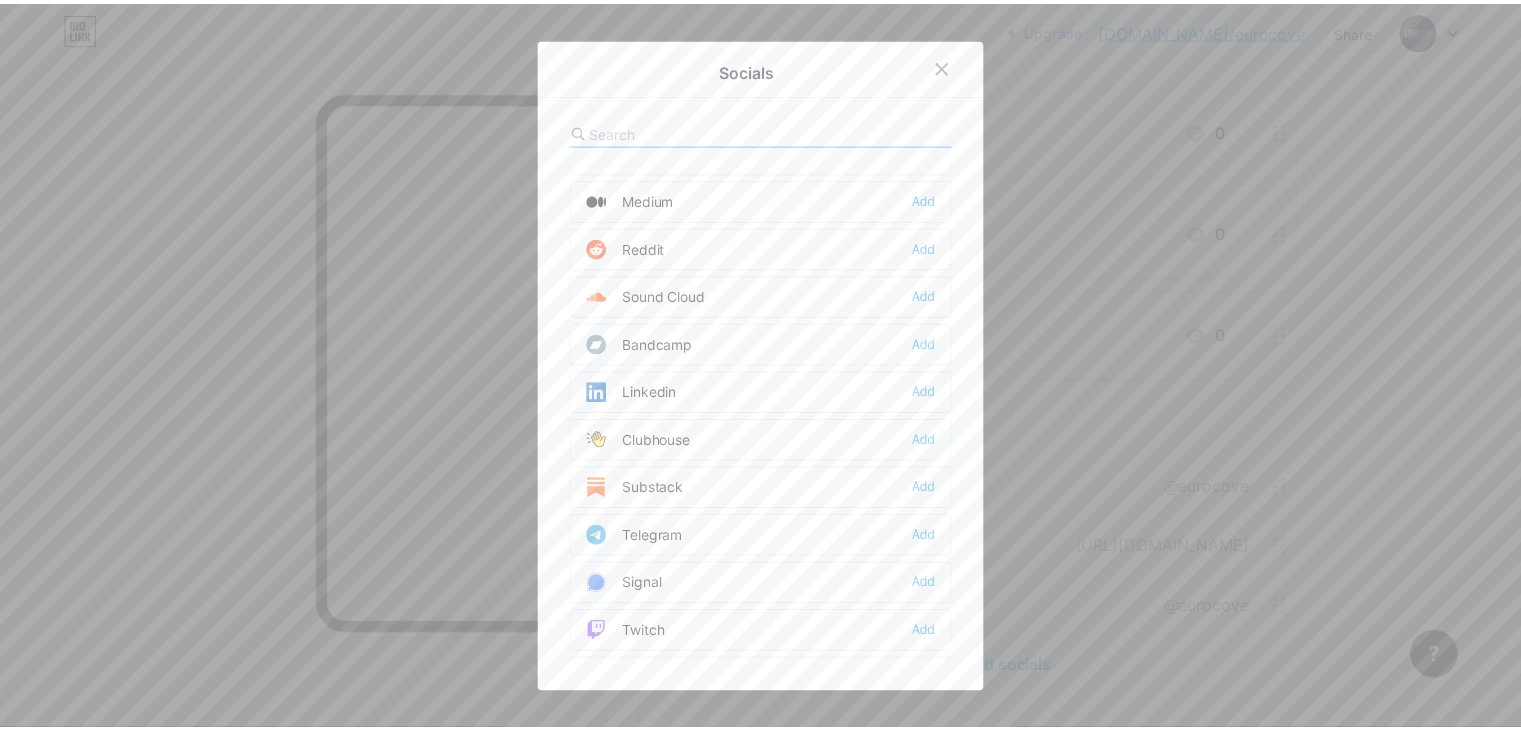 scroll, scrollTop: 820, scrollLeft: 0, axis: vertical 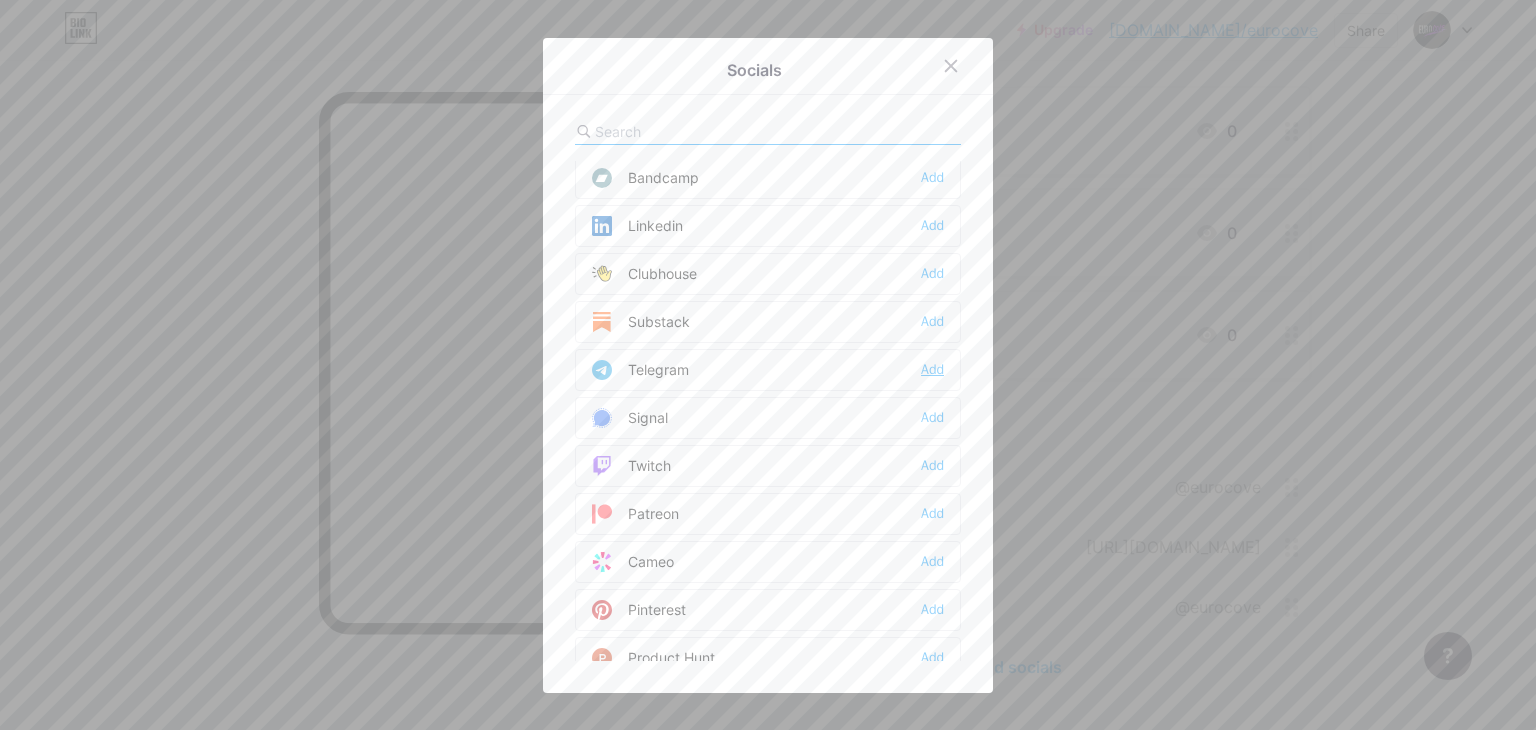 click on "Add" at bounding box center (932, 370) 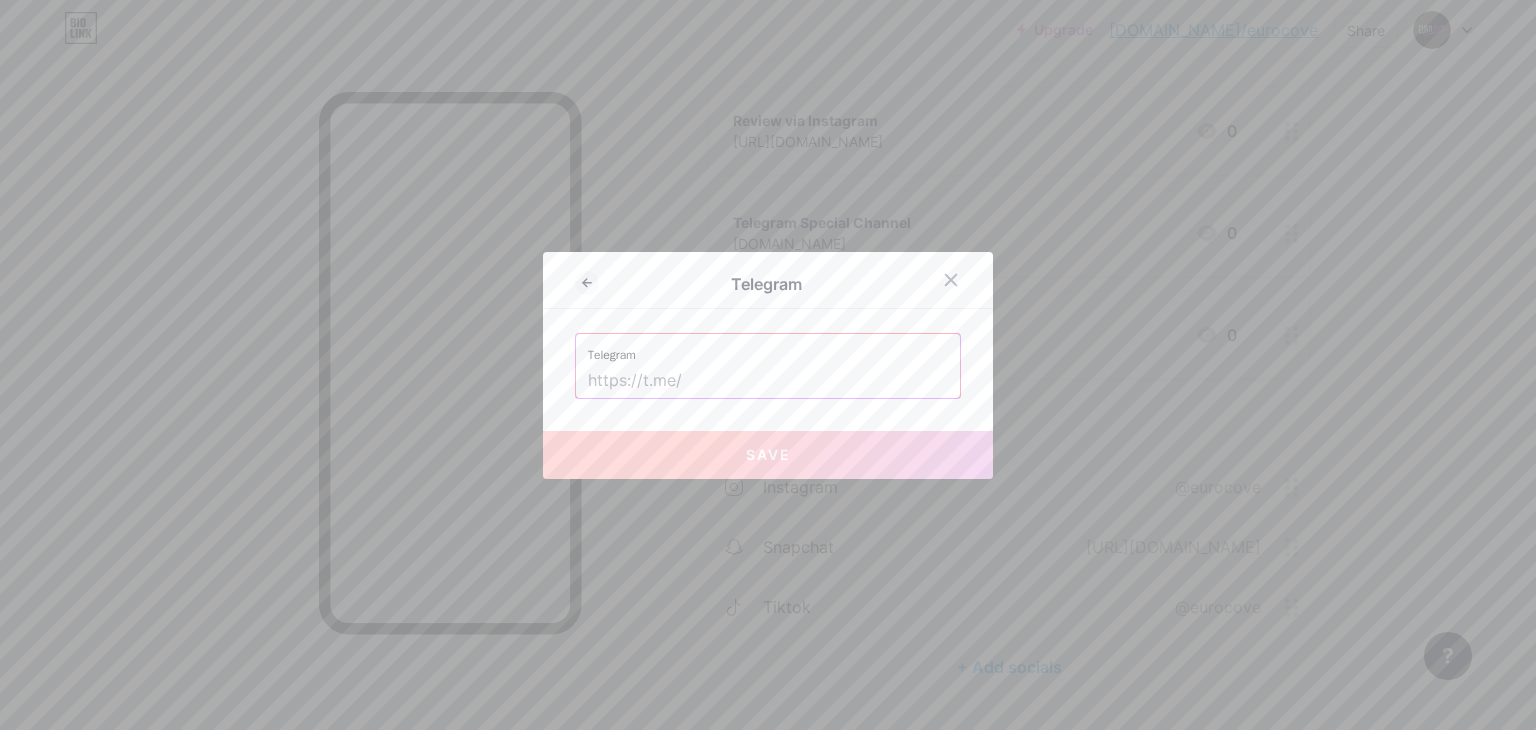 click at bounding box center (768, 381) 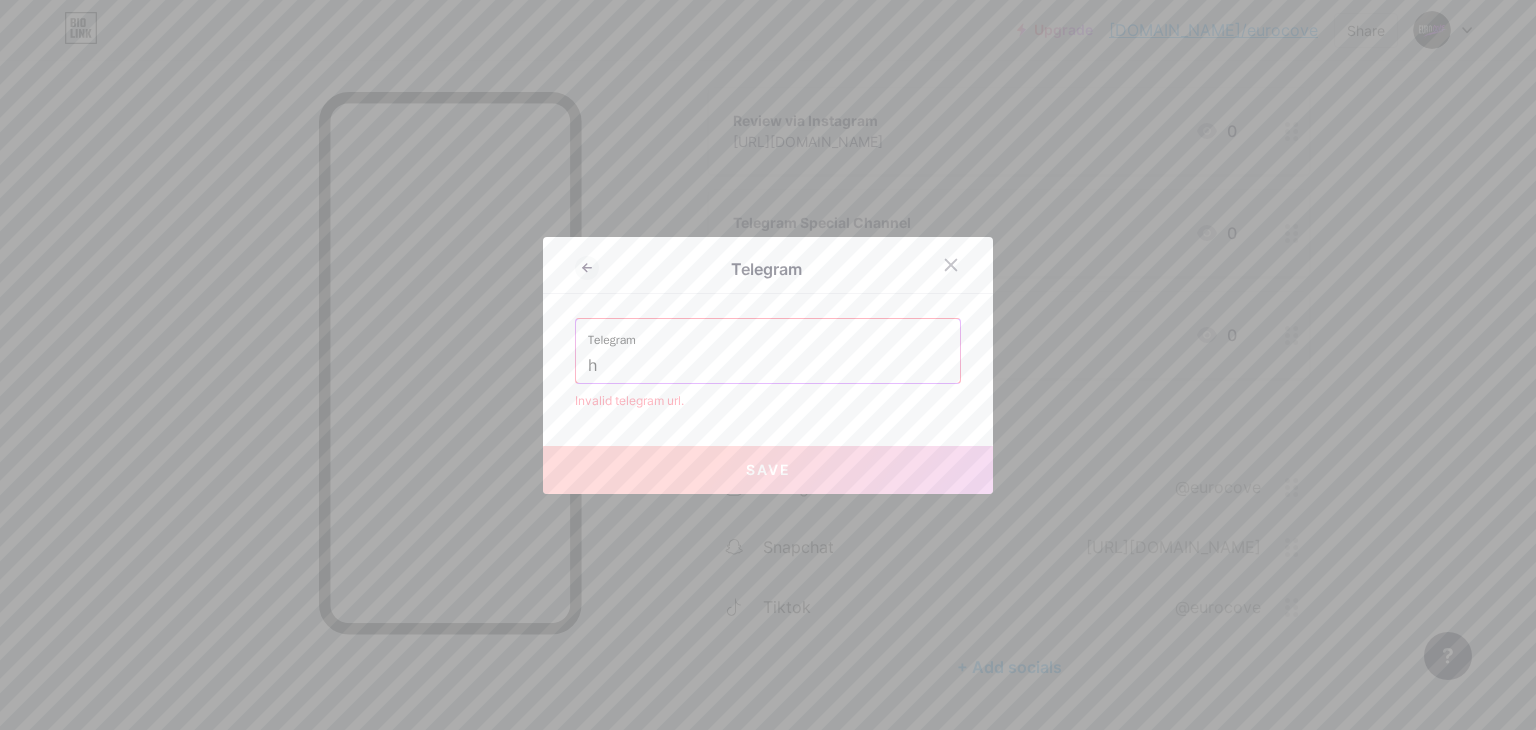 type 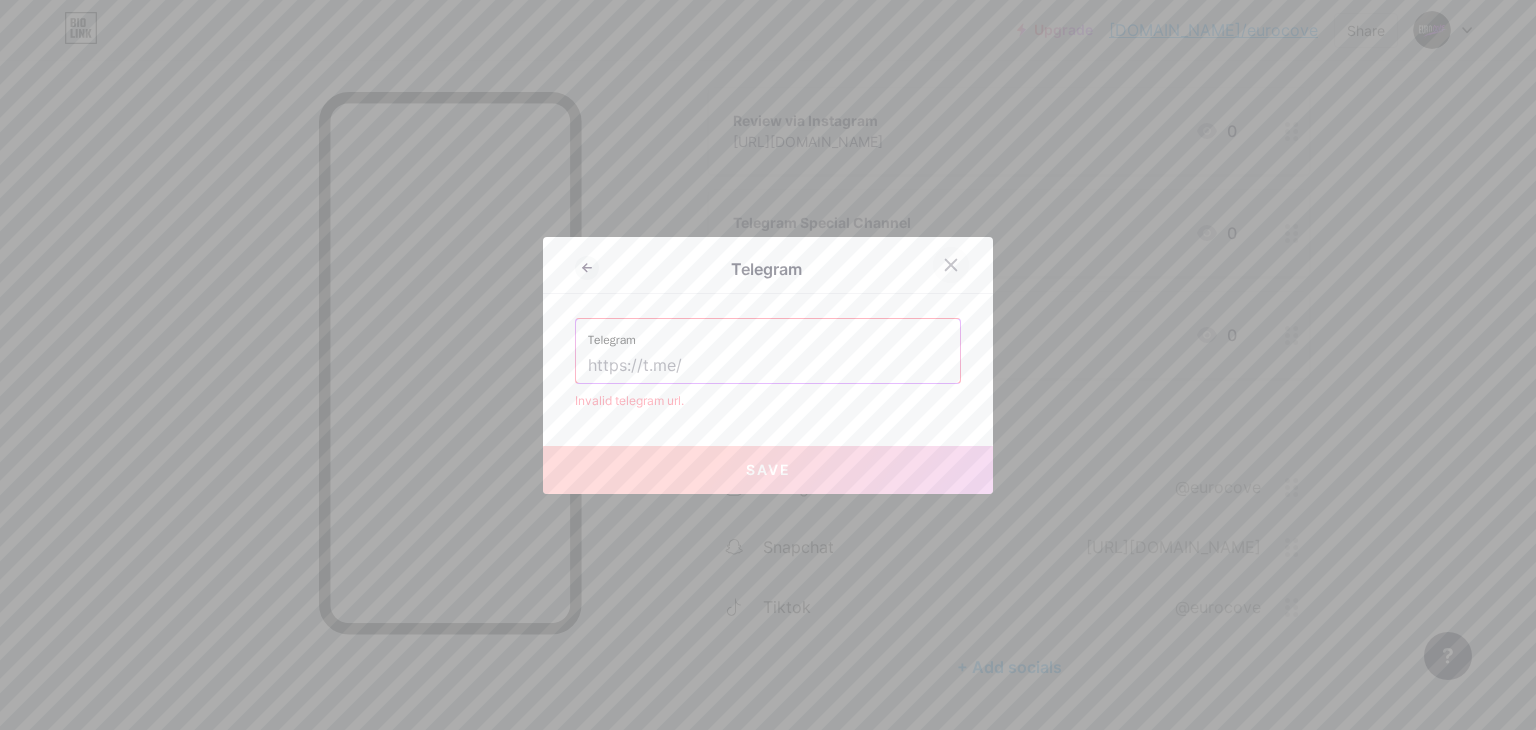 click at bounding box center [951, 265] 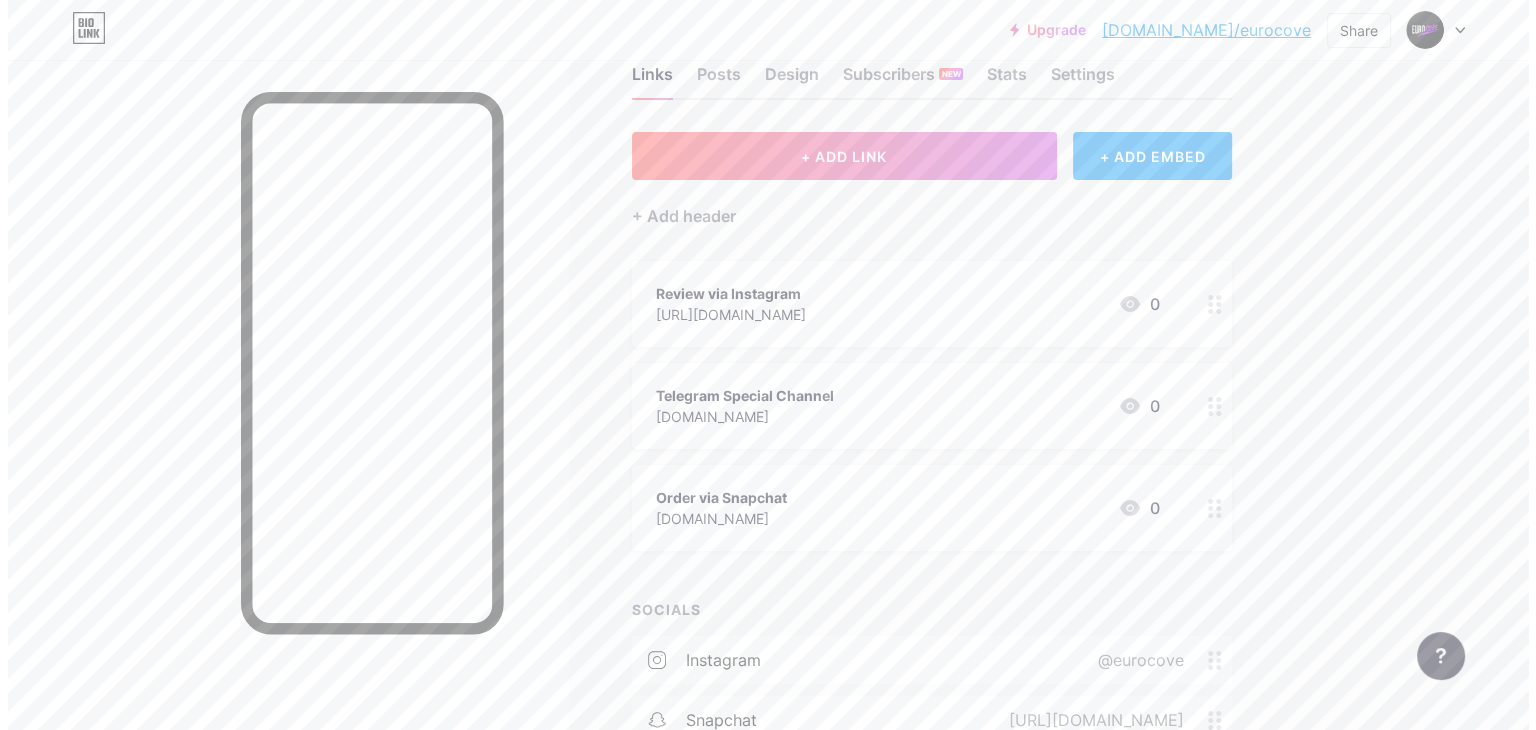 scroll, scrollTop: 43, scrollLeft: 0, axis: vertical 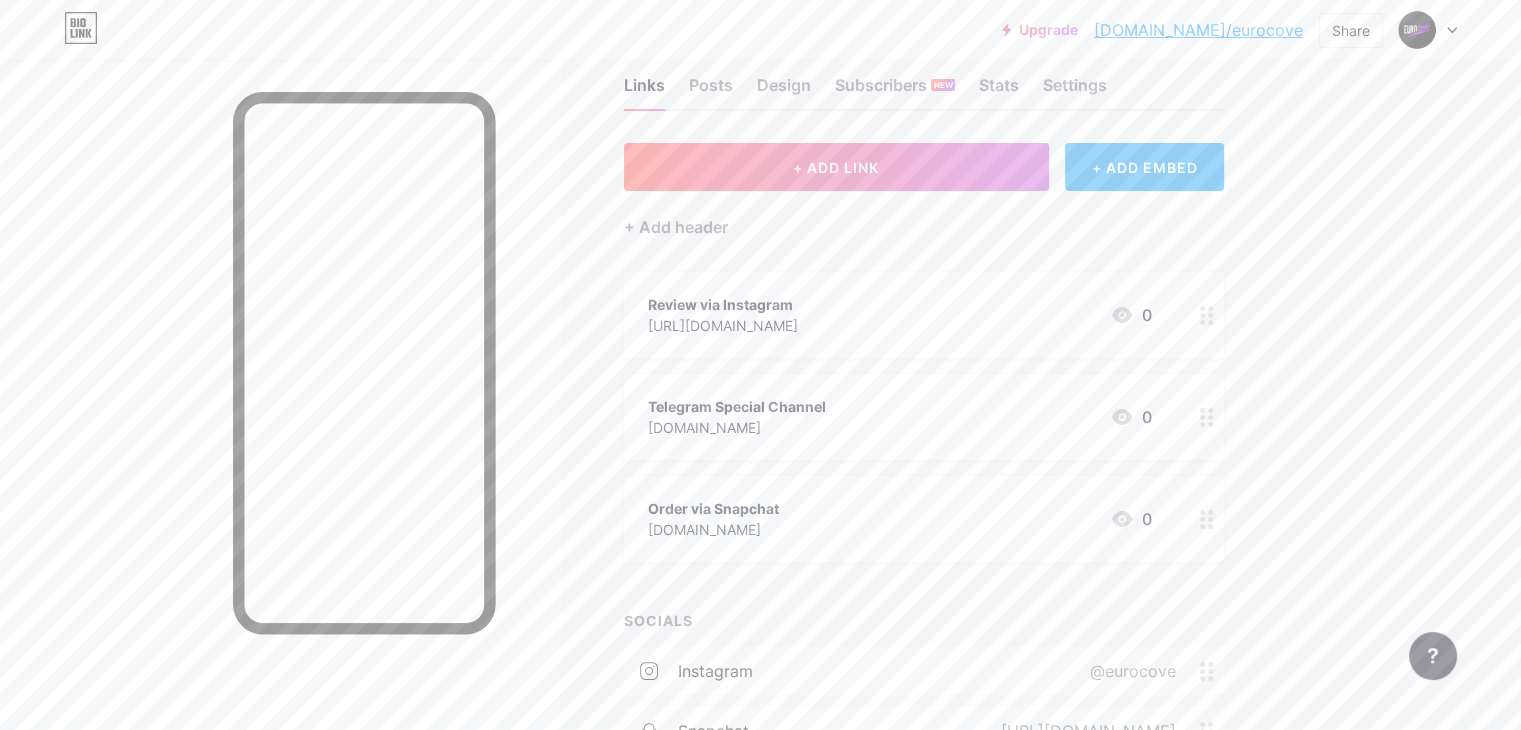 click on "+ ADD EMBED" at bounding box center (1144, 167) 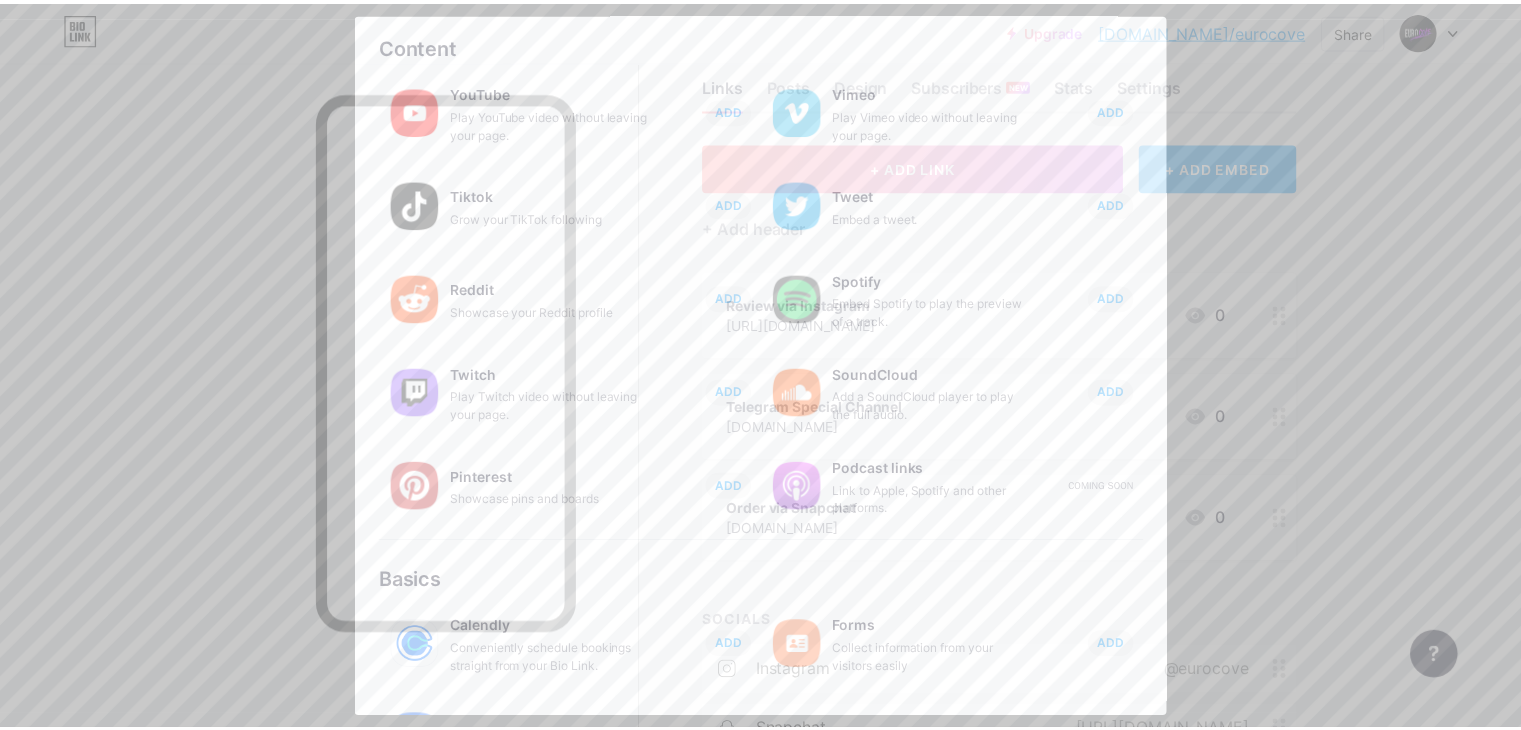 scroll, scrollTop: 80, scrollLeft: 0, axis: vertical 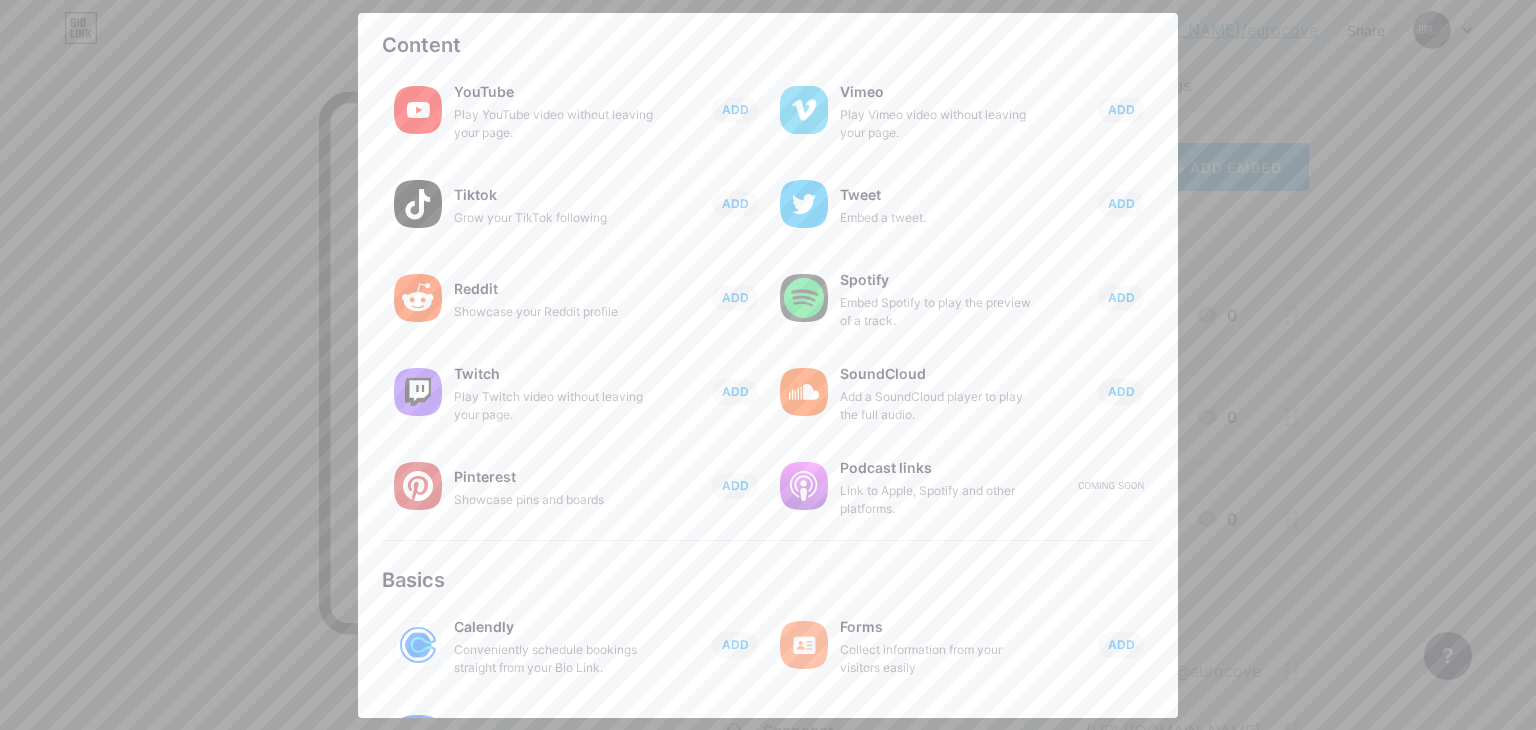 click at bounding box center (768, 365) 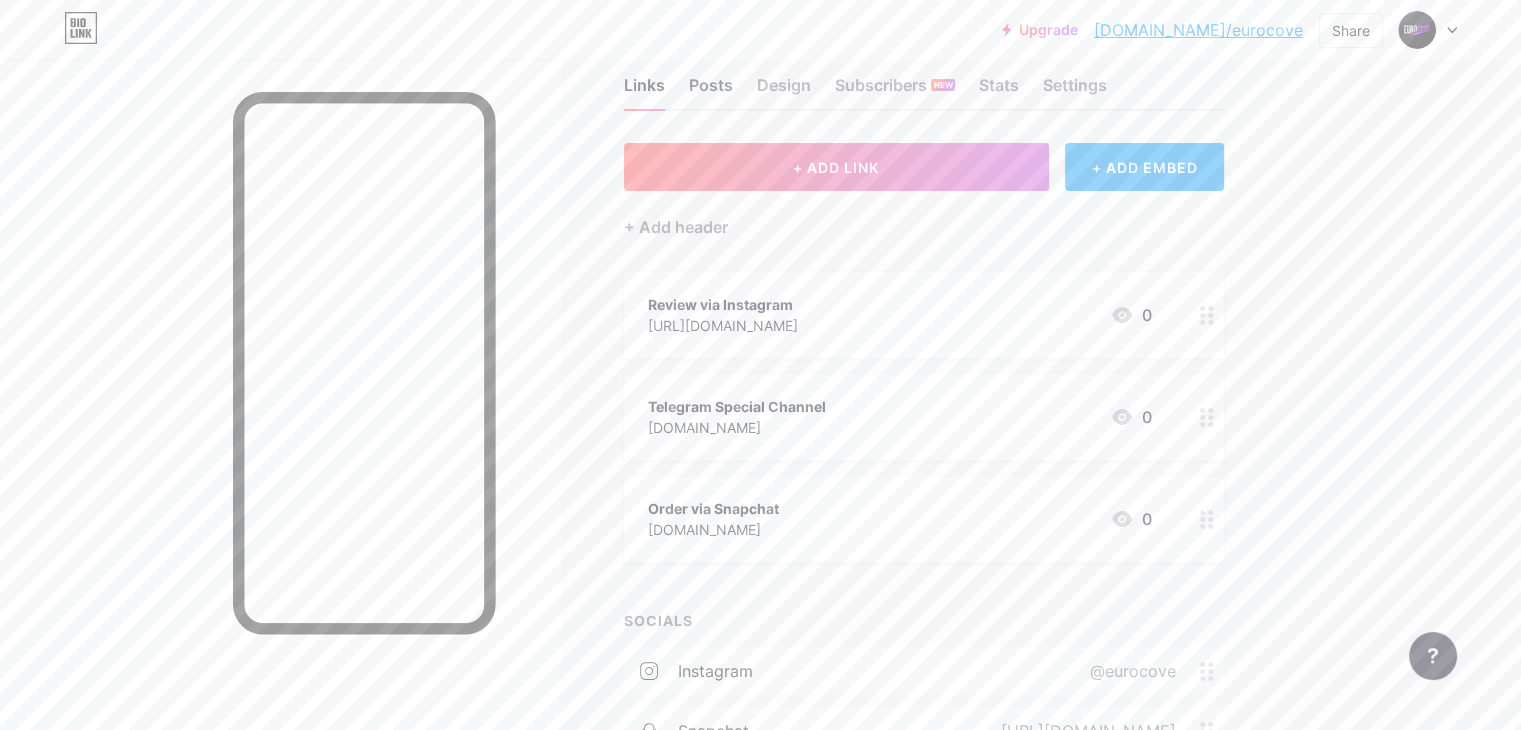 click on "Posts" at bounding box center (711, 91) 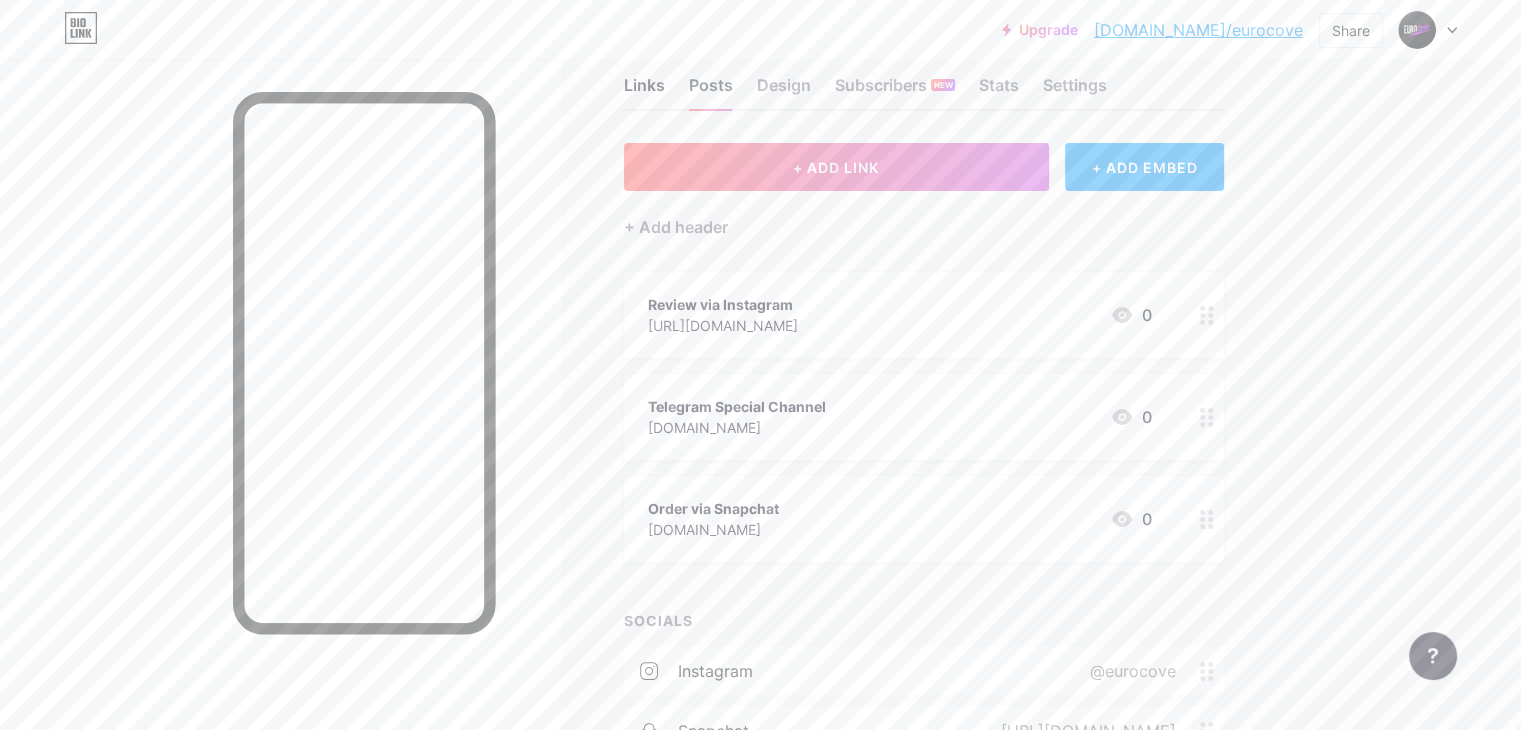 scroll, scrollTop: 0, scrollLeft: 0, axis: both 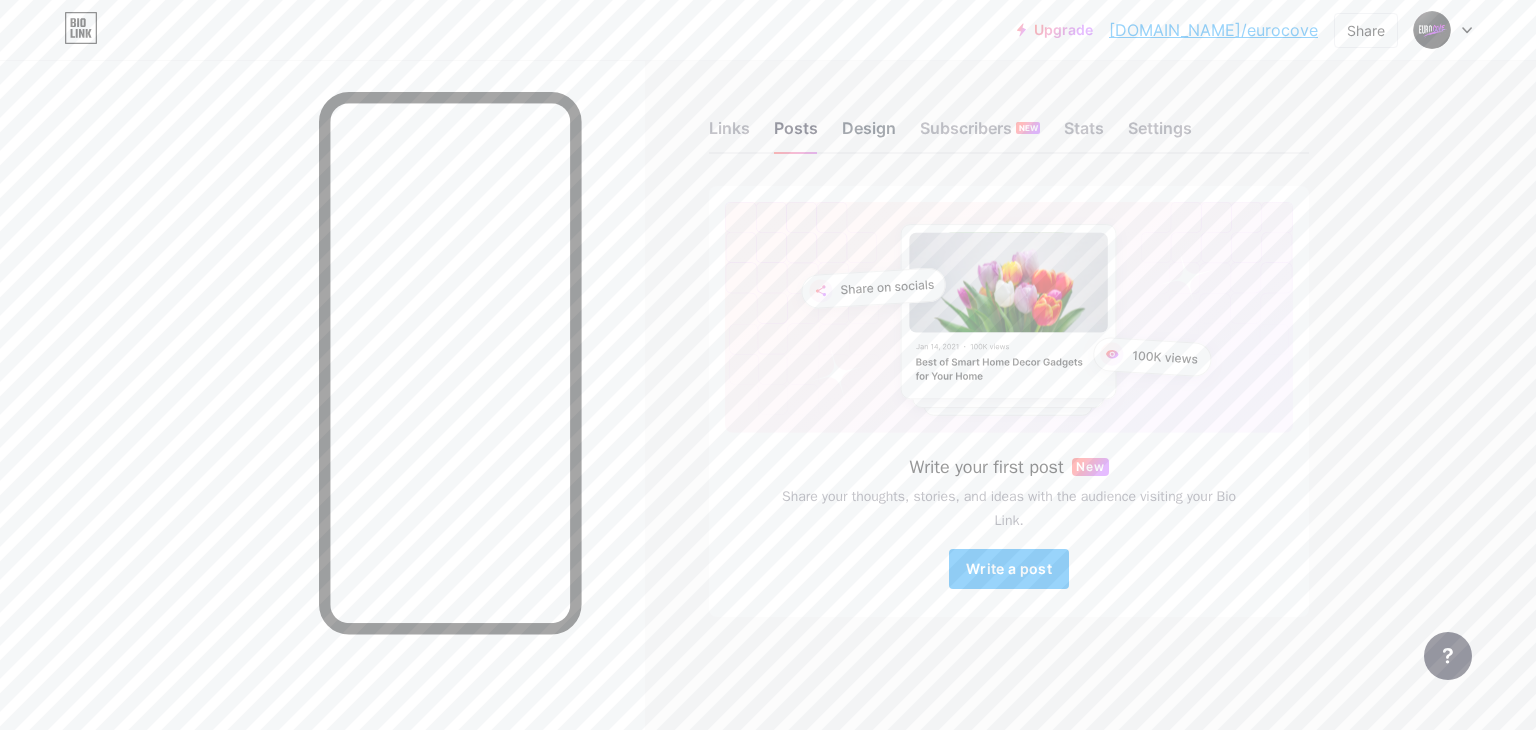 click on "Design" at bounding box center (869, 134) 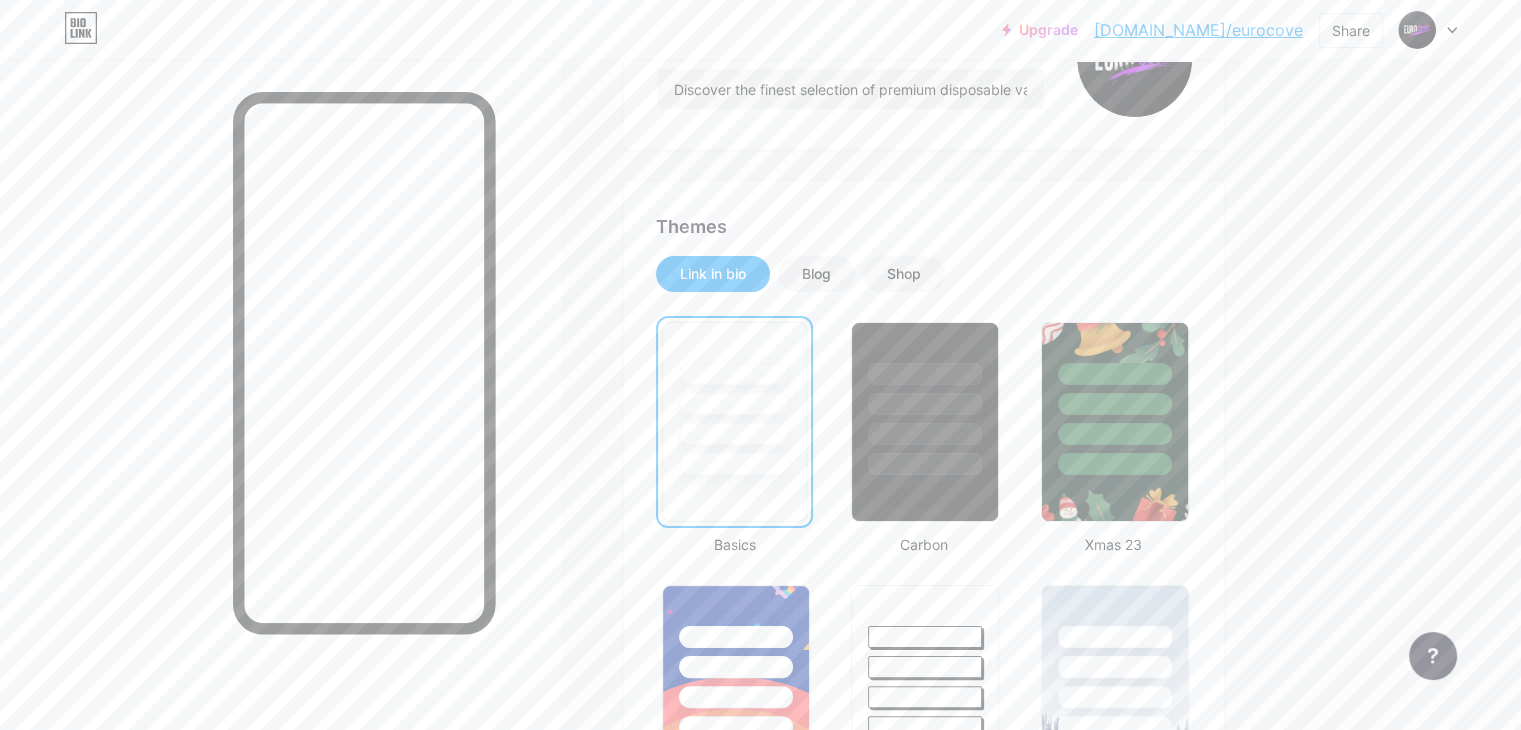 scroll, scrollTop: 276, scrollLeft: 0, axis: vertical 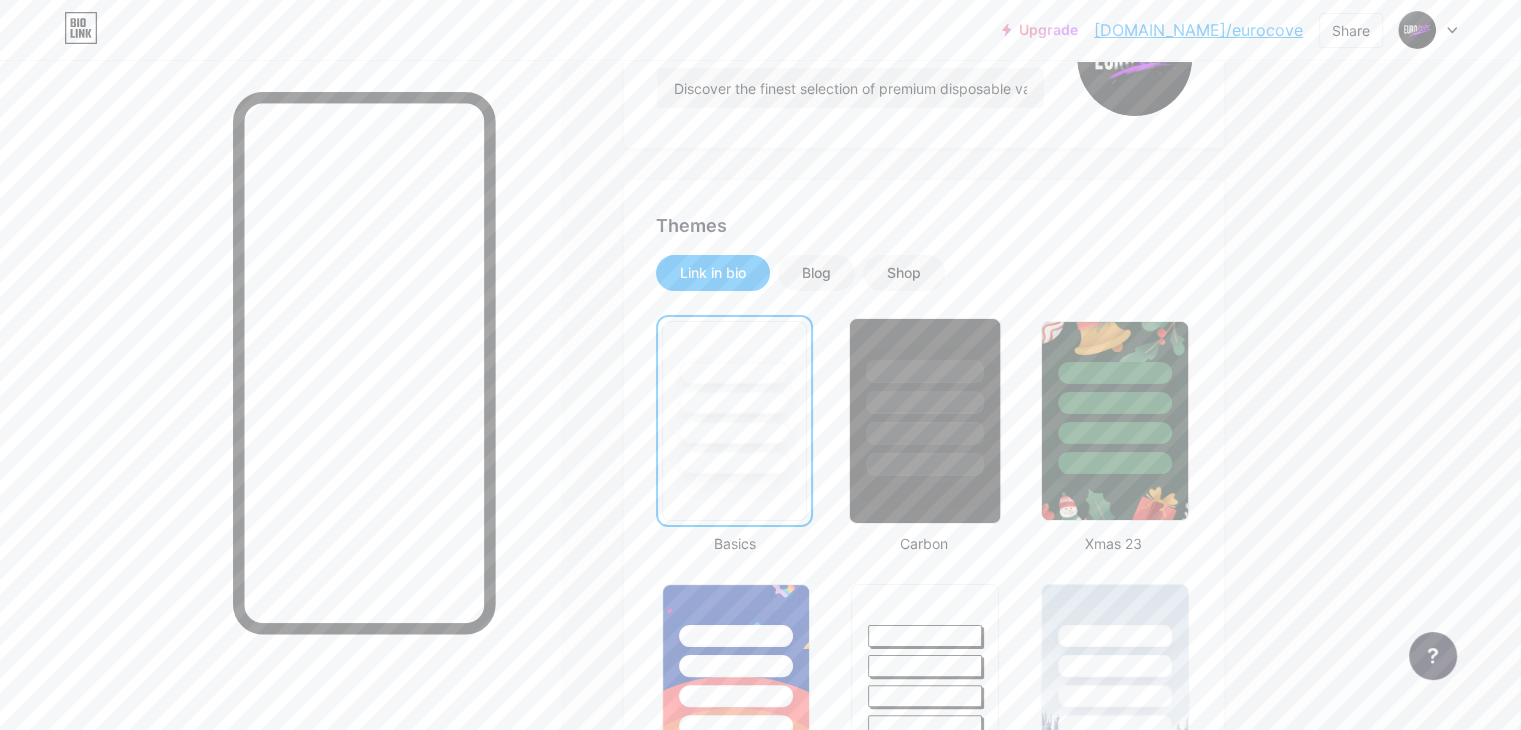 click at bounding box center (925, 433) 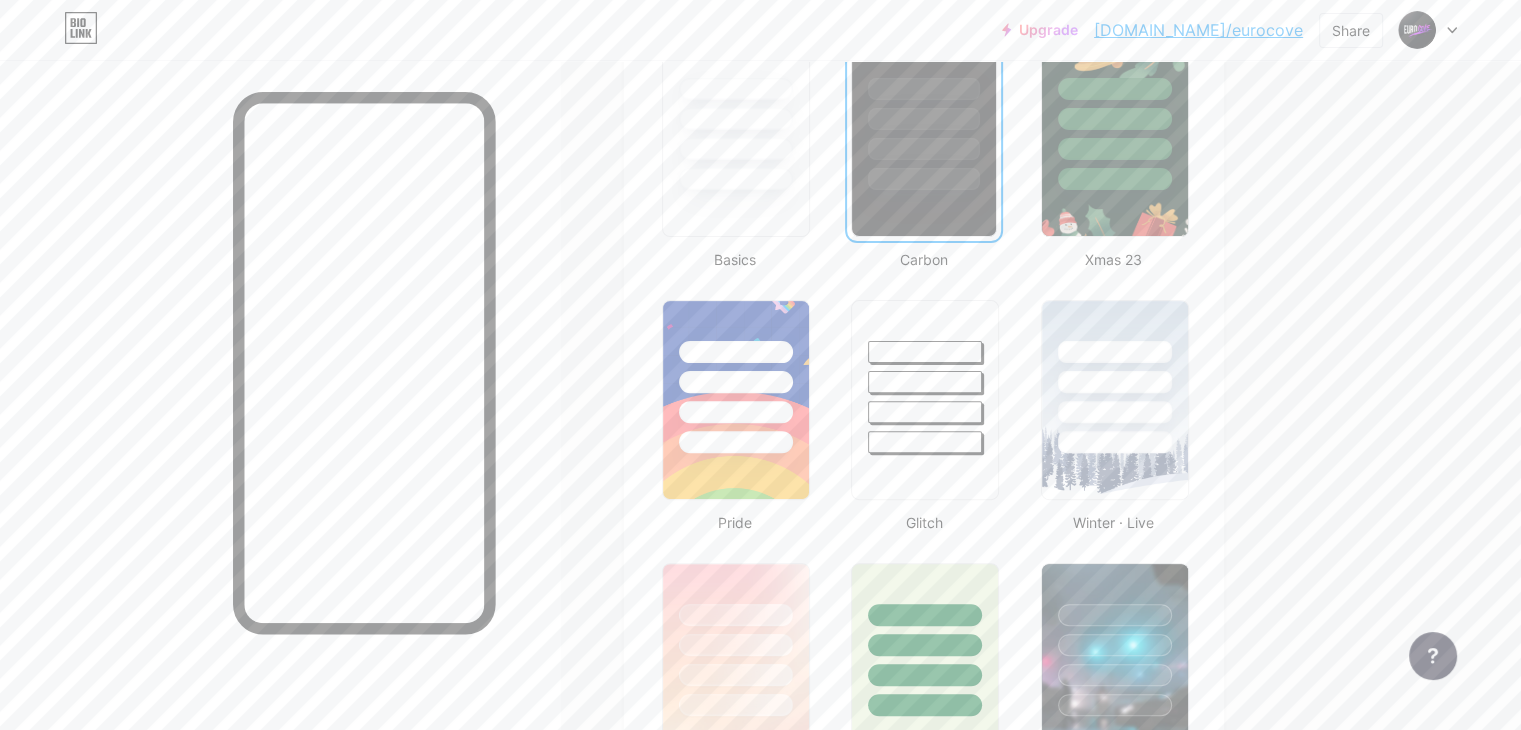 scroll, scrollTop: 863, scrollLeft: 0, axis: vertical 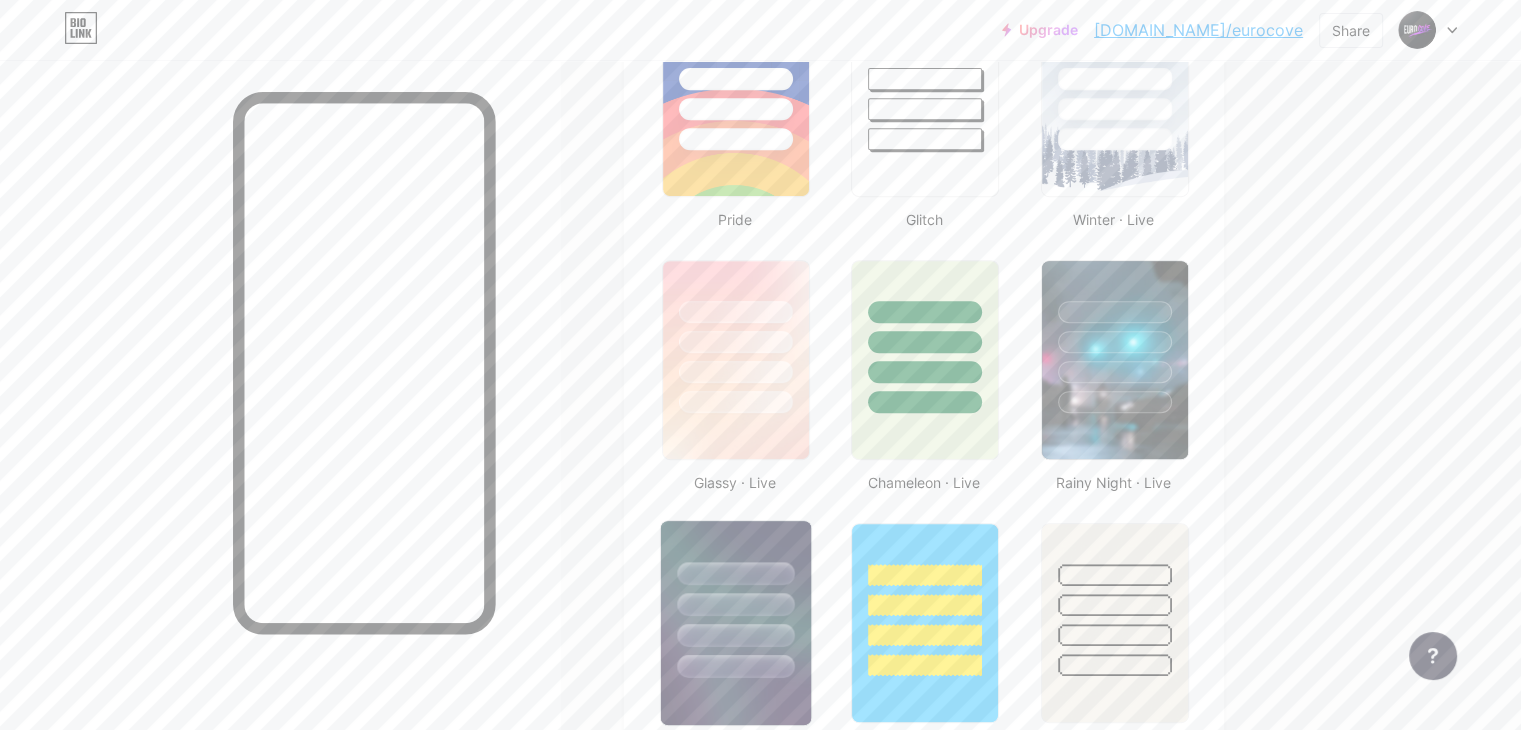 click at bounding box center [736, 599] 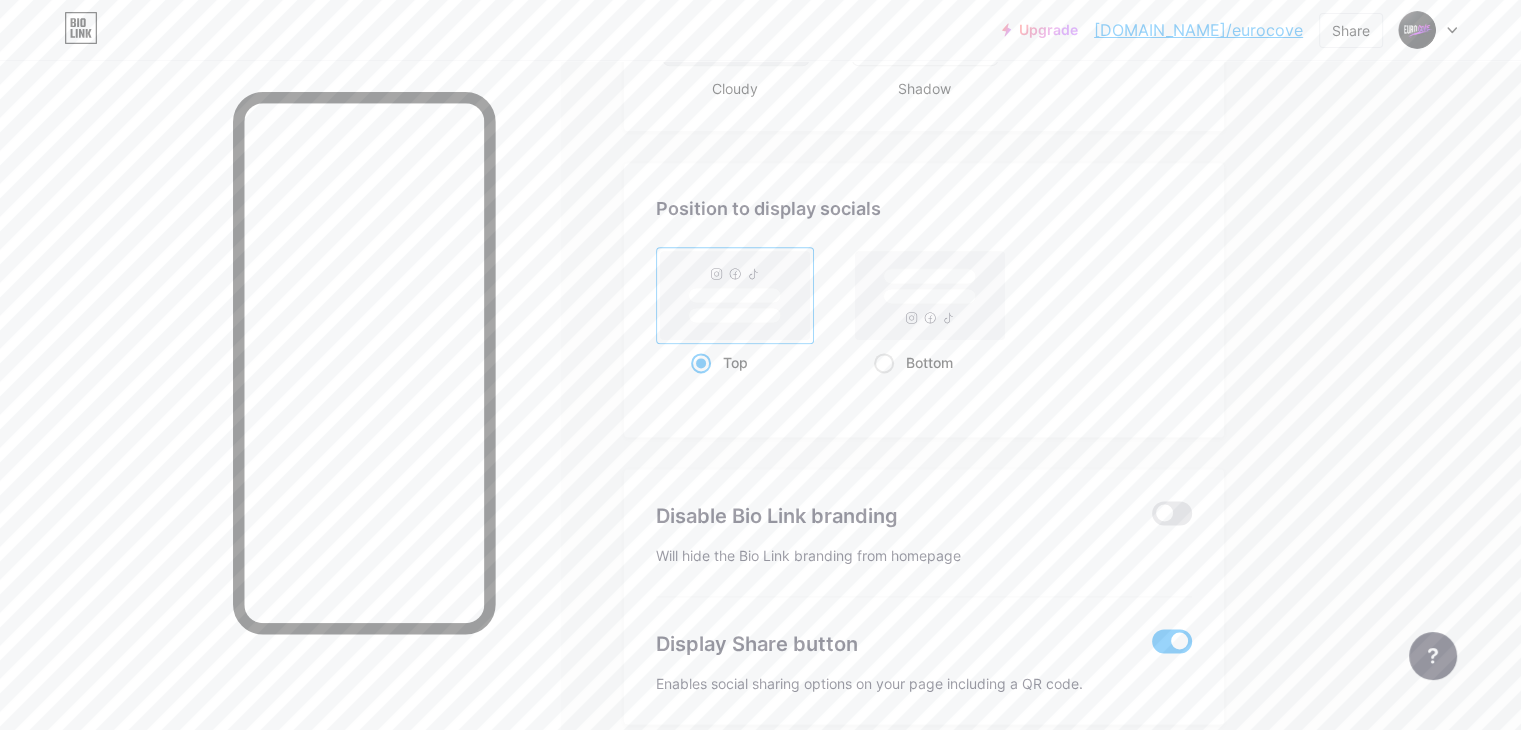 scroll, scrollTop: 2571, scrollLeft: 0, axis: vertical 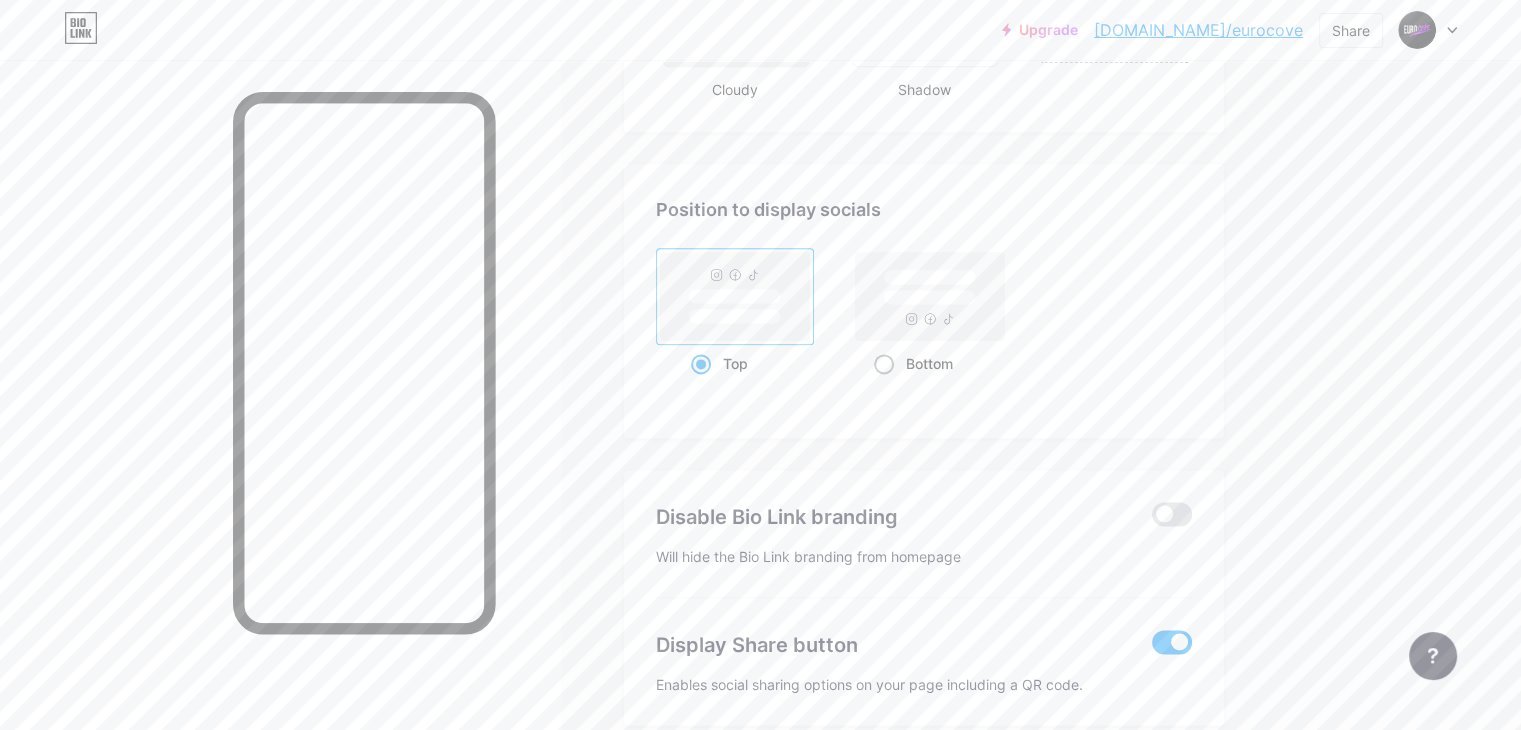 click 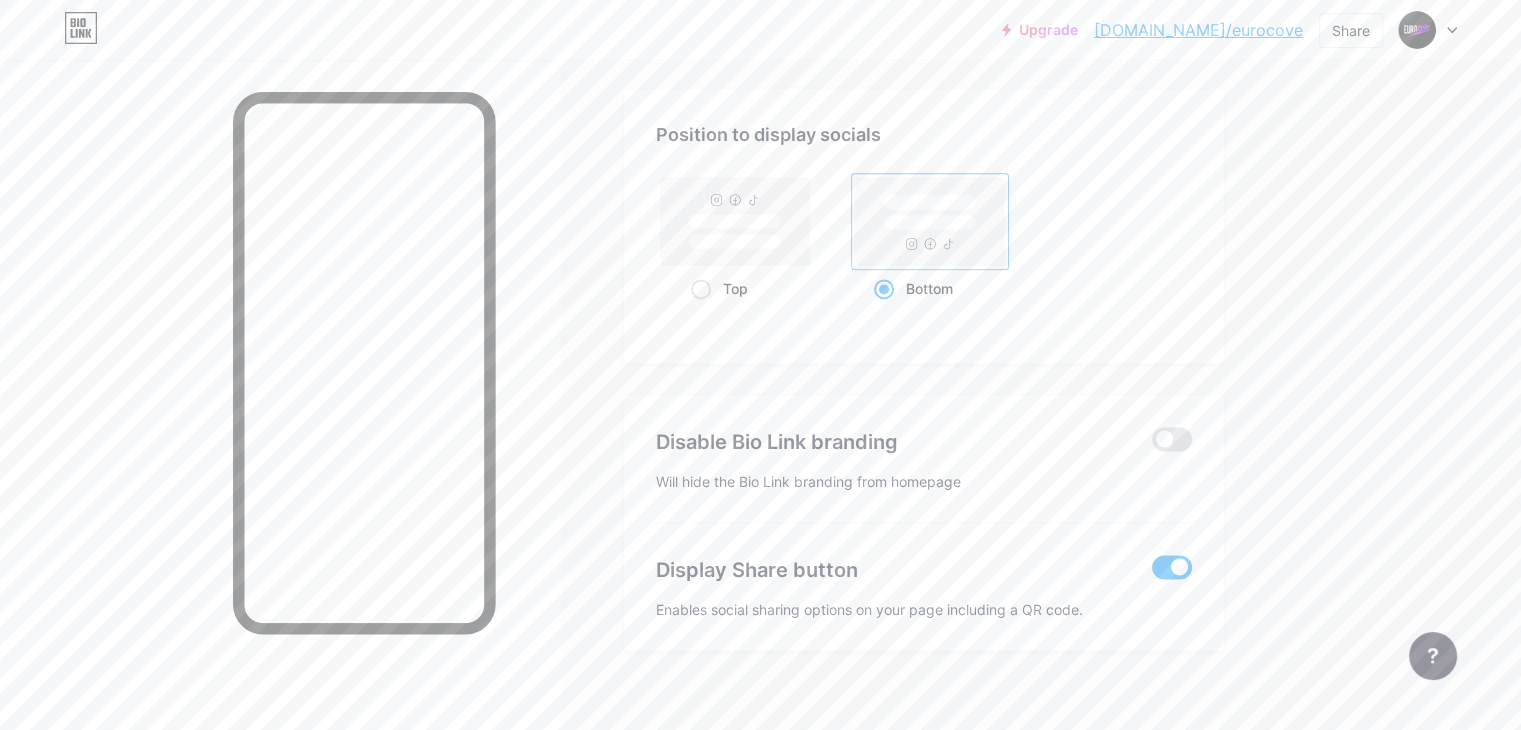 scroll, scrollTop: 2660, scrollLeft: 0, axis: vertical 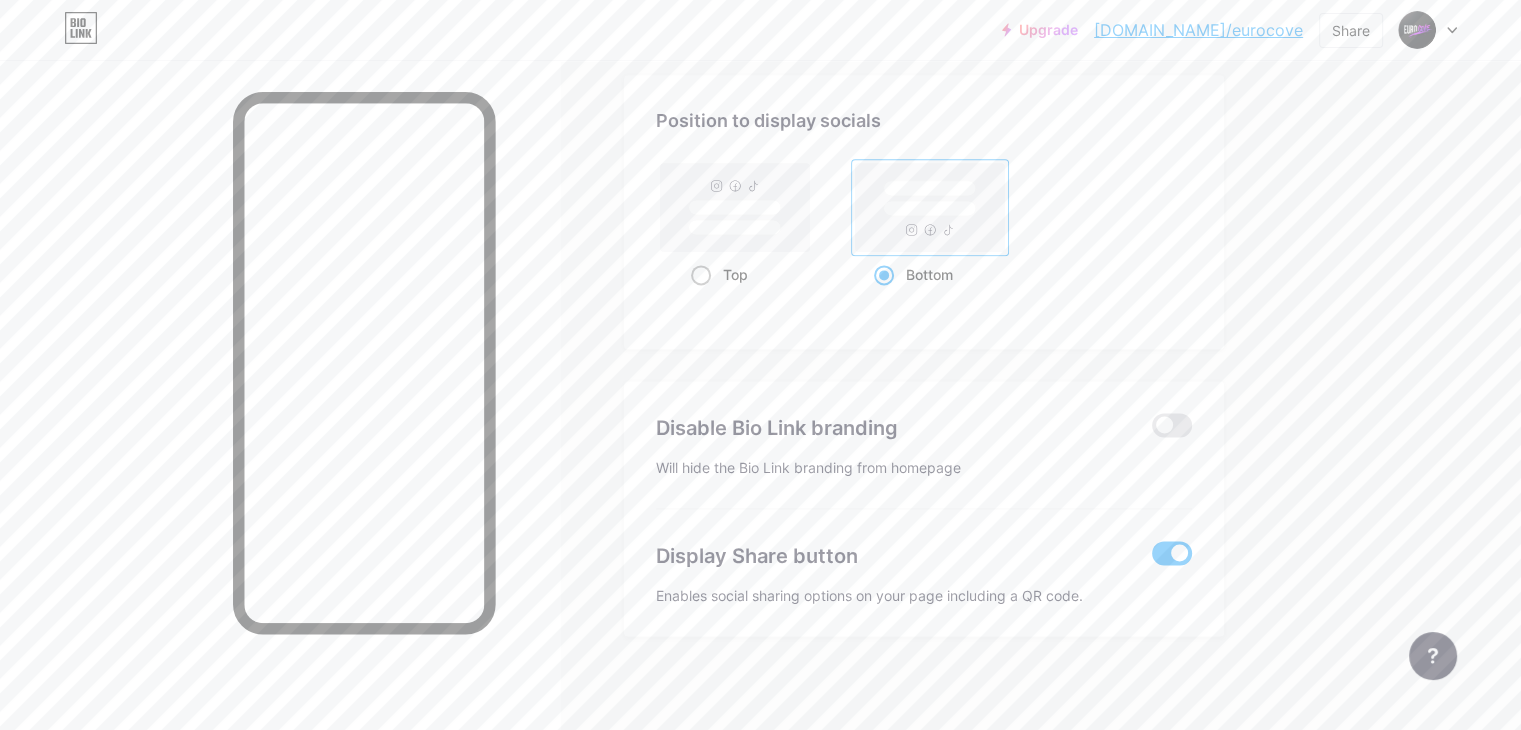 click 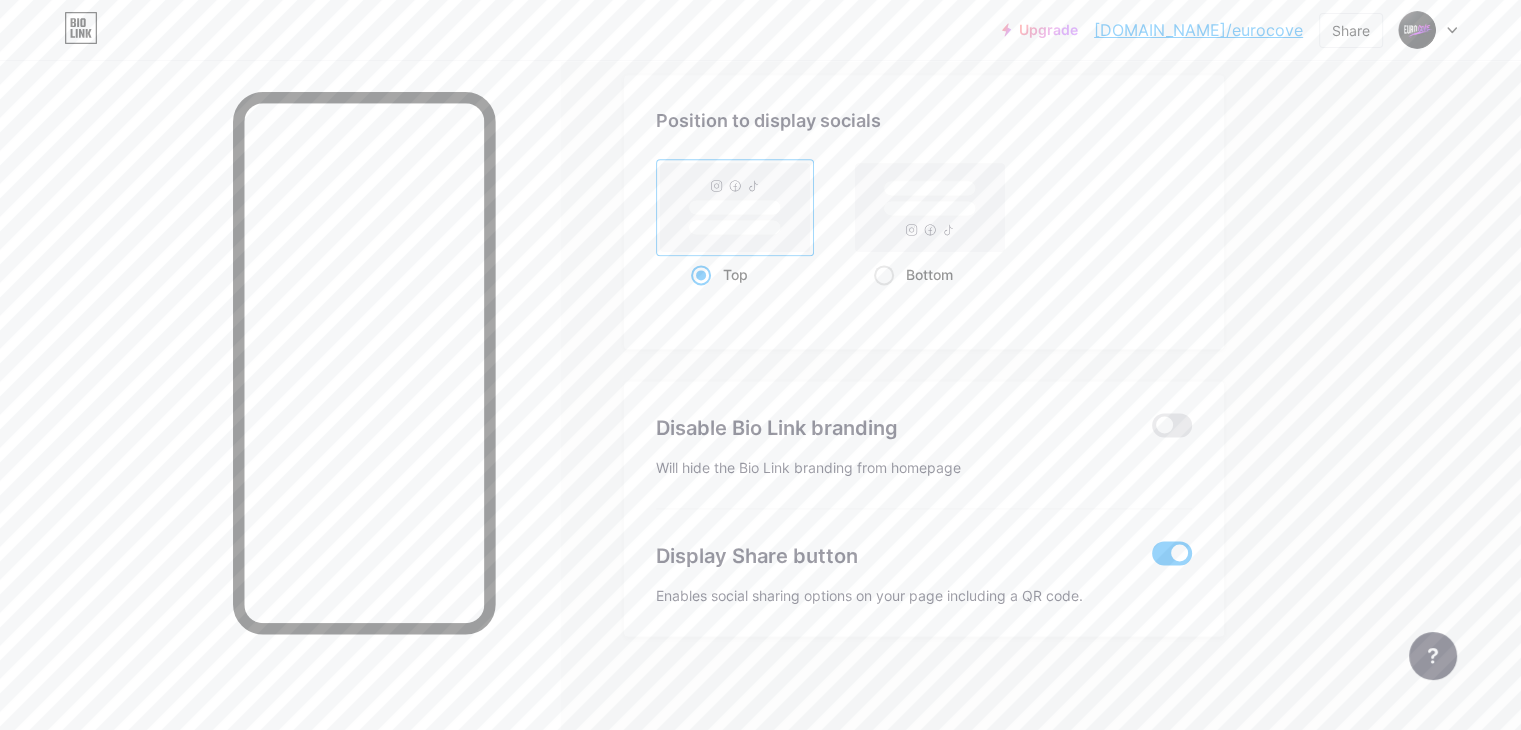 scroll, scrollTop: 2647, scrollLeft: 0, axis: vertical 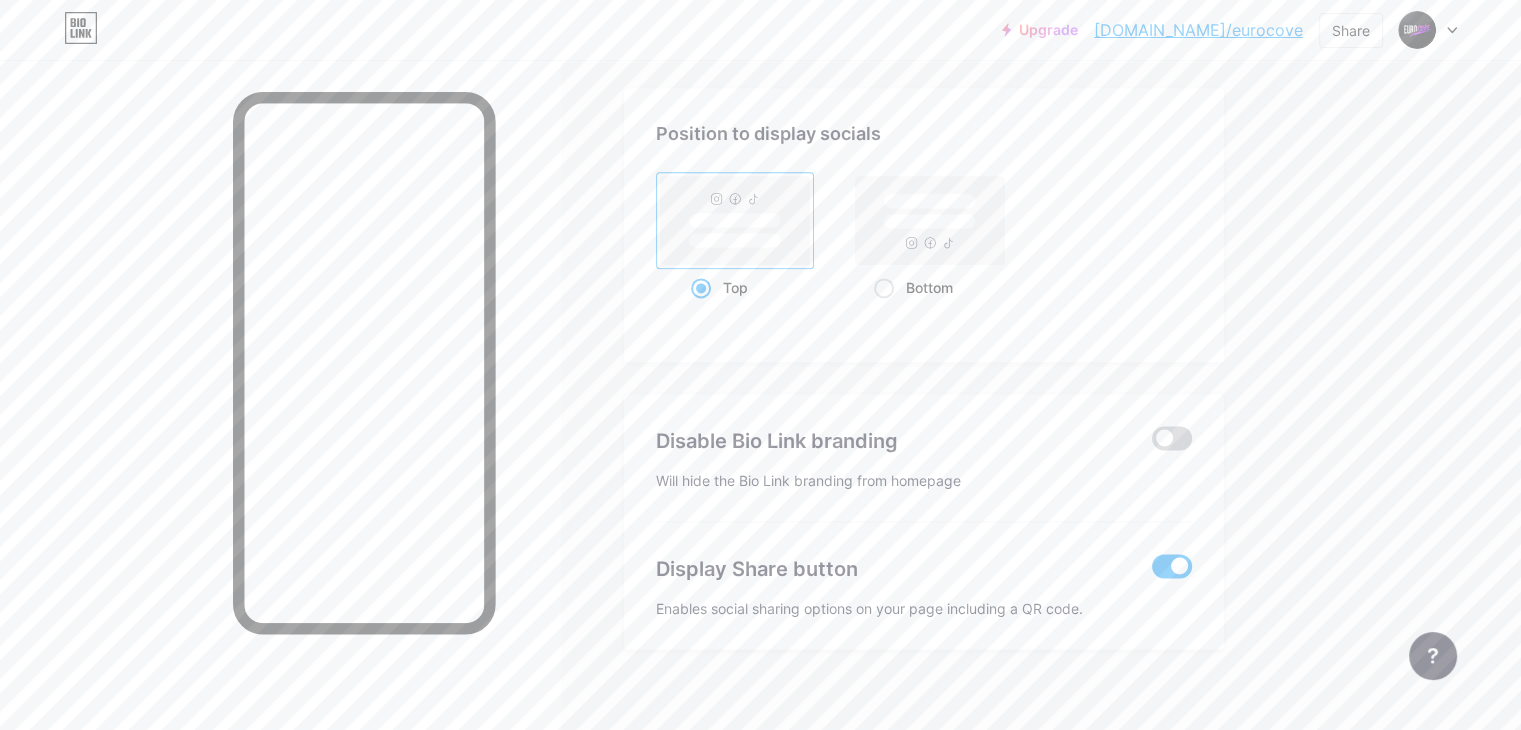 click at bounding box center [1172, 438] 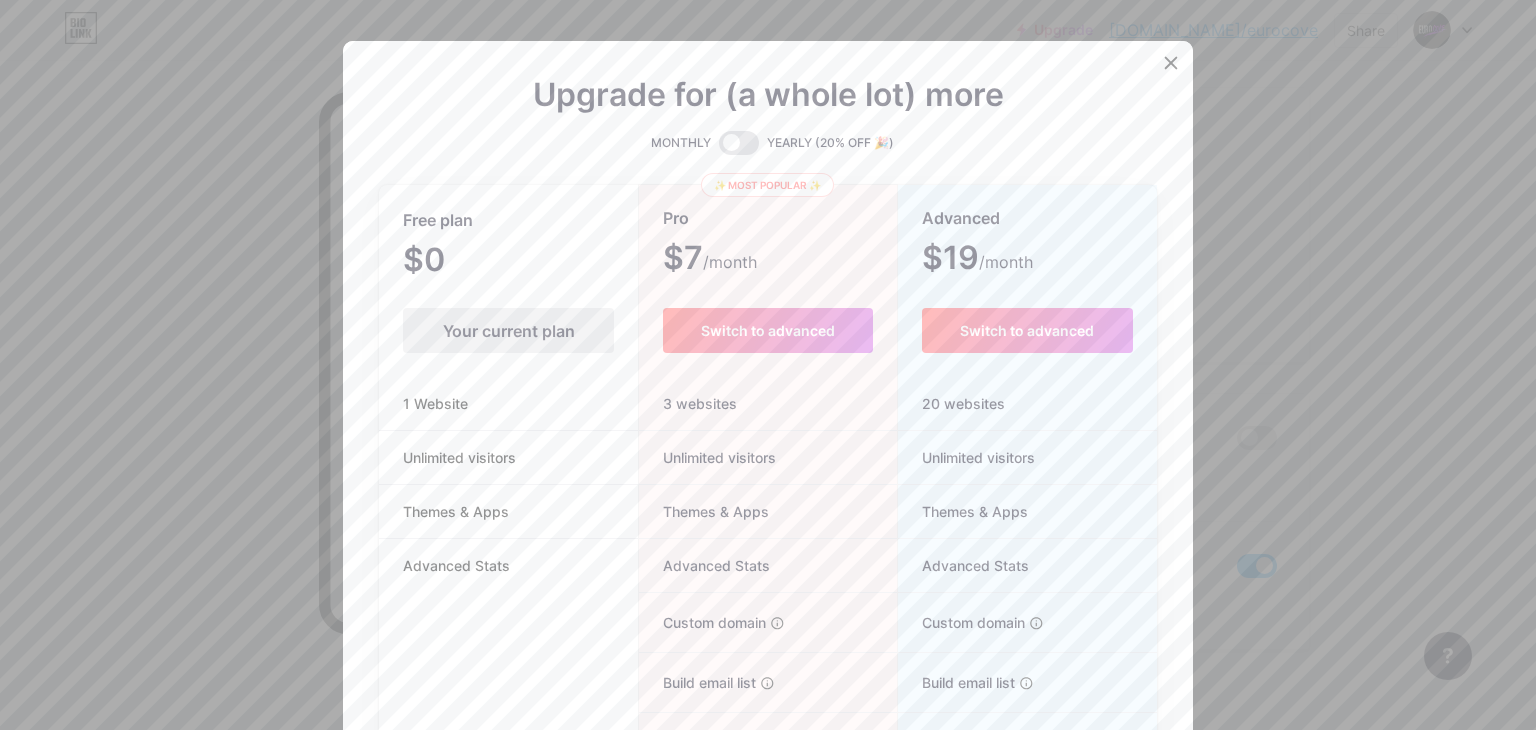 click at bounding box center [768, 365] 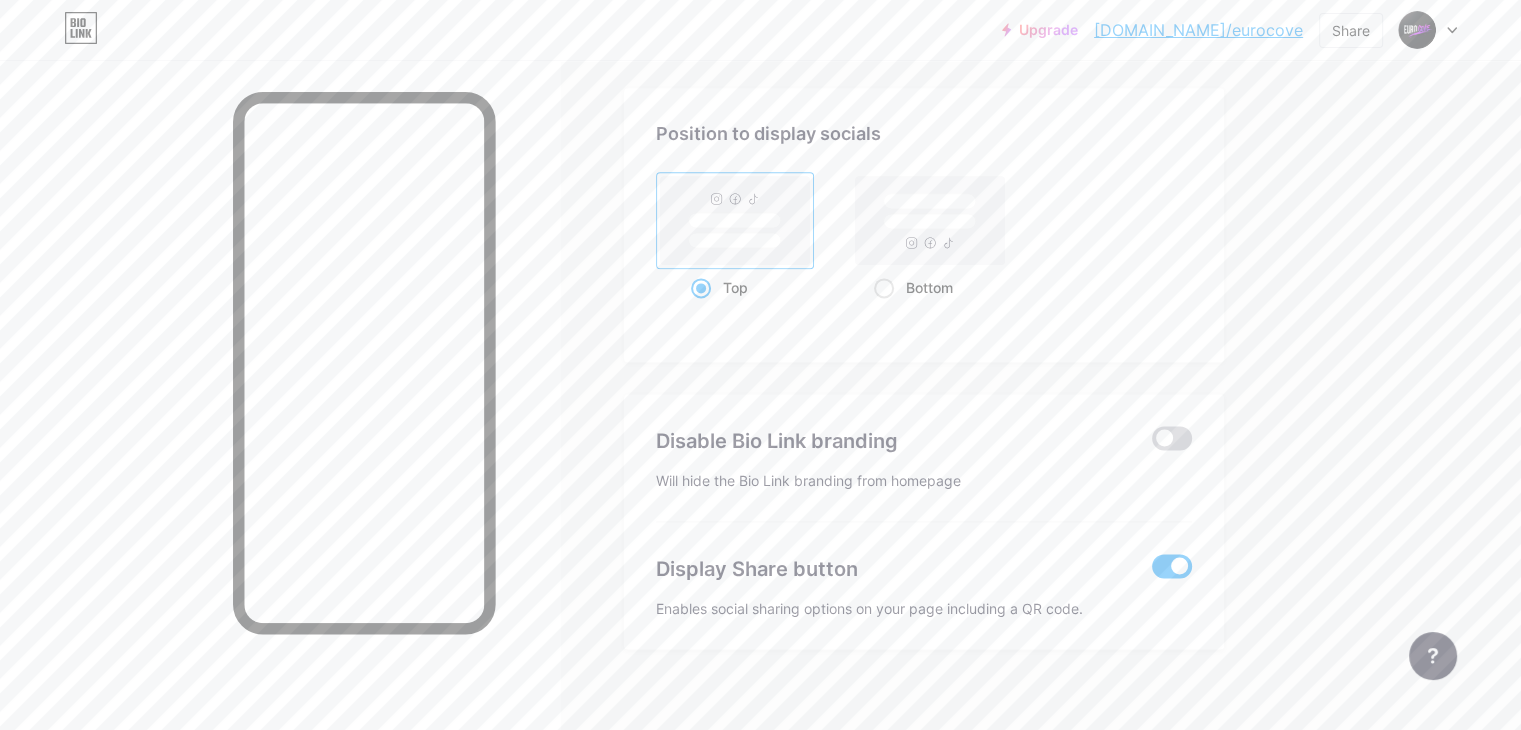 click at bounding box center (1172, 438) 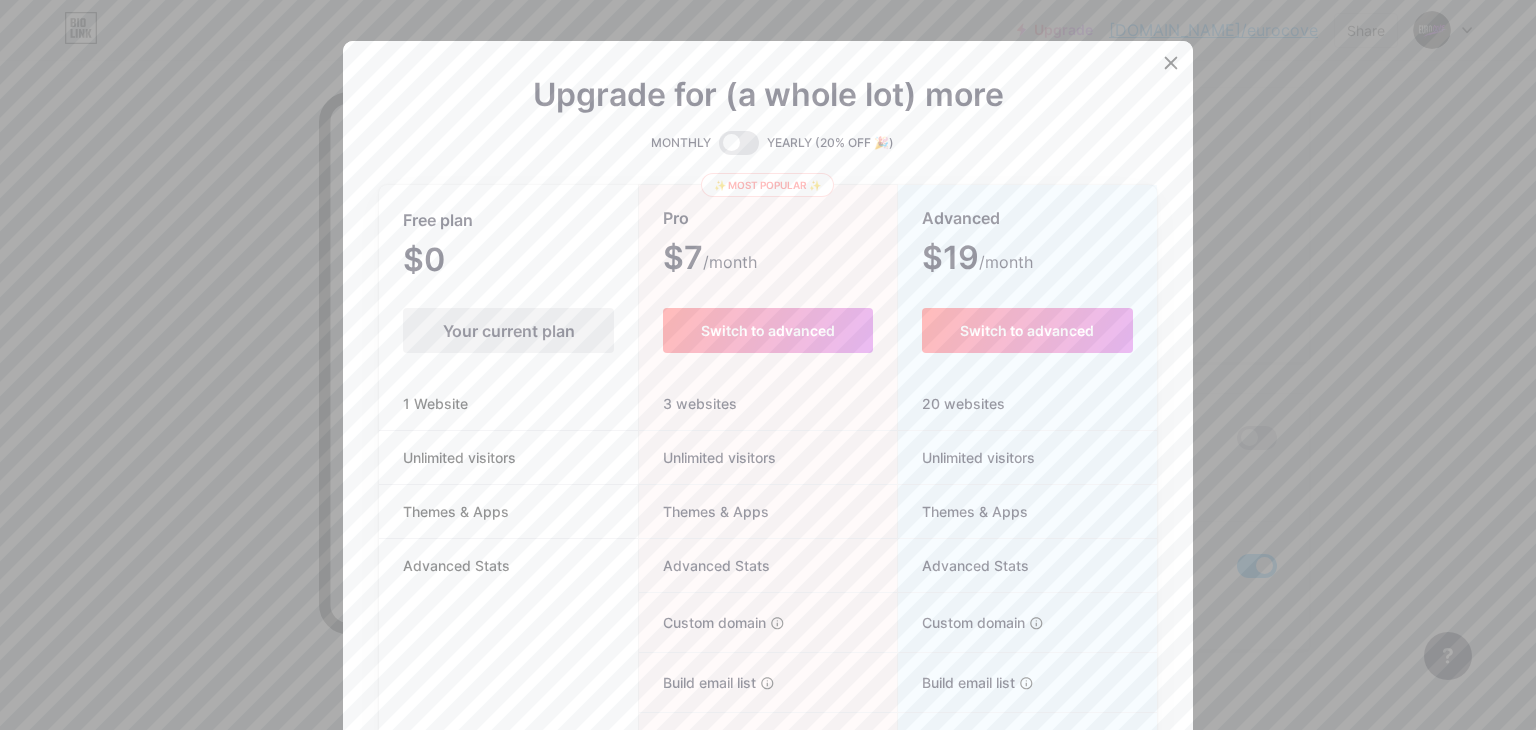 click at bounding box center [768, 365] 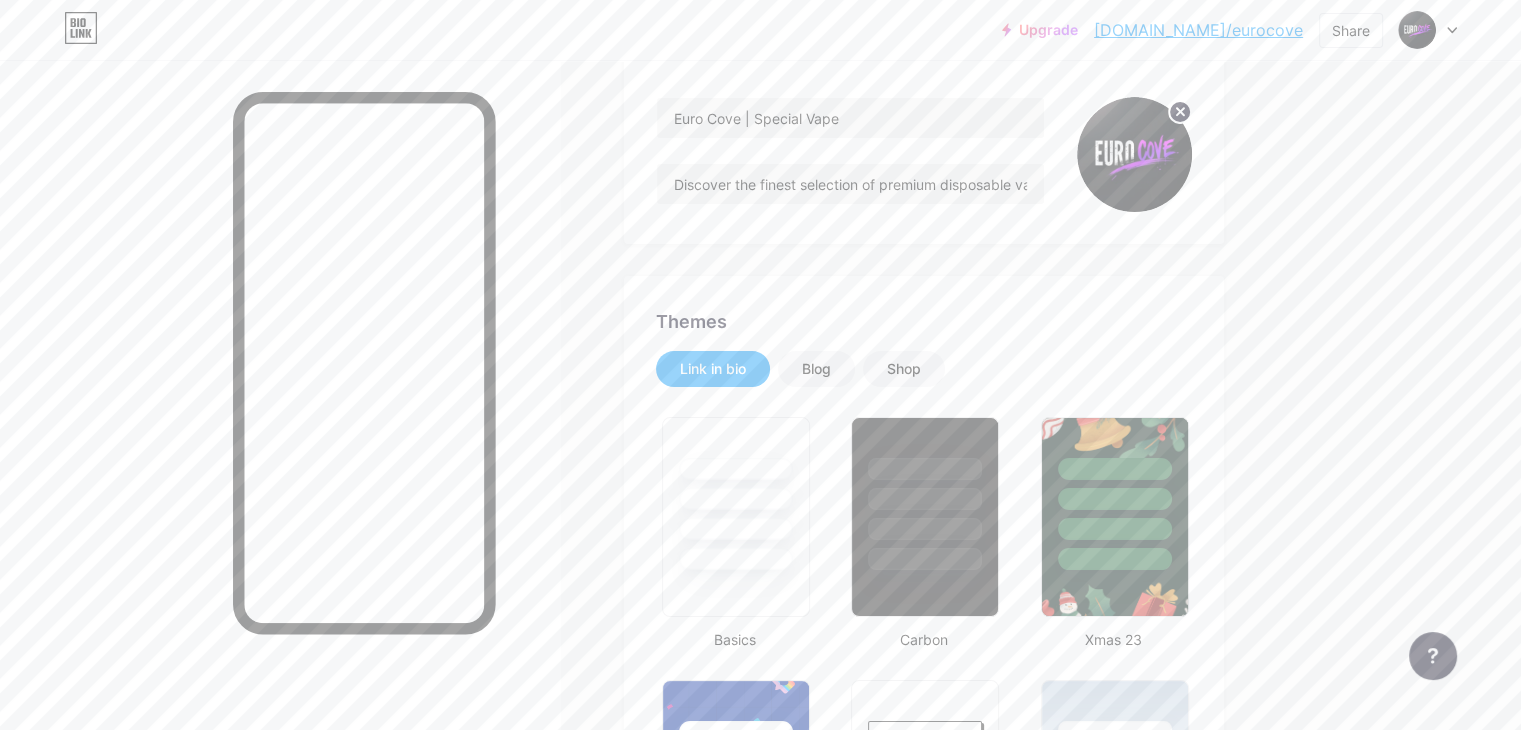 scroll, scrollTop: 179, scrollLeft: 0, axis: vertical 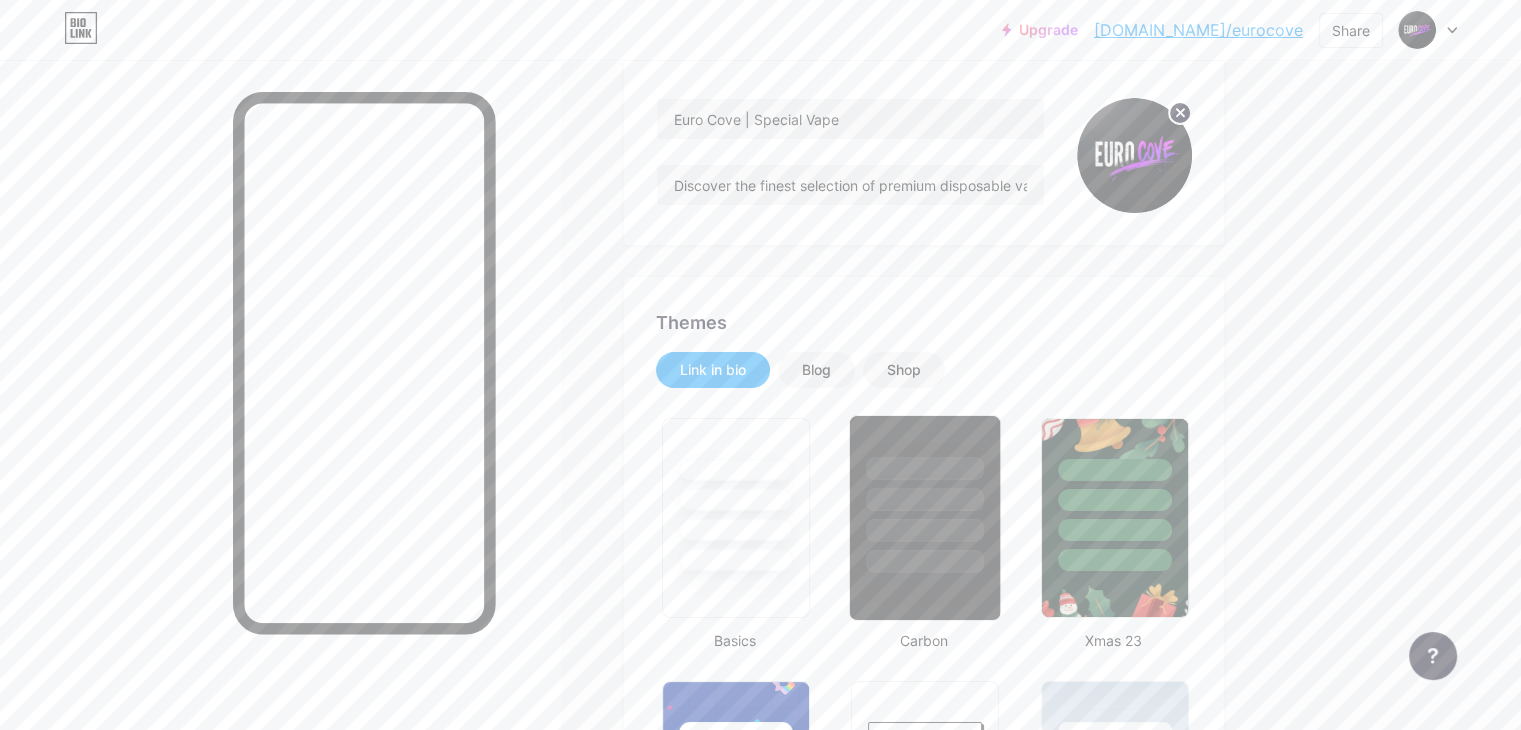click at bounding box center (925, 499) 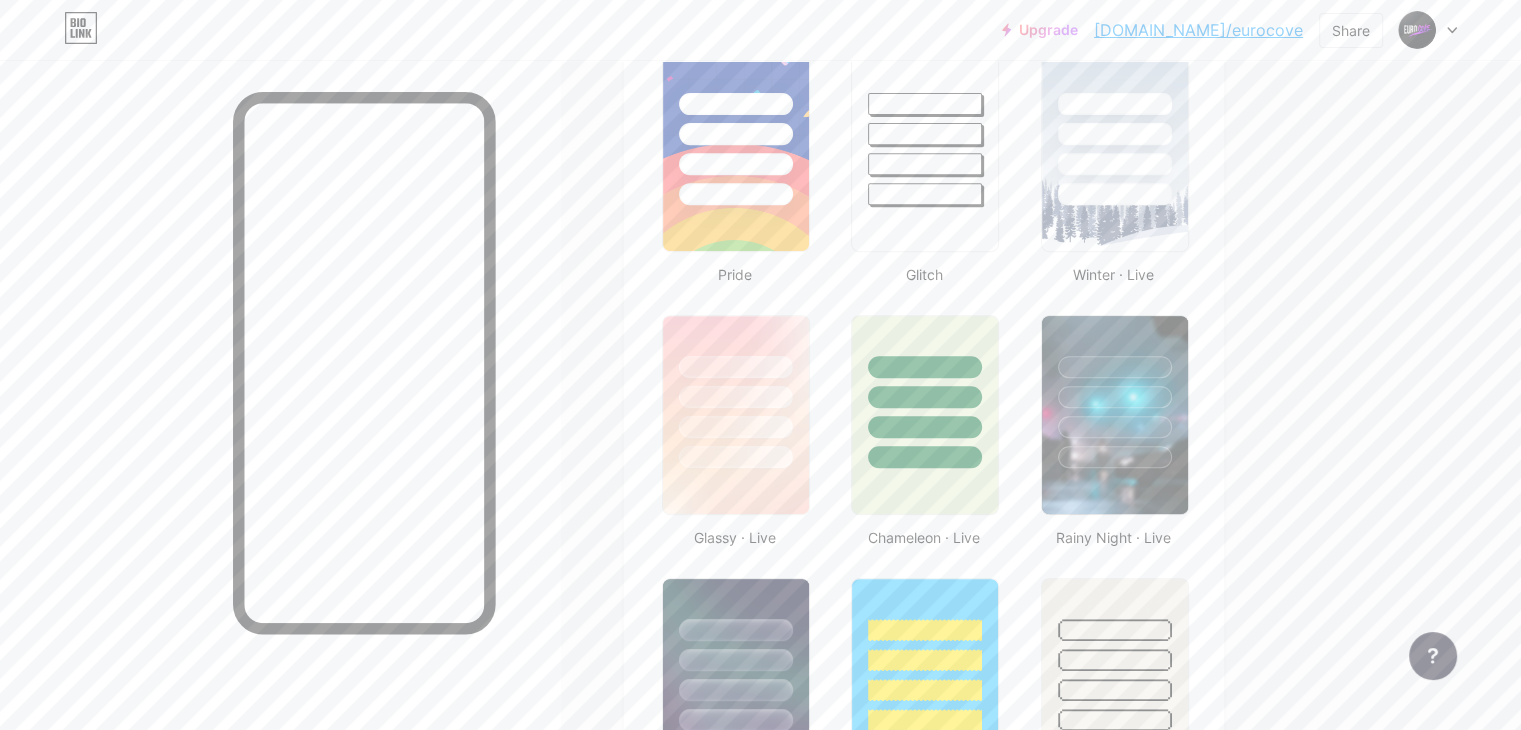 scroll, scrollTop: 810, scrollLeft: 0, axis: vertical 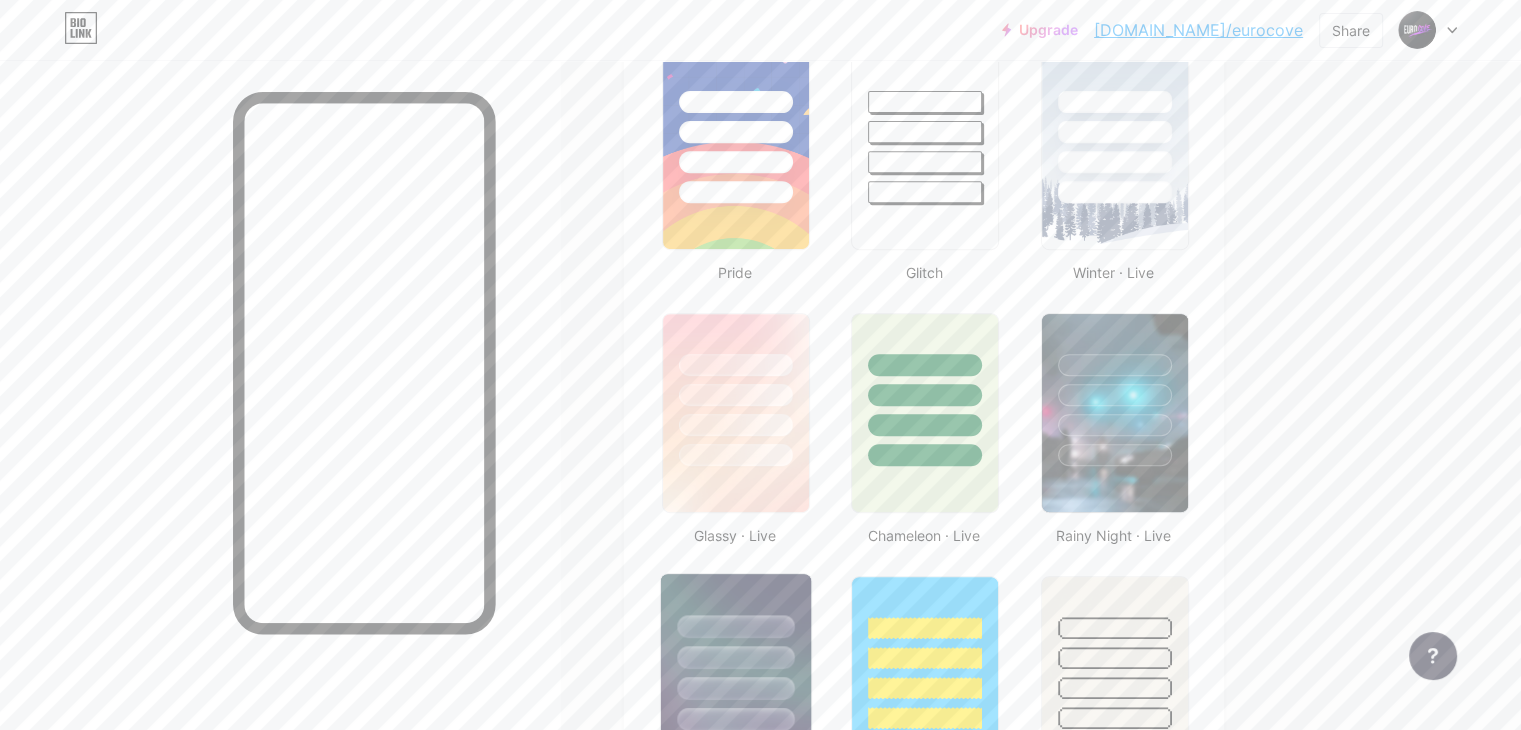 click at bounding box center (736, 652) 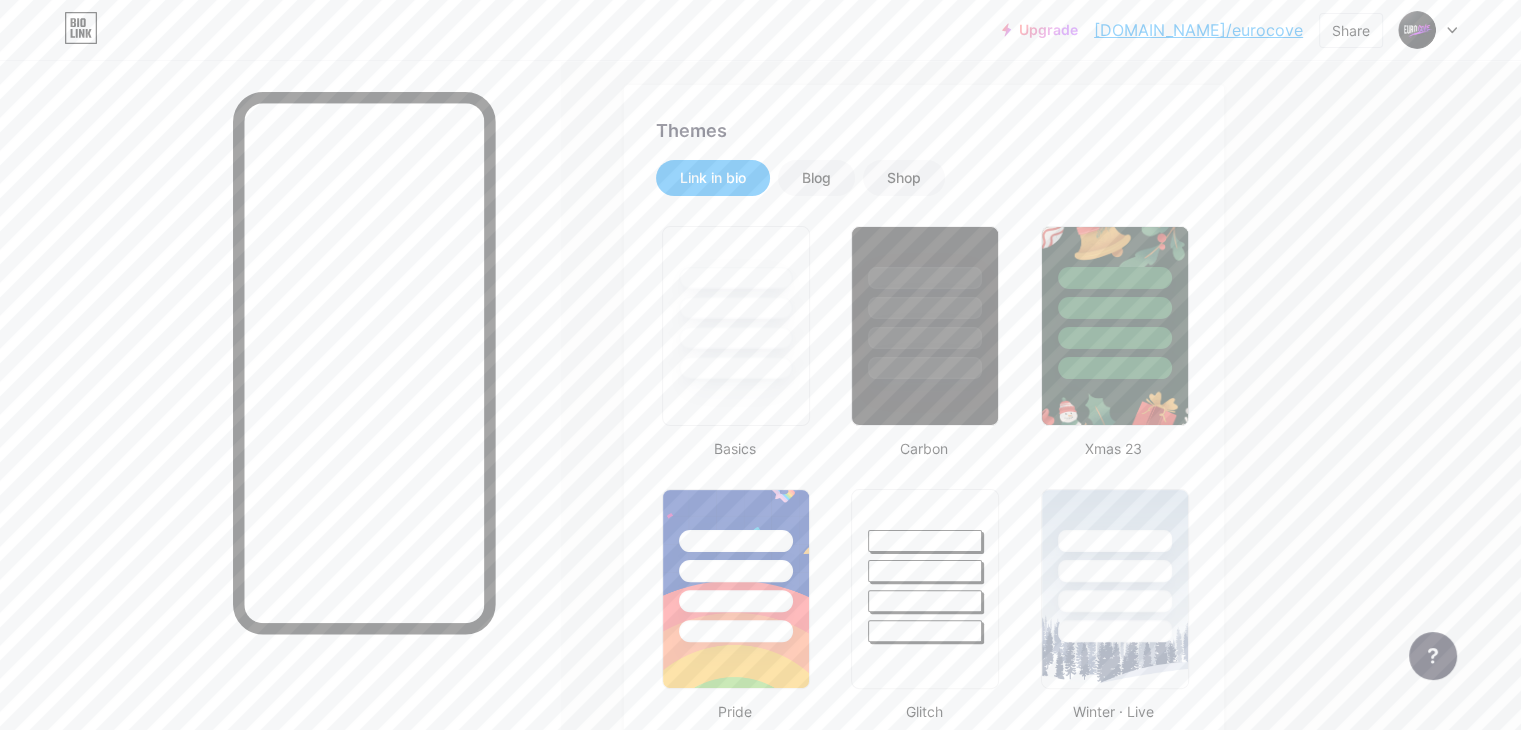 scroll, scrollTop: 0, scrollLeft: 0, axis: both 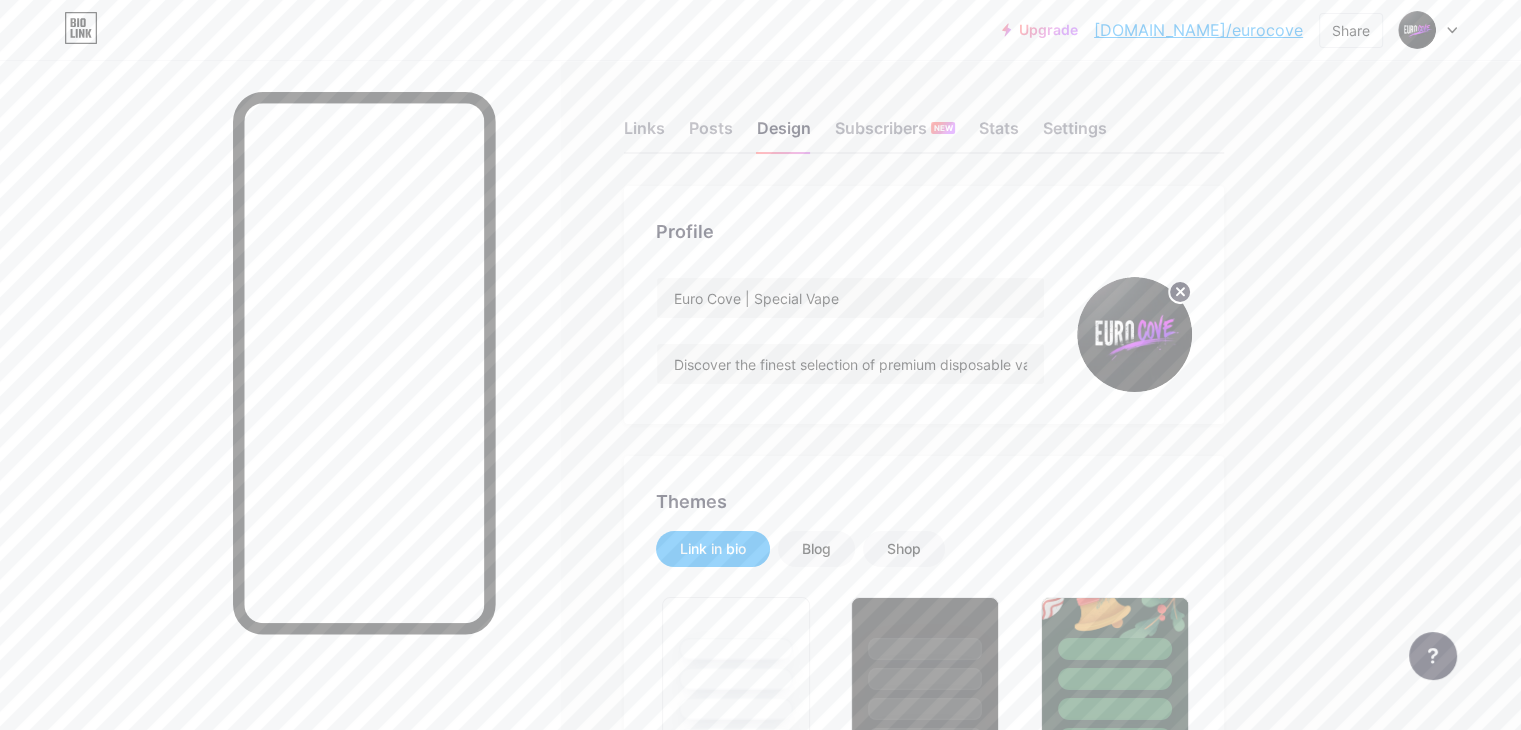 click on "Links
Posts
Design
Subscribers
NEW
Stats
Settings" at bounding box center (924, 119) 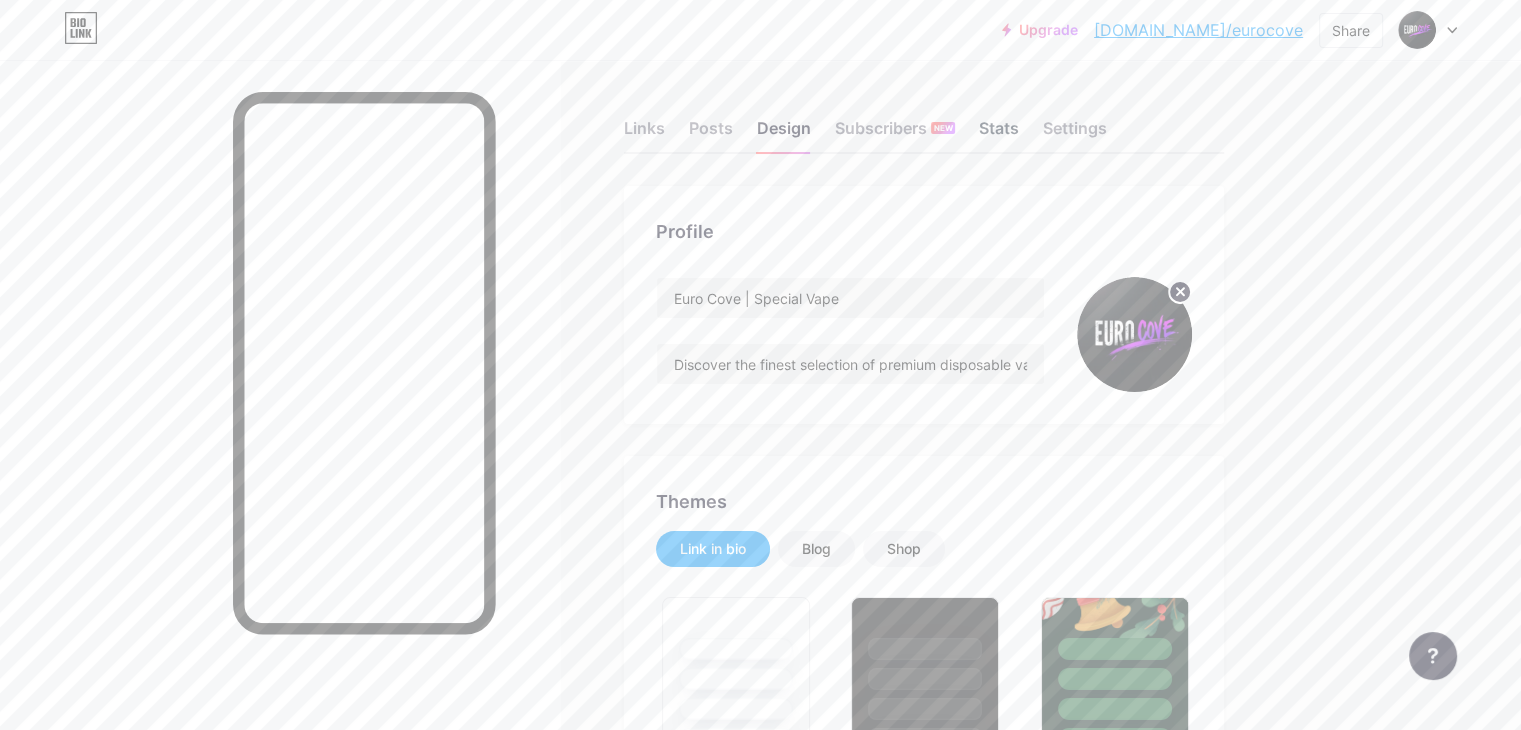 click on "Stats" at bounding box center (999, 134) 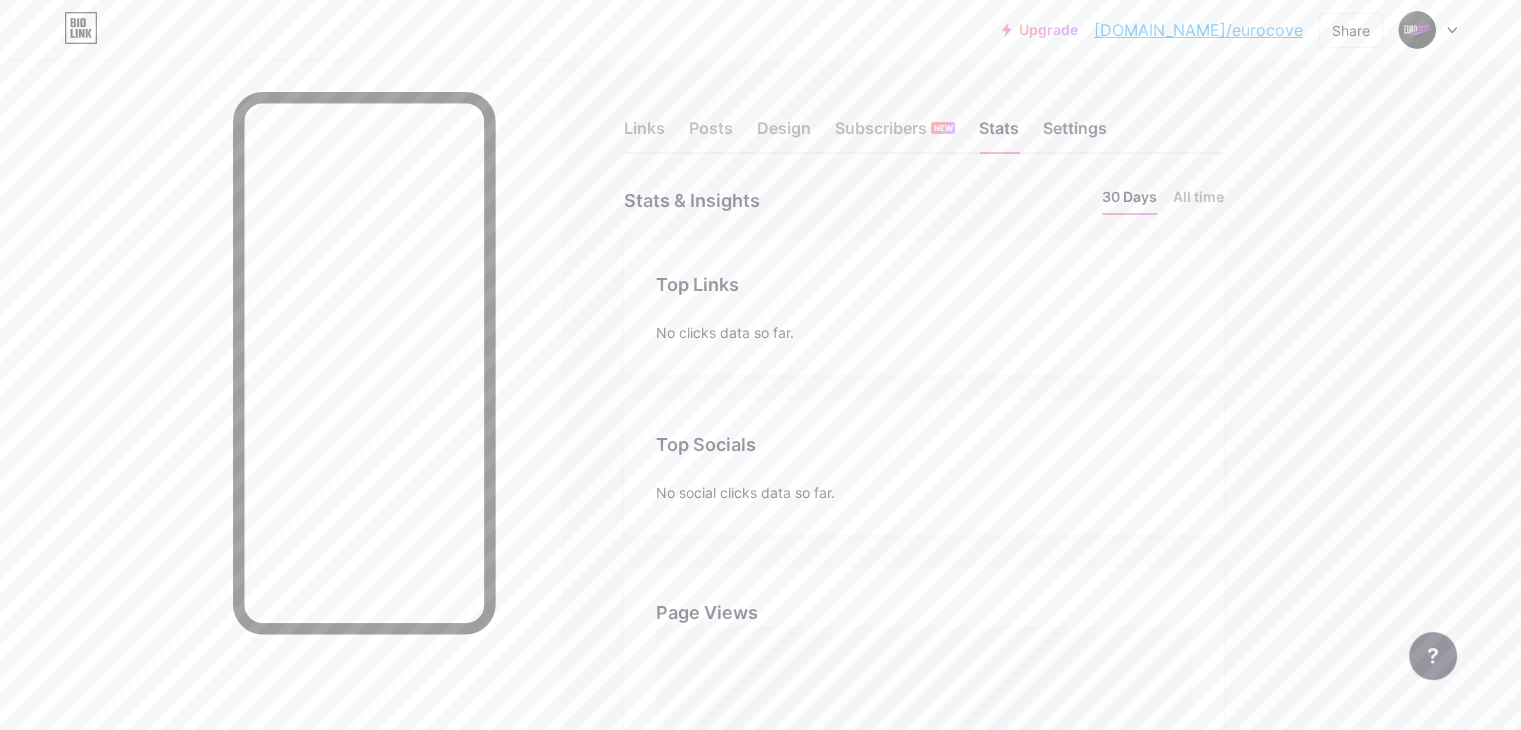 scroll, scrollTop: 999270, scrollLeft: 998479, axis: both 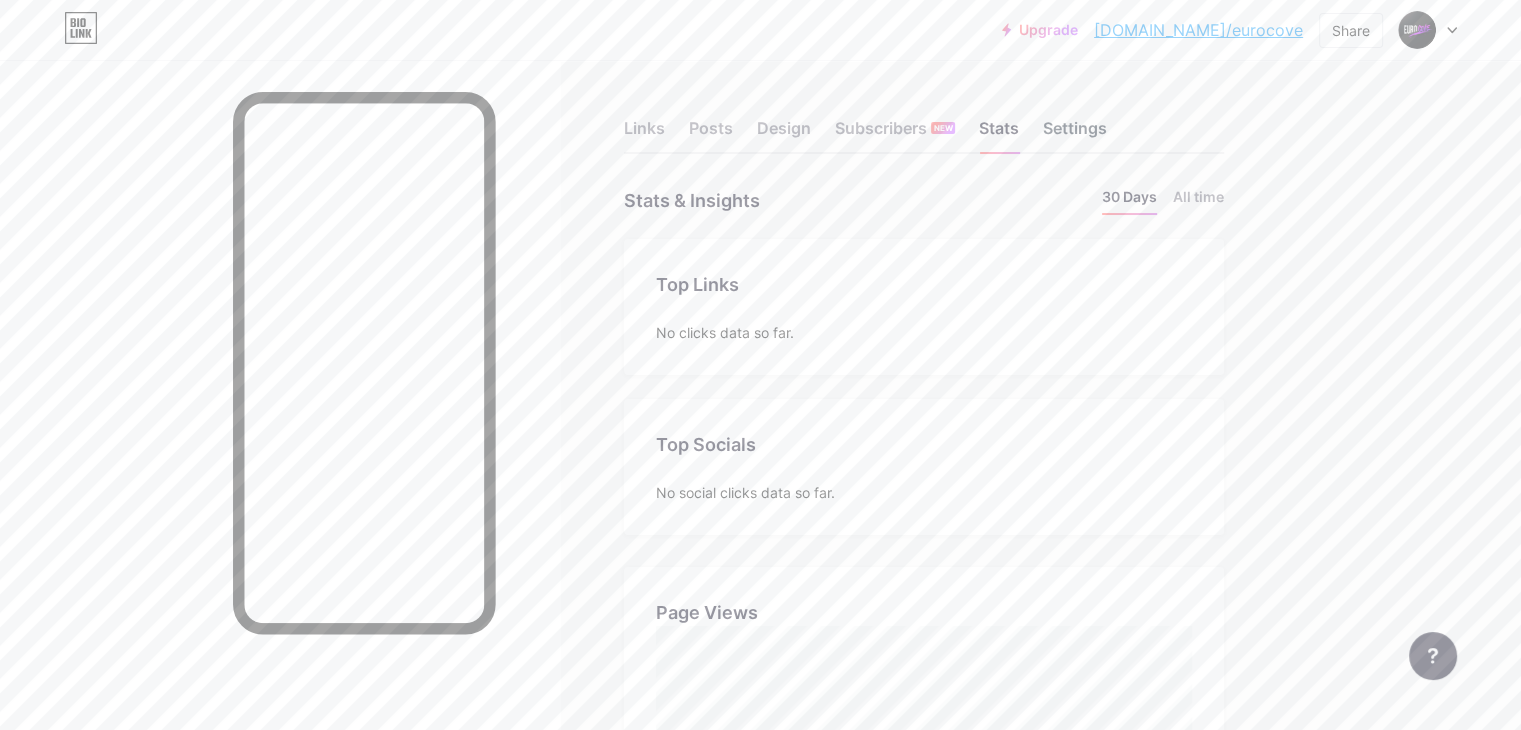 click on "Settings" at bounding box center [1075, 134] 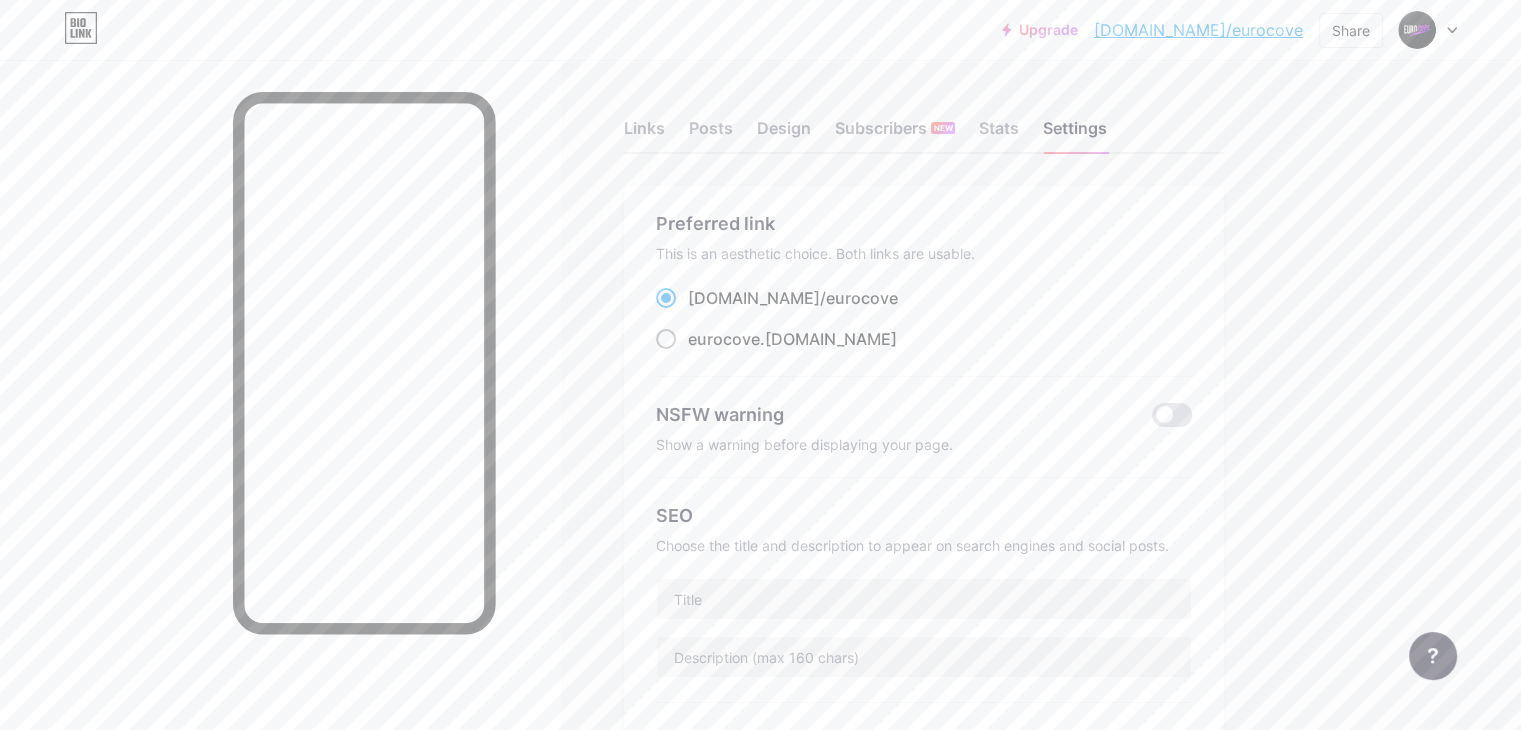 click on "eurocove .[DOMAIN_NAME]" at bounding box center (792, 339) 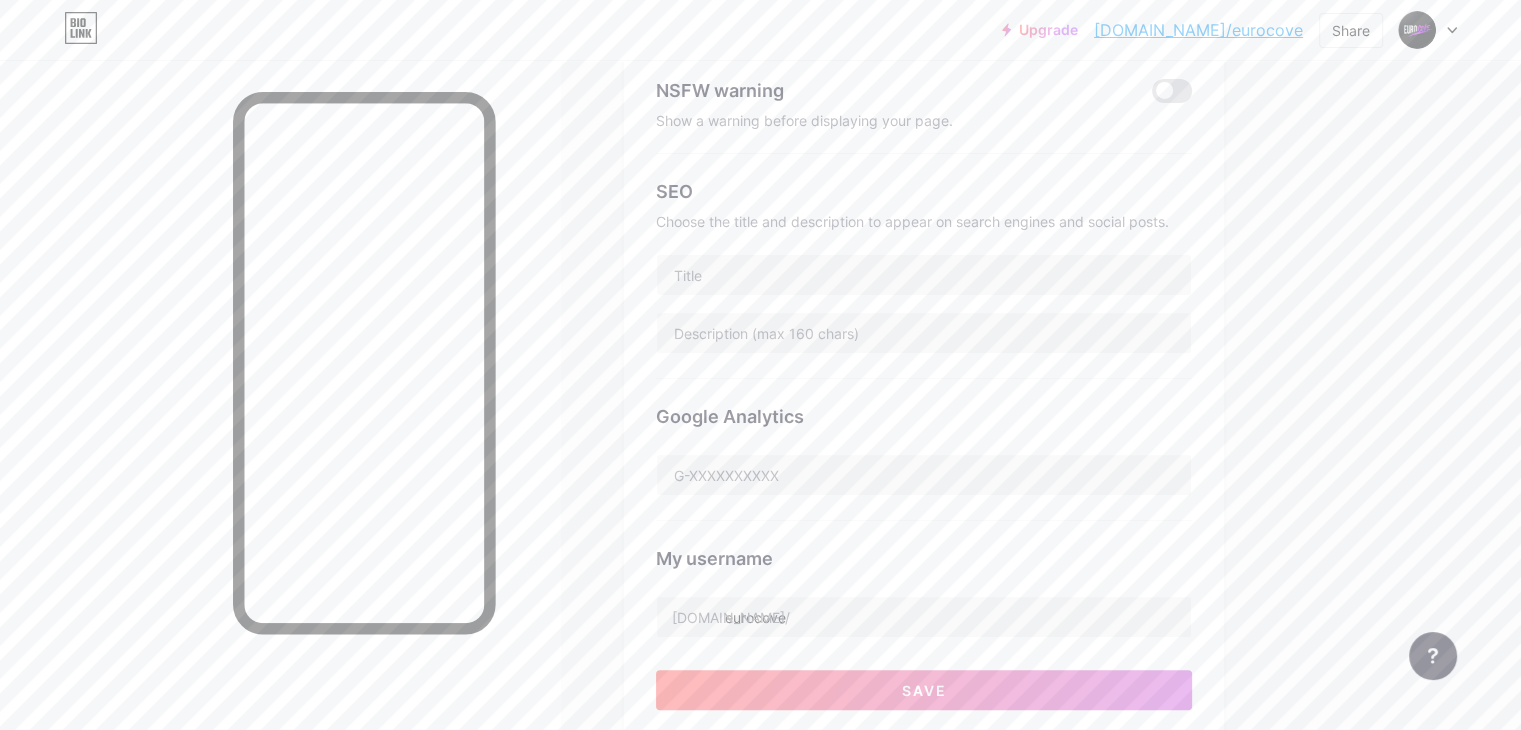 scroll, scrollTop: 323, scrollLeft: 0, axis: vertical 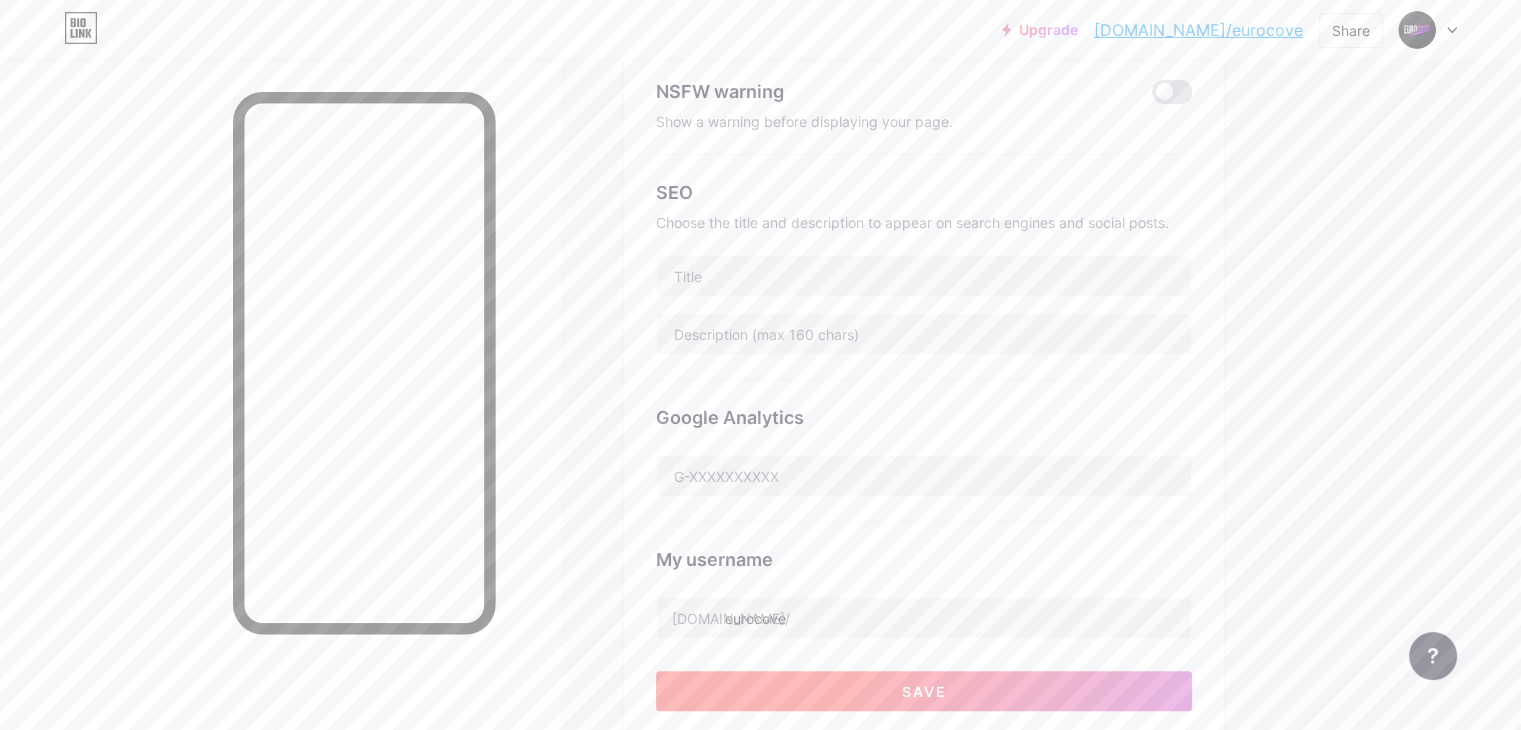 click on "Save" at bounding box center [924, 691] 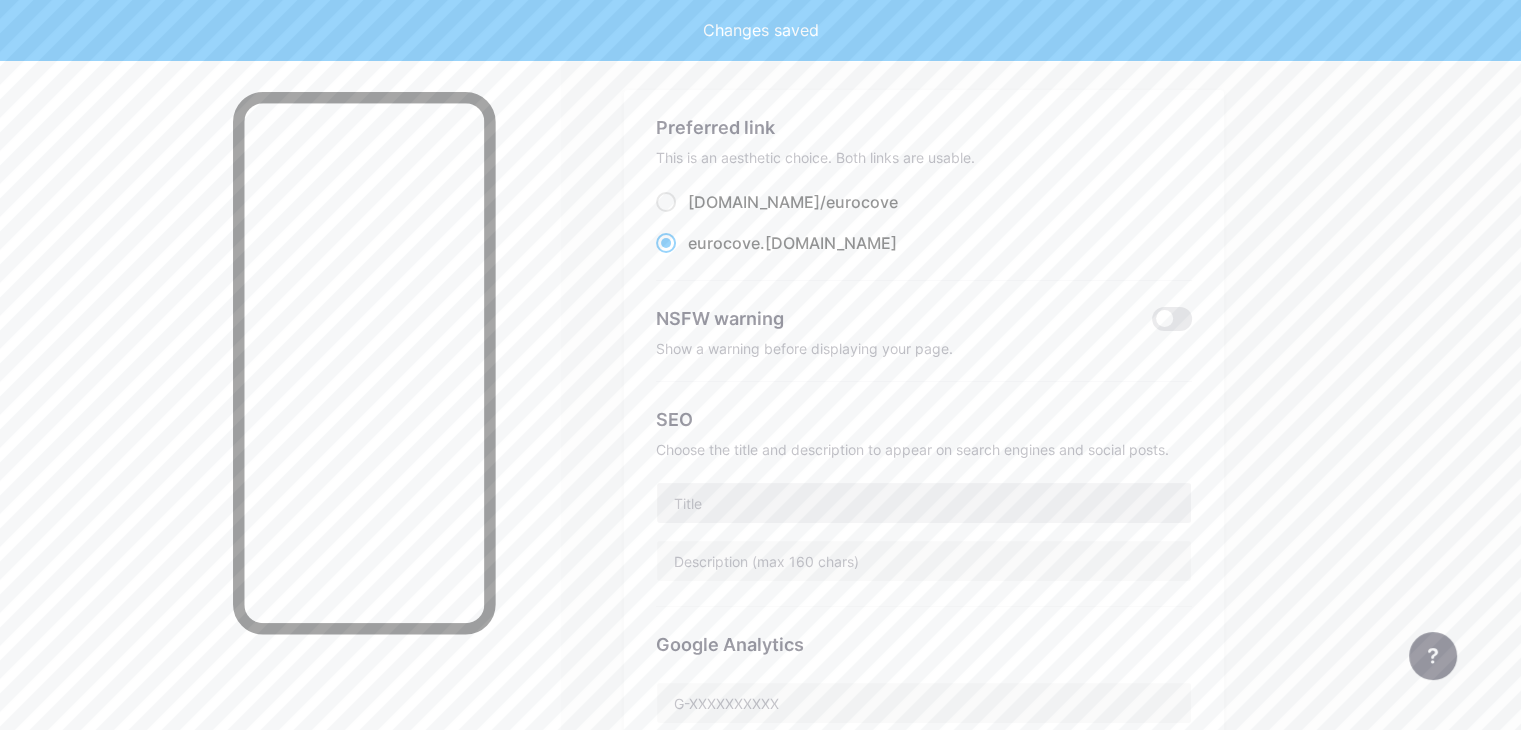 scroll, scrollTop: 0, scrollLeft: 0, axis: both 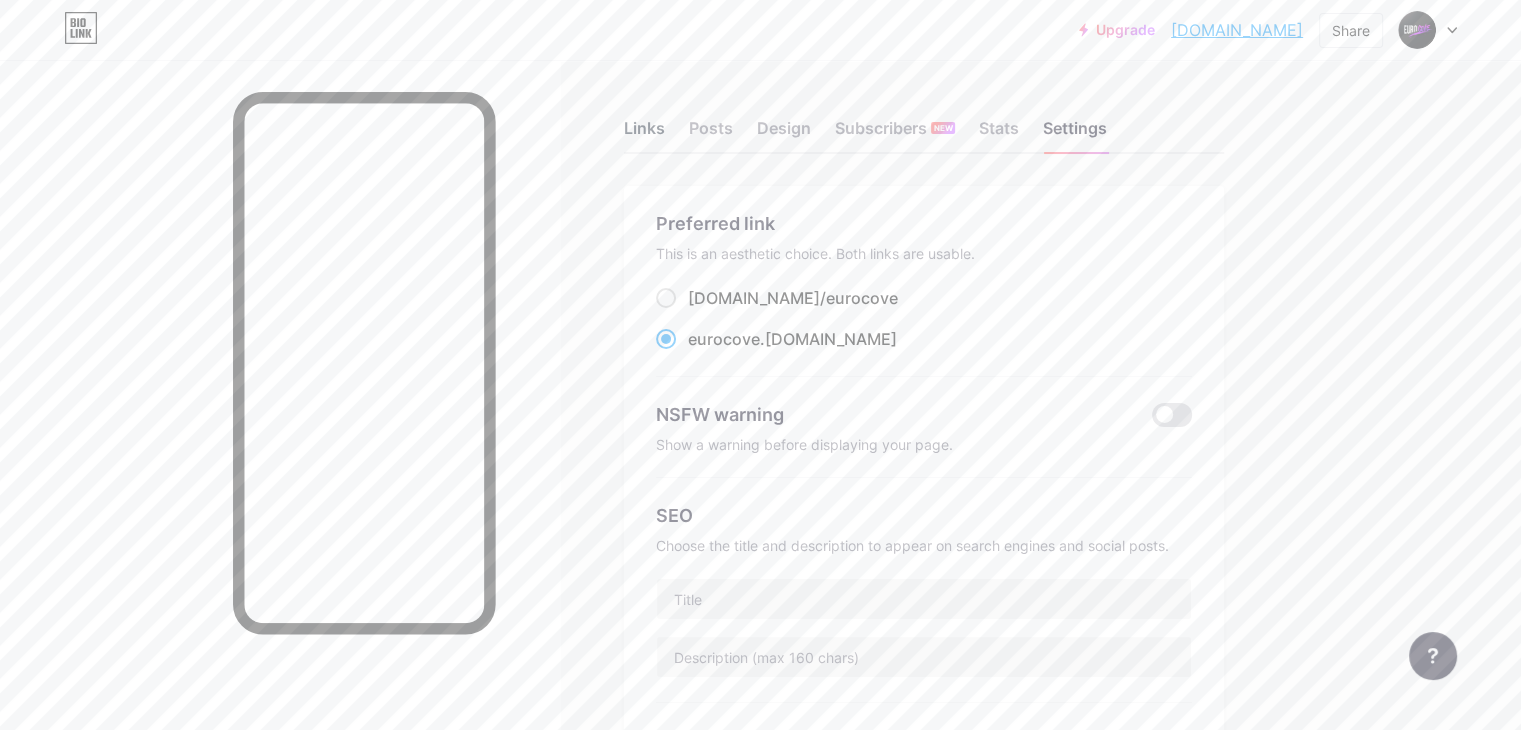 click on "Links" at bounding box center (644, 134) 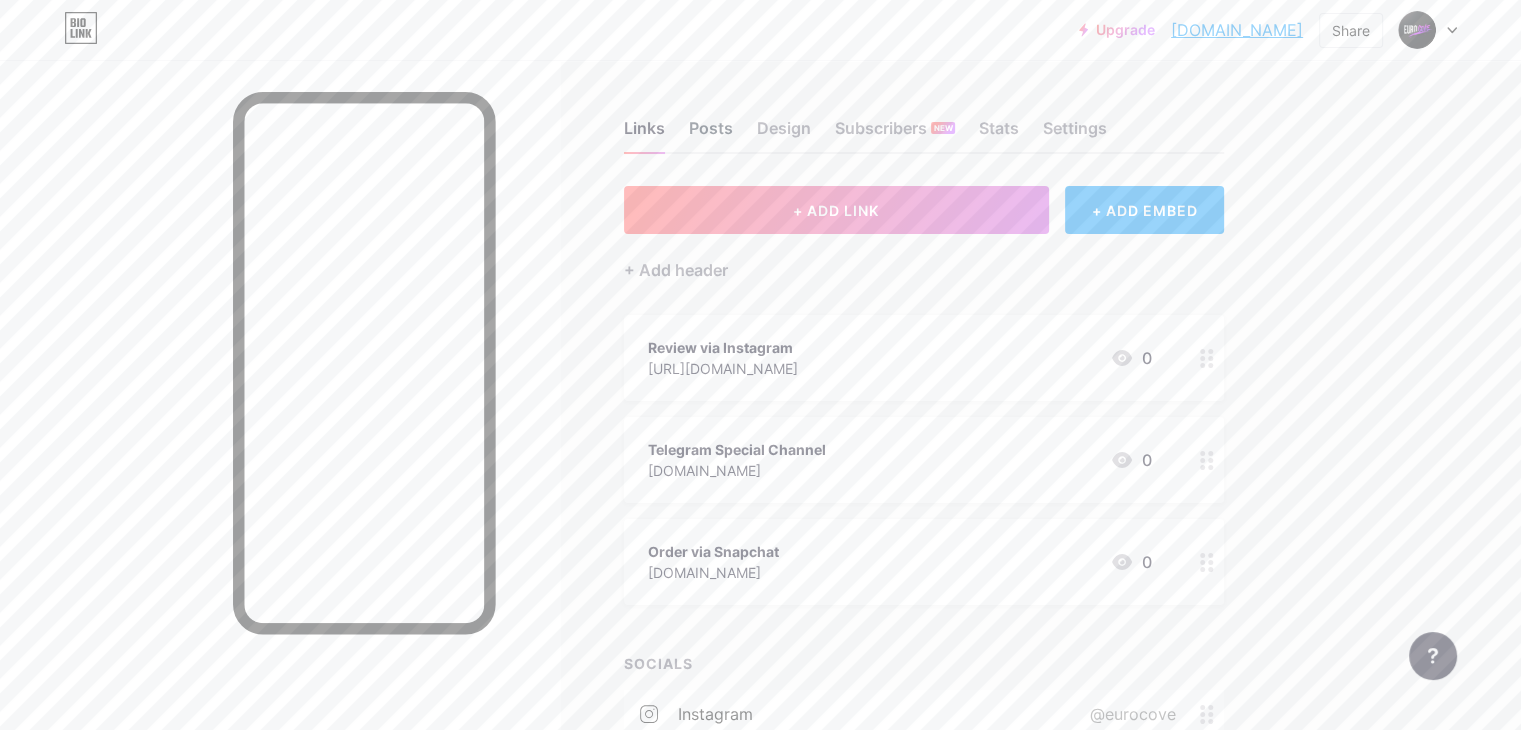 click on "Posts" at bounding box center (711, 134) 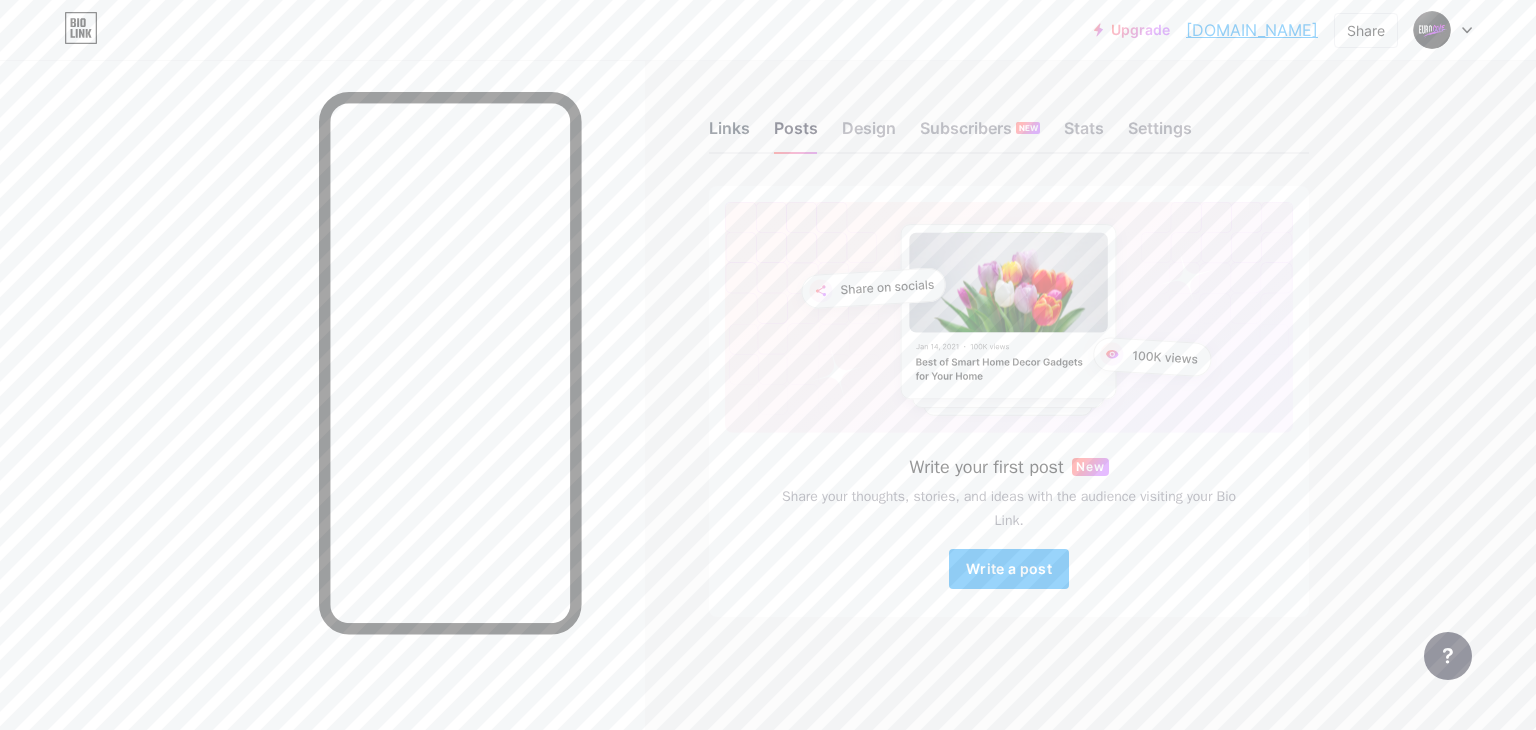 click on "Links" at bounding box center (729, 134) 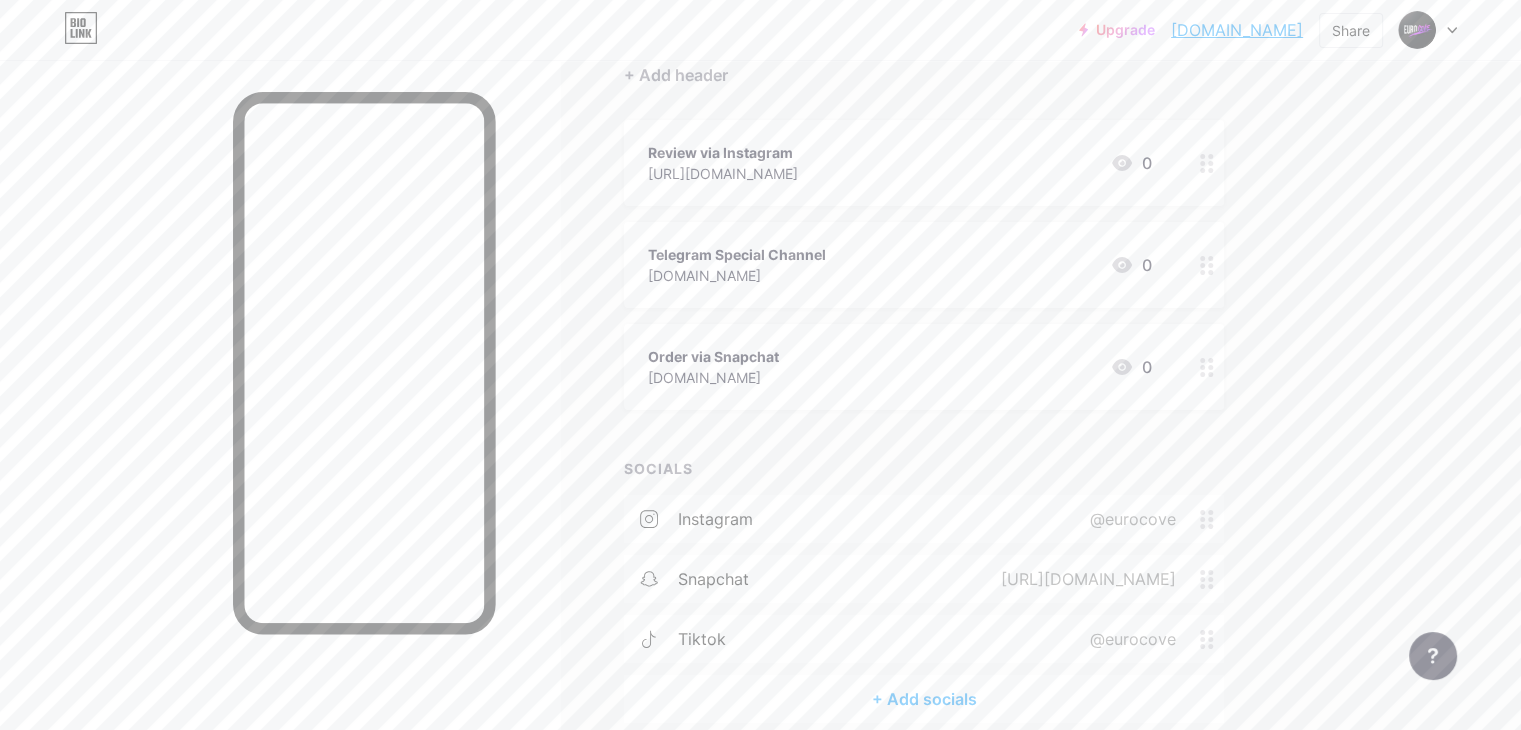 scroll, scrollTop: 0, scrollLeft: 0, axis: both 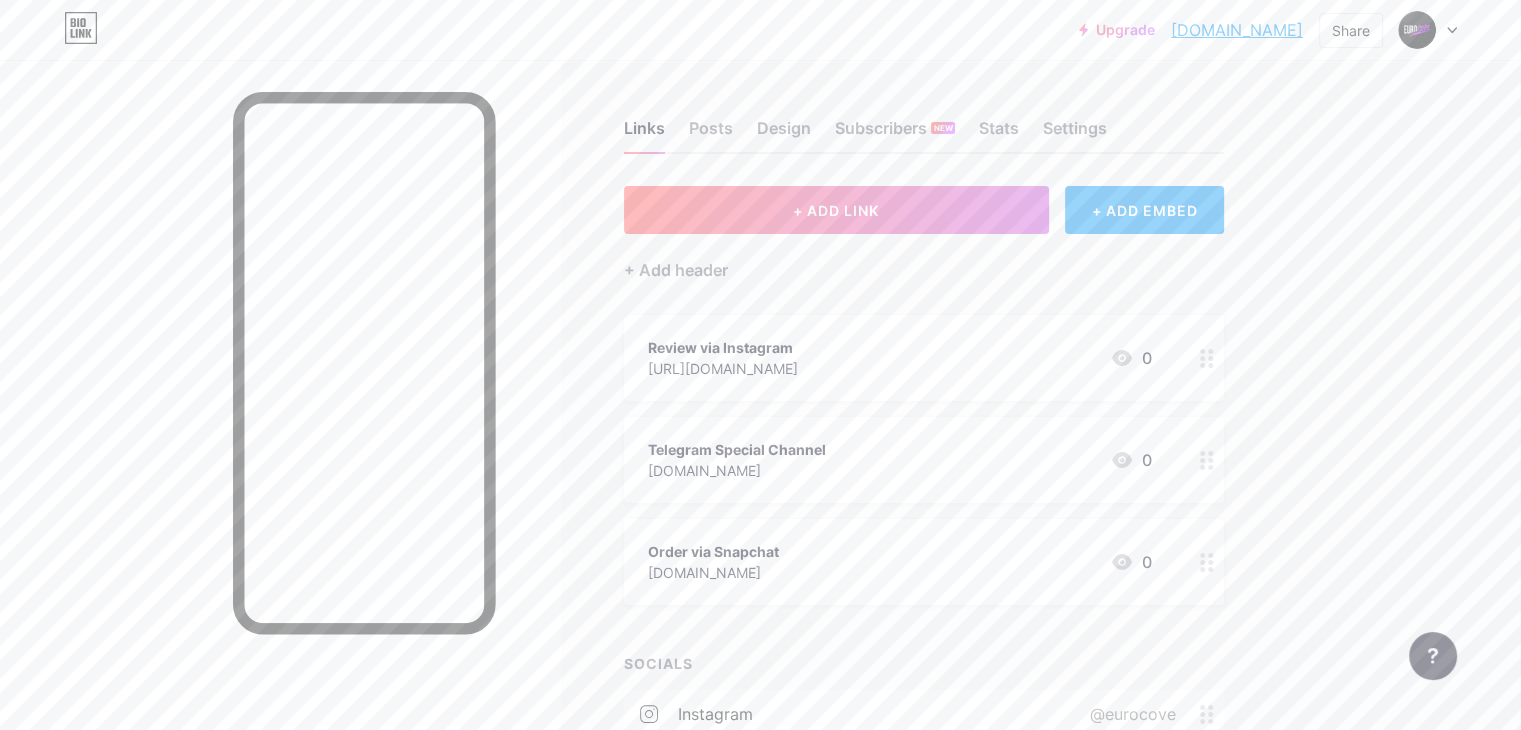 click on "Links
Posts
Design
Subscribers
NEW
Stats
Settings" at bounding box center (924, 119) 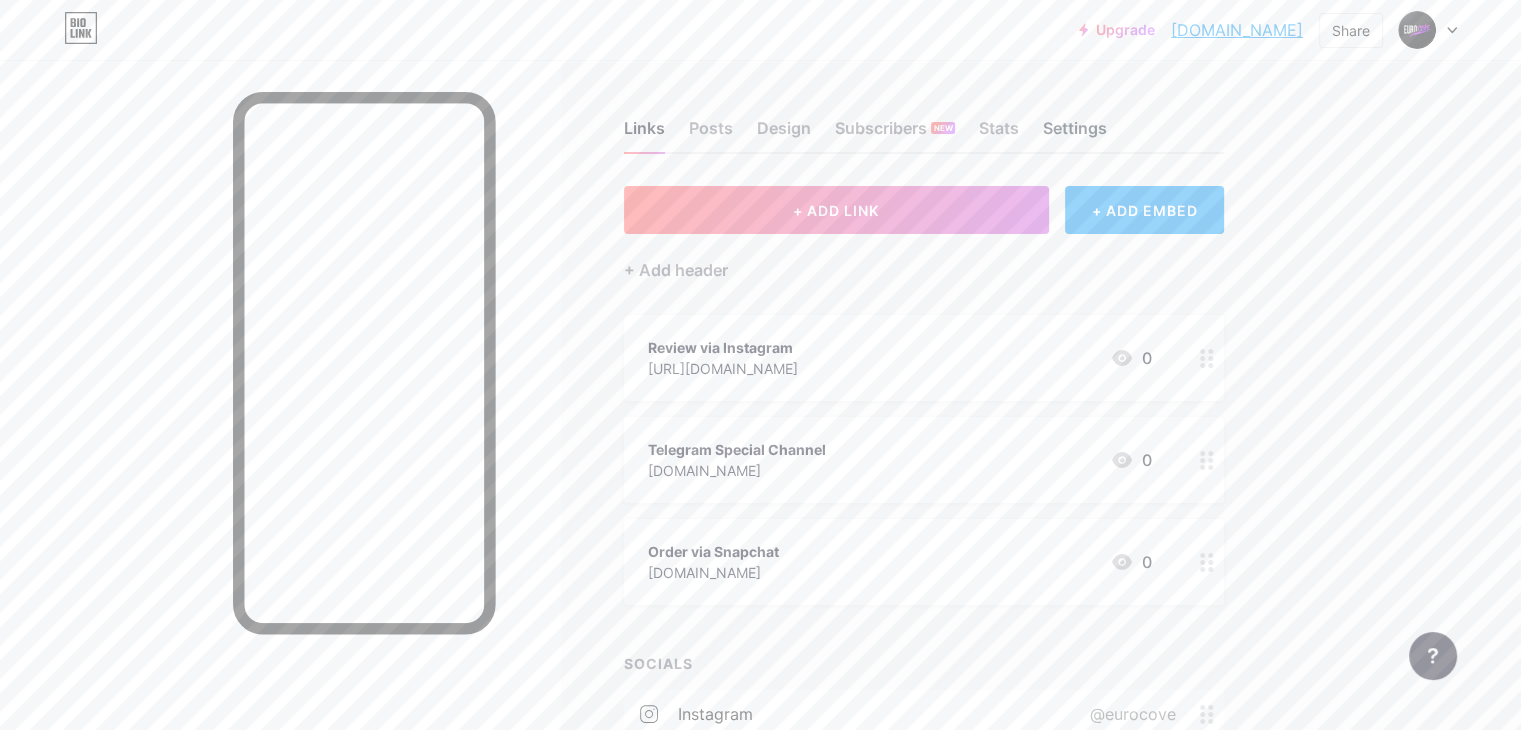 click on "Settings" at bounding box center [1075, 134] 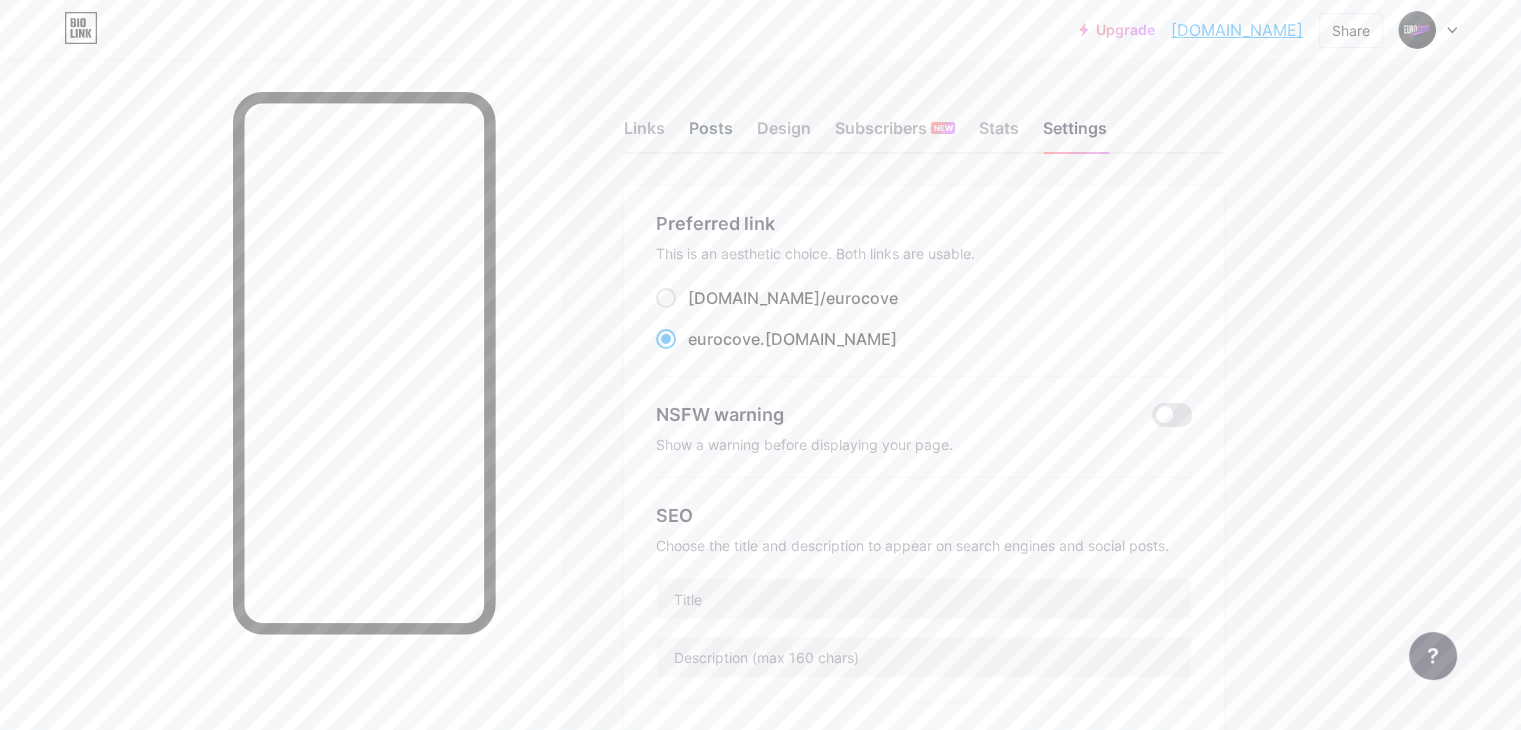 click on "Posts" at bounding box center (711, 134) 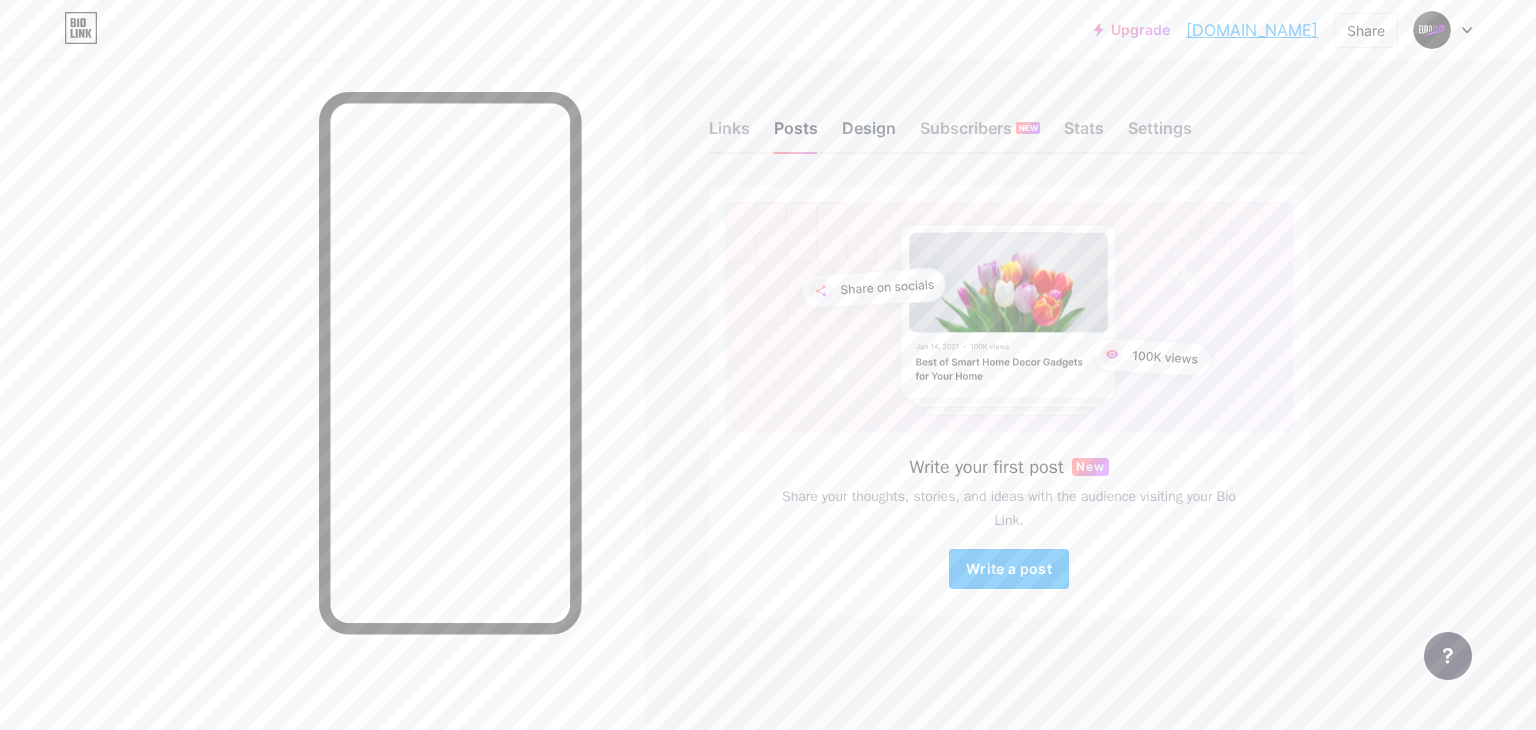 click on "Design" at bounding box center (869, 134) 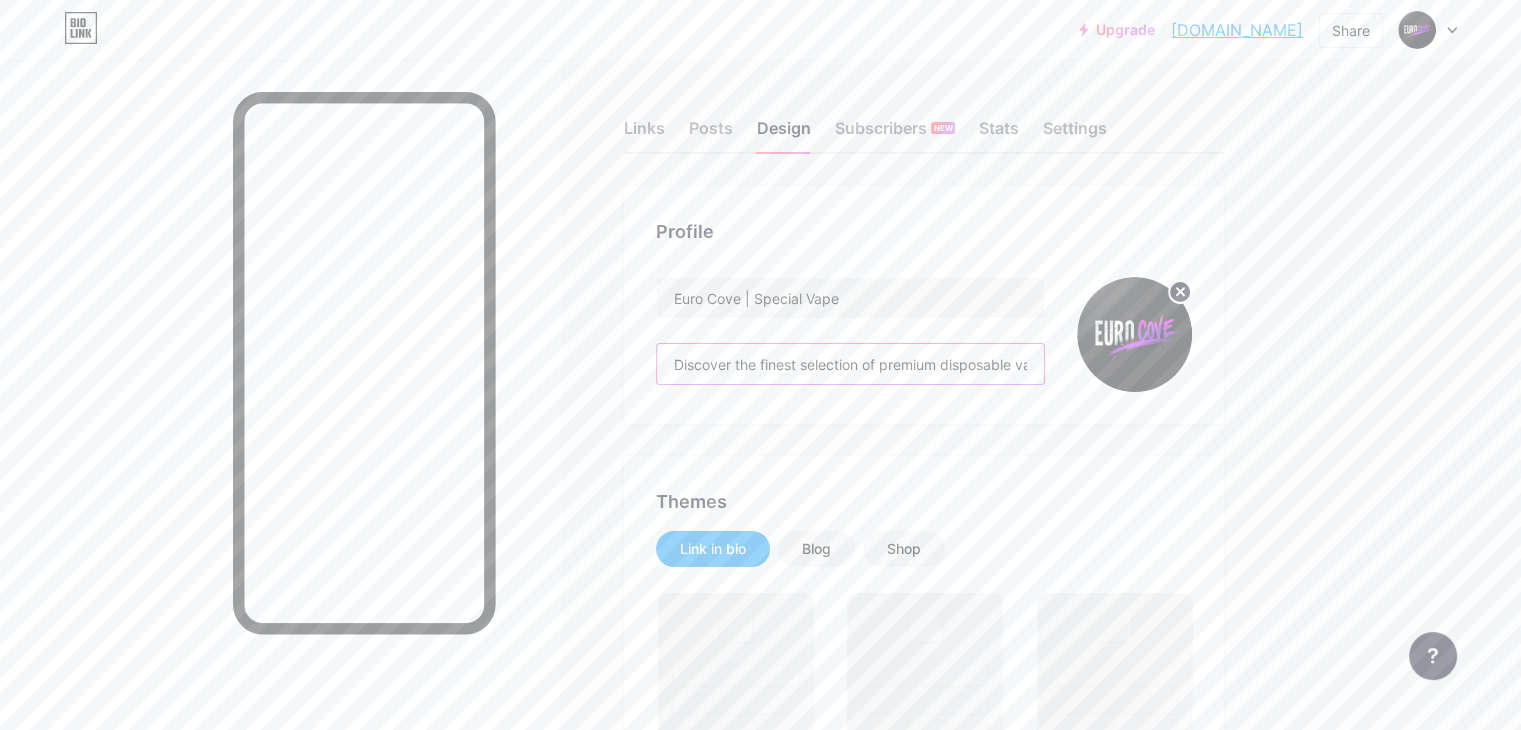 click on "Discover the finest selection of premium disposable vapes — all in one place. From top-tier brands like Packwoods, Runtz, Jeeter, and more — we offer a full range of exotic flavors, powerful strains, and high-potency options. ✨ Sativa | Indica | Hybrid 🔋 1000MG | Lab-Tested | Authentic Products 🚀 Fast delivery • Secure packaging • Always fresh stock" at bounding box center [850, 364] 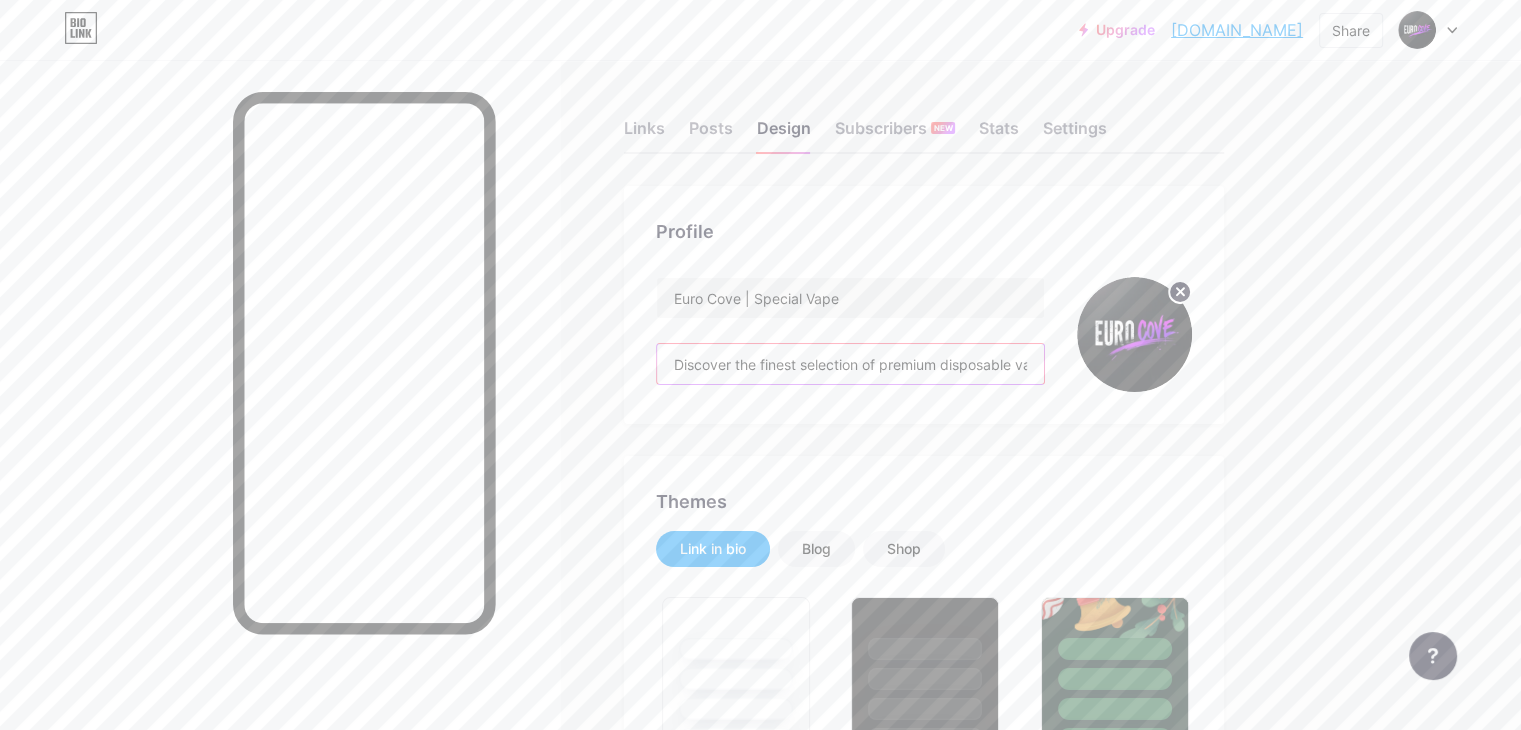 click on "Discover the finest selection of premium disposable vapes — all in one place. From top-tier brands like Packwoods, Runtz, Jeeter, and more — we offer a full range of exotic flavors, powerful strains, and high-potency options. ✨ Sativa | Indica | Hybrid 🔋 1000MG | Lab-Tested | Authentic Products 🚀 Fast delivery • Secure packaging • Always fresh stock" at bounding box center [850, 364] 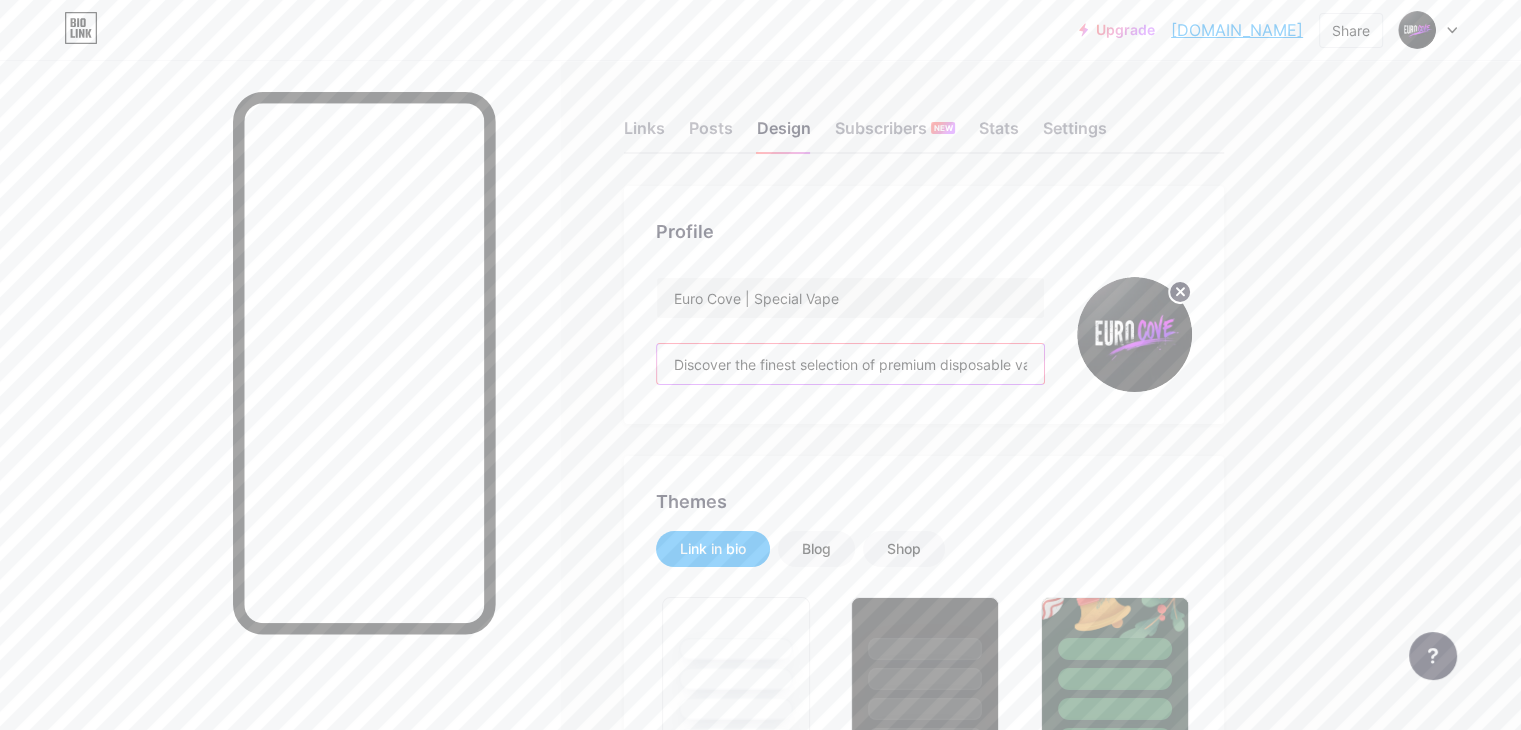 paste on "EURO COVE | SPECIAL VAPE Top-tier disposable vapes from brands like Packwoods, [PERSON_NAME] & more. ✨ Exotic flavors | 🔋 1000MG | ✅ Lab-tested 🚀 Fast delivery • Authentic • Always fresh" 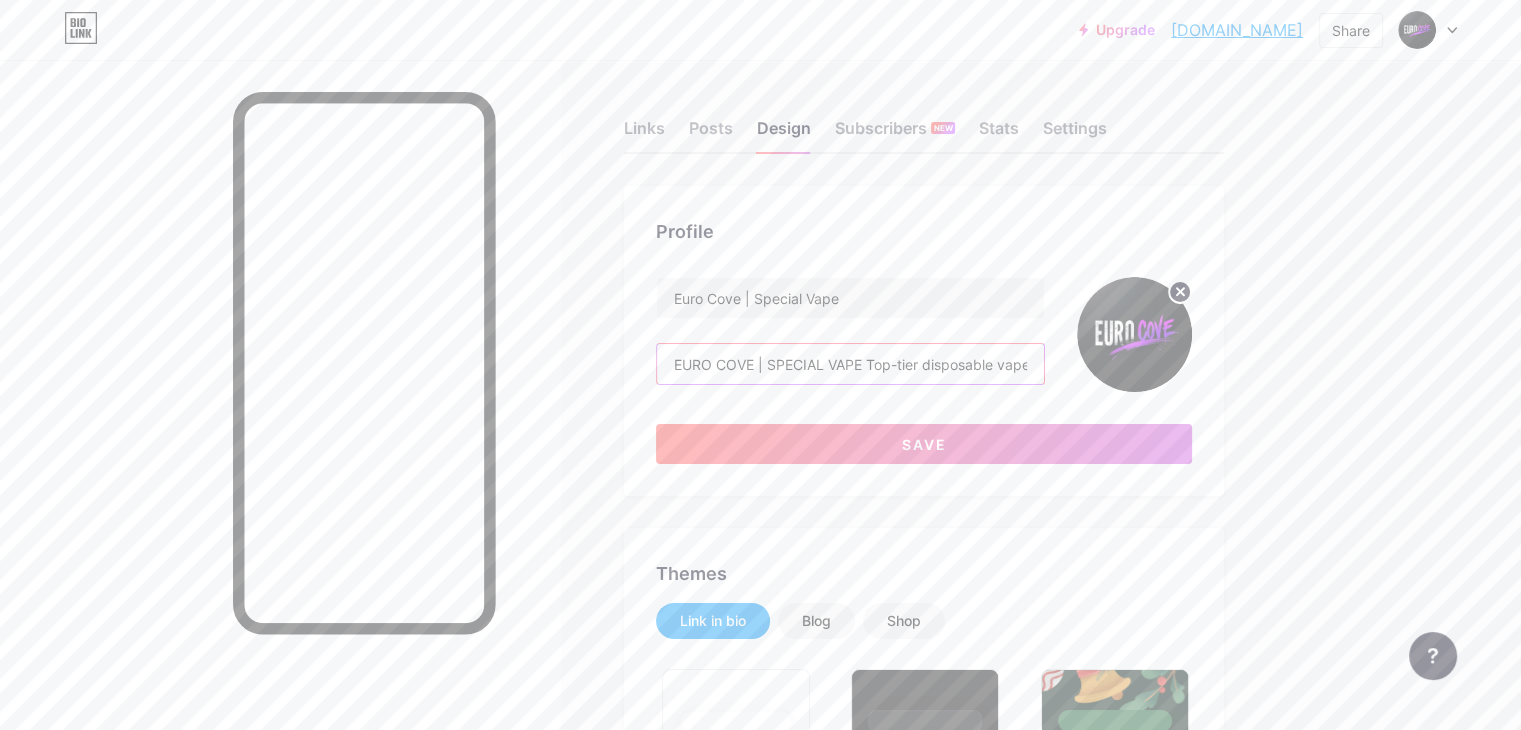 scroll, scrollTop: 0, scrollLeft: 959, axis: horizontal 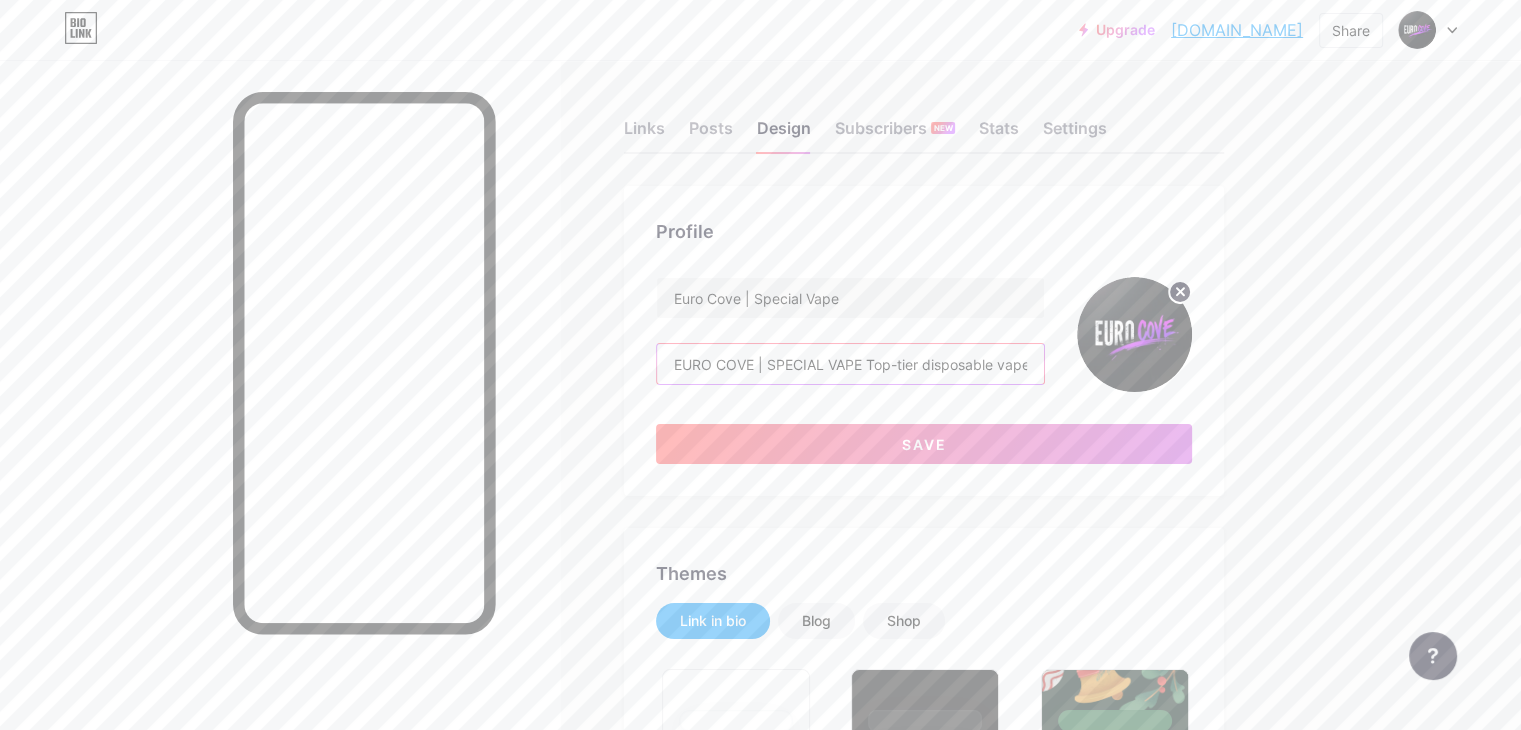 click on "Links
Posts
Design
Subscribers
NEW
Stats
Settings     Profile   Euro Cove | Special Vape     [GEOGRAPHIC_DATA] | SPECIAL VAPE Top-tier disposable vapes from brands like Packwoods, [PERSON_NAME] & more. ✨ Exotic flavors | 🔋 1000MG | ✅ Lab-tested 🚀 Fast delivery • Authentic • Always fresh                   Save     Themes   Link in bio   Blog   Shop       Basics       Carbon       Xmas 23       Pride       Glitch       Winter · Live       Glassy · Live       Chameleon · Live       Rainy Night · Live       Neon · Live       Summer       Retro       Strawberry · Live       Desert       Sunny       Autumn       Leaf       Clear Sky       Blush       Unicorn       Minimal       Cloudy       Shadow     Create your own           Changes saved       Position to display socials                 Top                     Bottom
Disable Bio Link branding
Display Share button" at bounding box center (654, 1734) 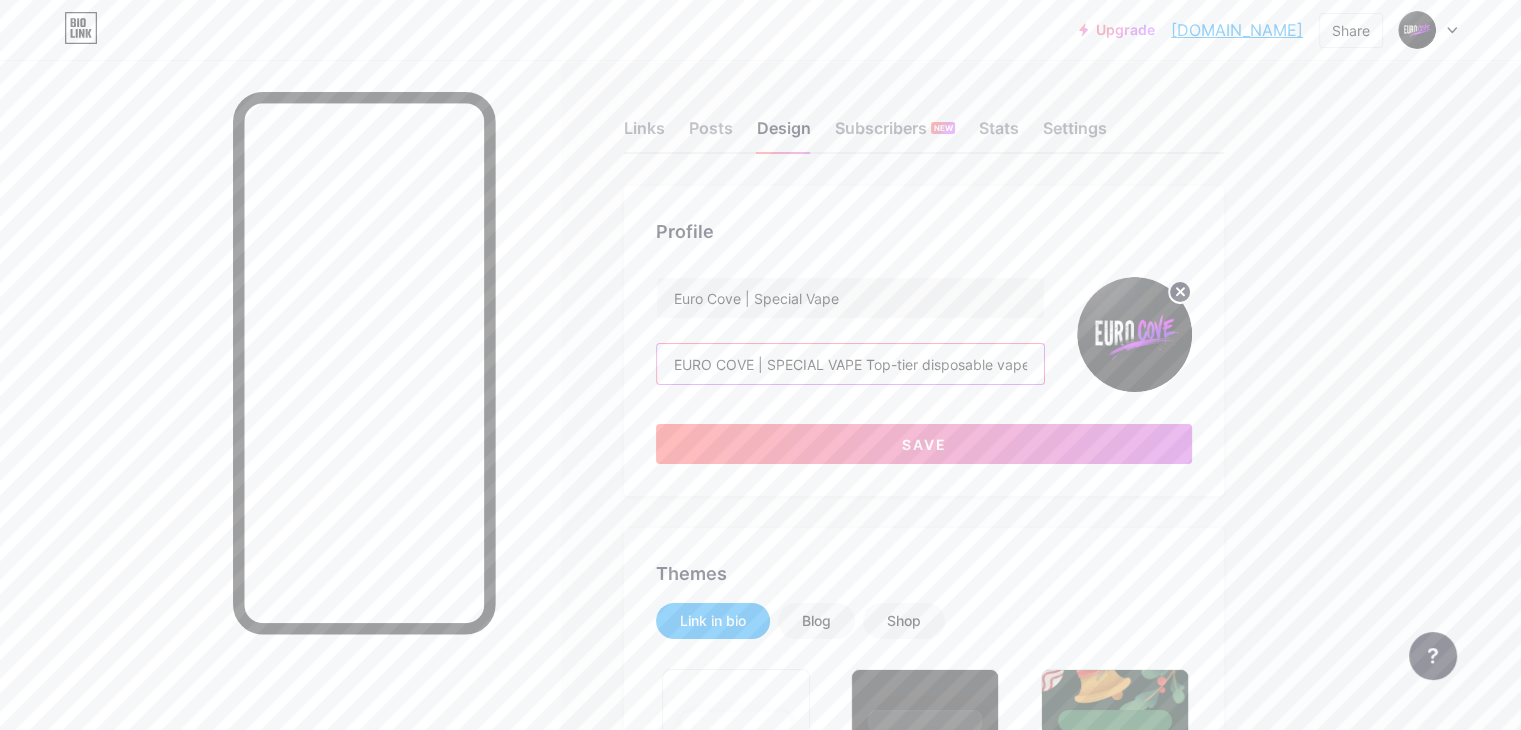click on "EURO COVE | SPECIAL VAPE Top-tier disposable vapes from brands like Packwoods, [PERSON_NAME] & more. ✨ Exotic flavors | 🔋 1000MG | ✅ Lab-tested 🚀 Fast delivery • Authentic • Always fresh" at bounding box center (850, 364) 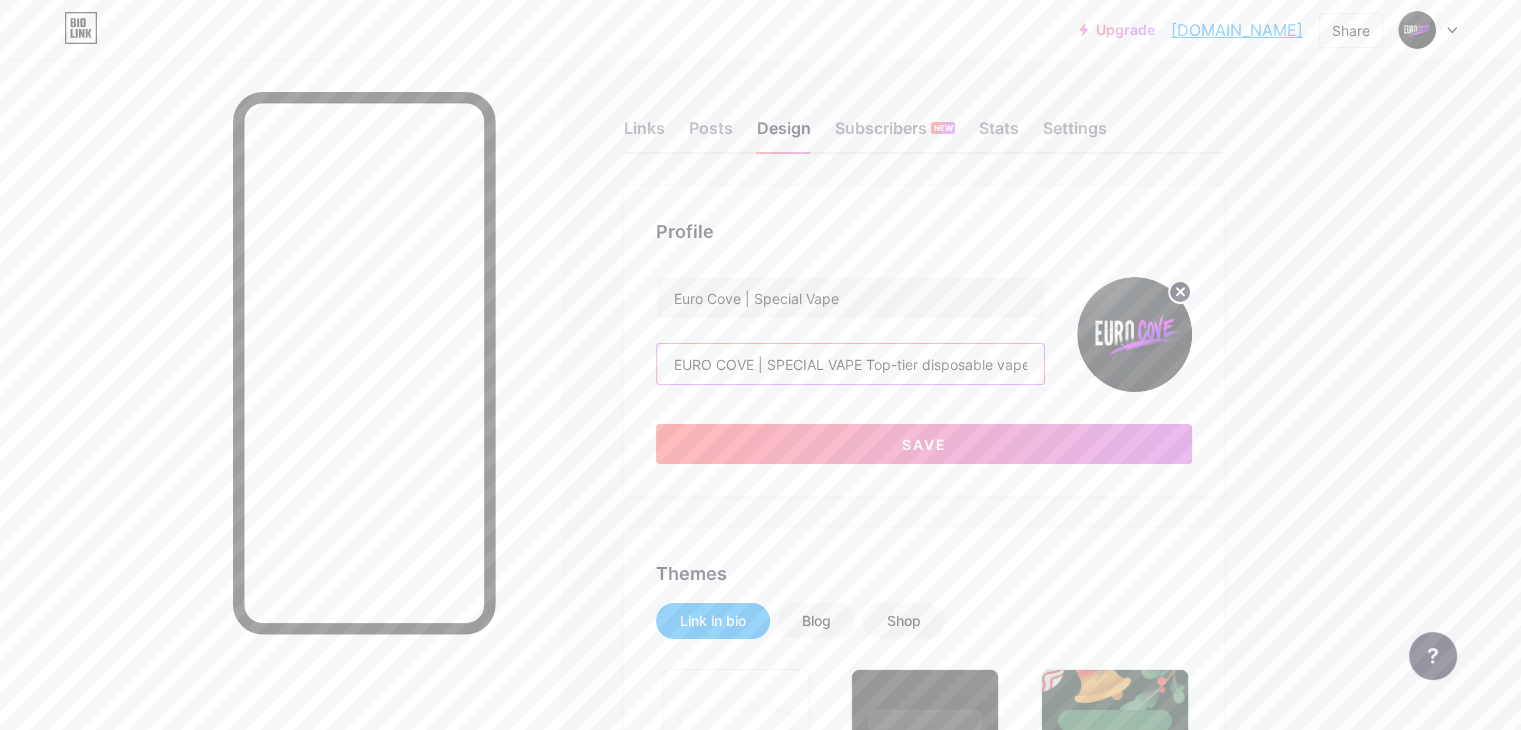 drag, startPoint x: 947, startPoint y: 363, endPoint x: 647, endPoint y: 384, distance: 300.7341 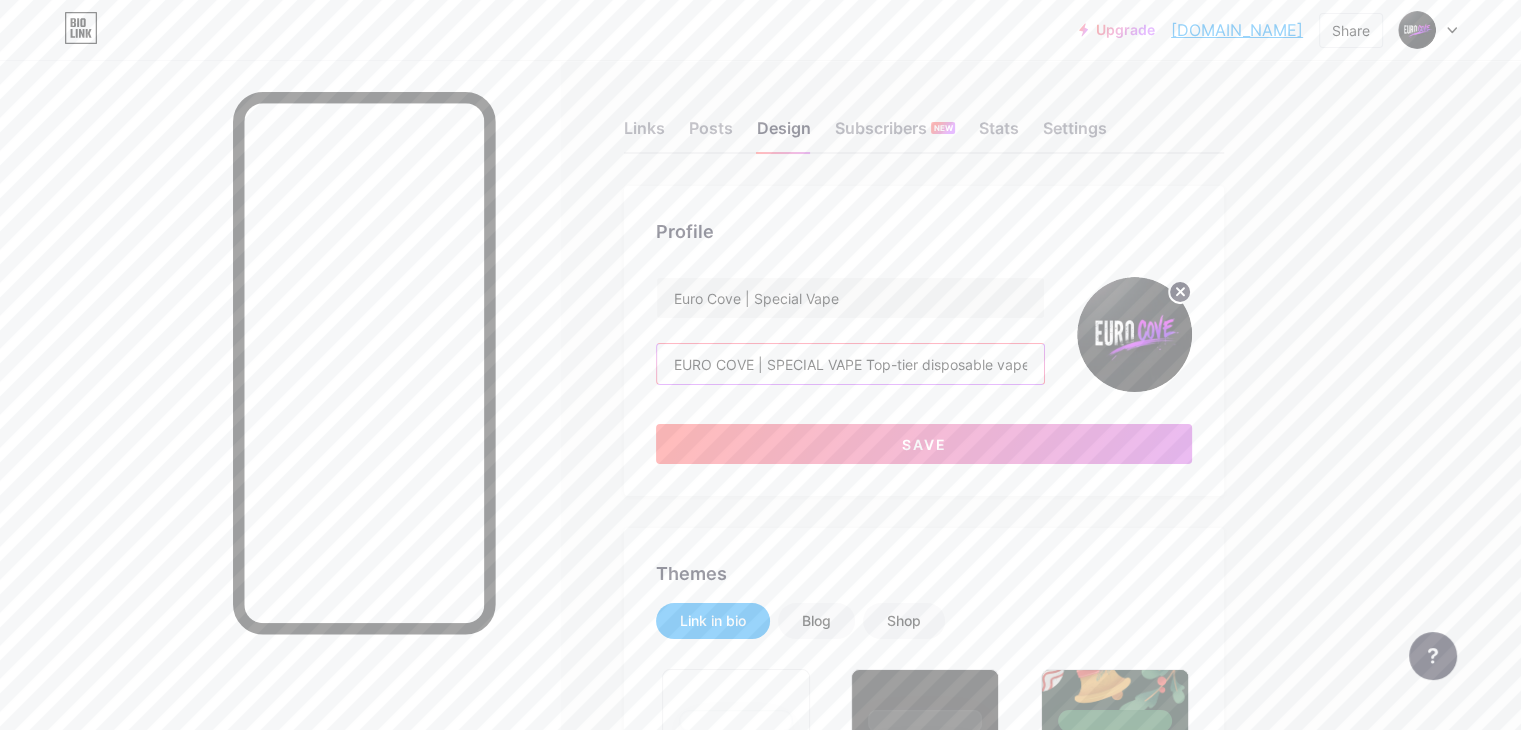 click on "Links
Posts
Design
Subscribers
NEW
Stats
Settings     Profile   Euro Cove | Special Vape     [GEOGRAPHIC_DATA] | SPECIAL VAPE Top-tier disposable vapes from brands like Packwoods, [PERSON_NAME] & more. ✨ Exotic flavors | 🔋 1000MG | ✅ Lab-tested 🚀 Fast delivery • Authentic • Always fresh                   Save     Themes   Link in bio   Blog   Shop       Basics       Carbon       Xmas 23       Pride       Glitch       Winter · Live       Glassy · Live       Chameleon · Live       Rainy Night · Live       Neon · Live       Summer       Retro       Strawberry · Live       Desert       Sunny       Autumn       Leaf       Clear Sky       Blush       Unicorn       Minimal       Cloudy       Shadow     Create your own           Changes saved       Position to display socials                 Top                     Bottom
Disable Bio Link branding
[PERSON_NAME] the Bio Link branding from homepage" at bounding box center [654, 1764] 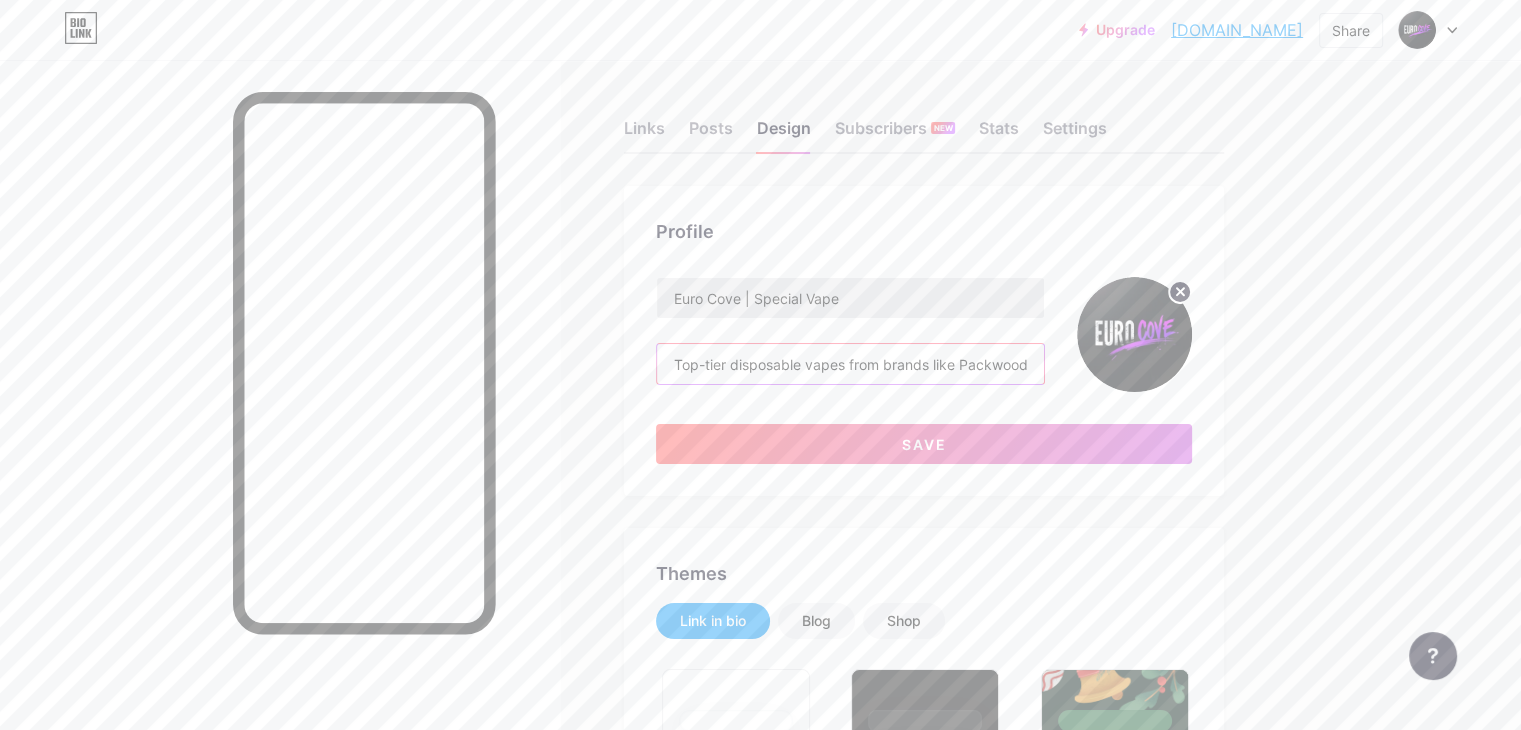 type on "Top-tier disposable vapes from brands like Packwoods, [PERSON_NAME] & more. ✨ Exotic flavors | 🔋 1000MG | ✅ Lab-tested 🚀 Fast delivery • Authentic • Always fresh" 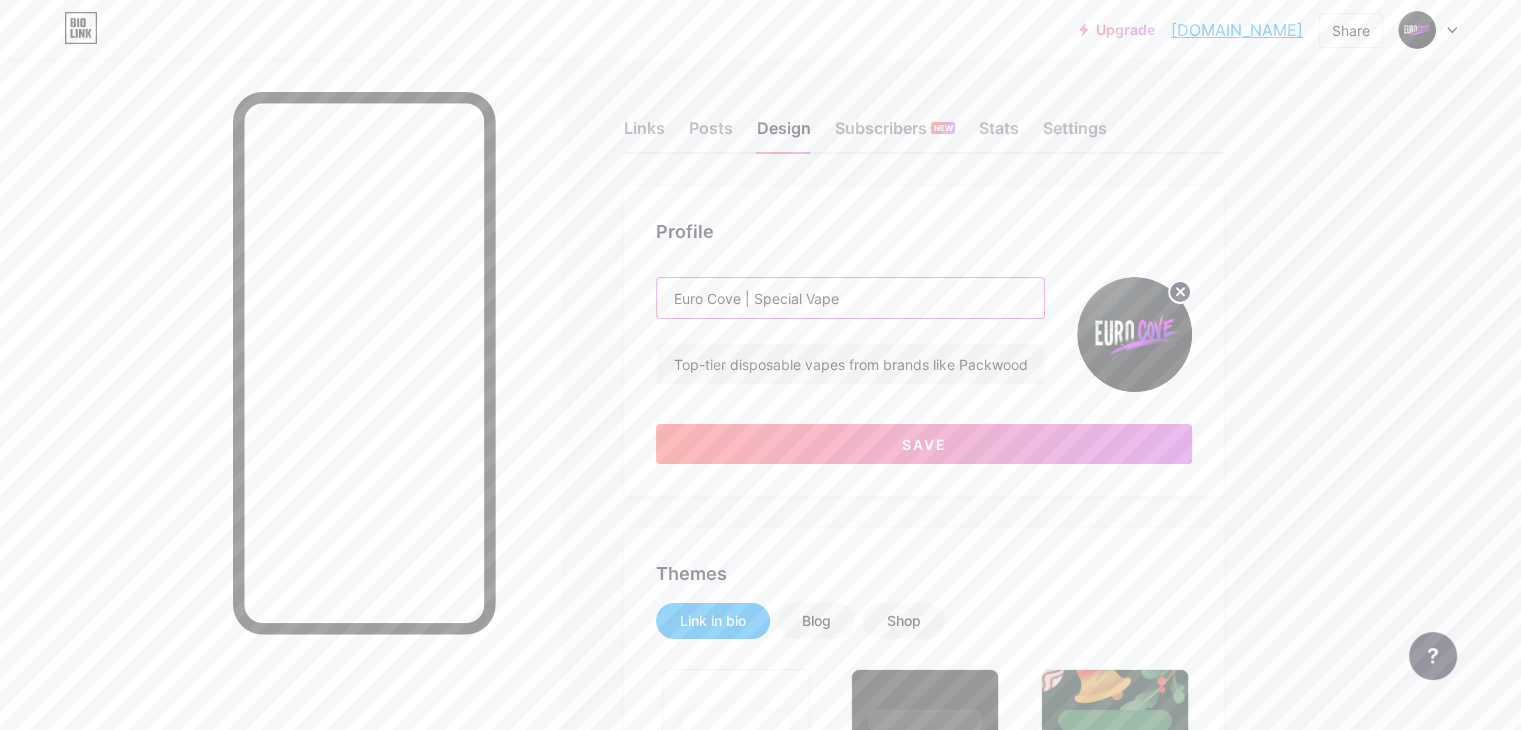 click on "Euro Cove | Special Vape" at bounding box center (850, 298) 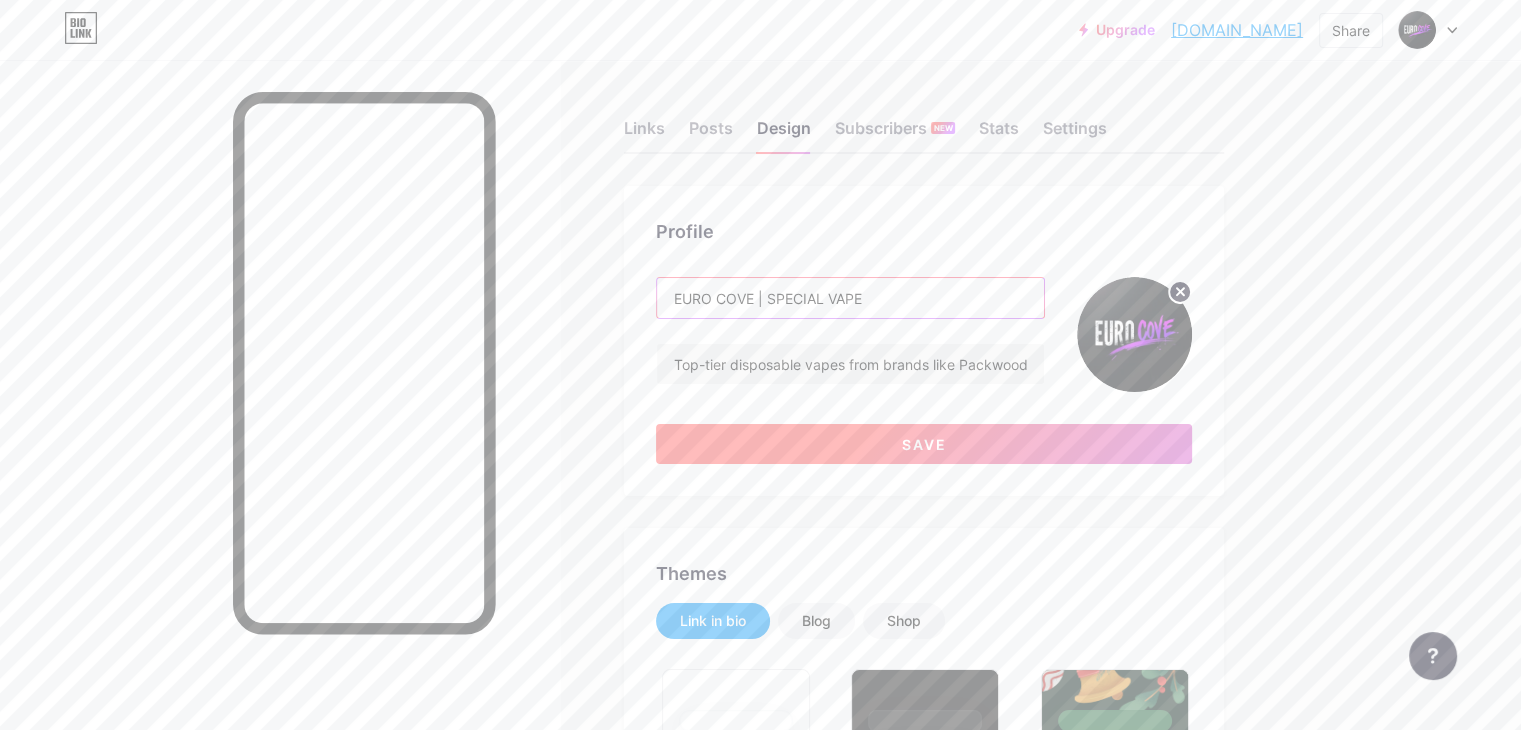 type on "EURO COVE | SPECIAL VAPE" 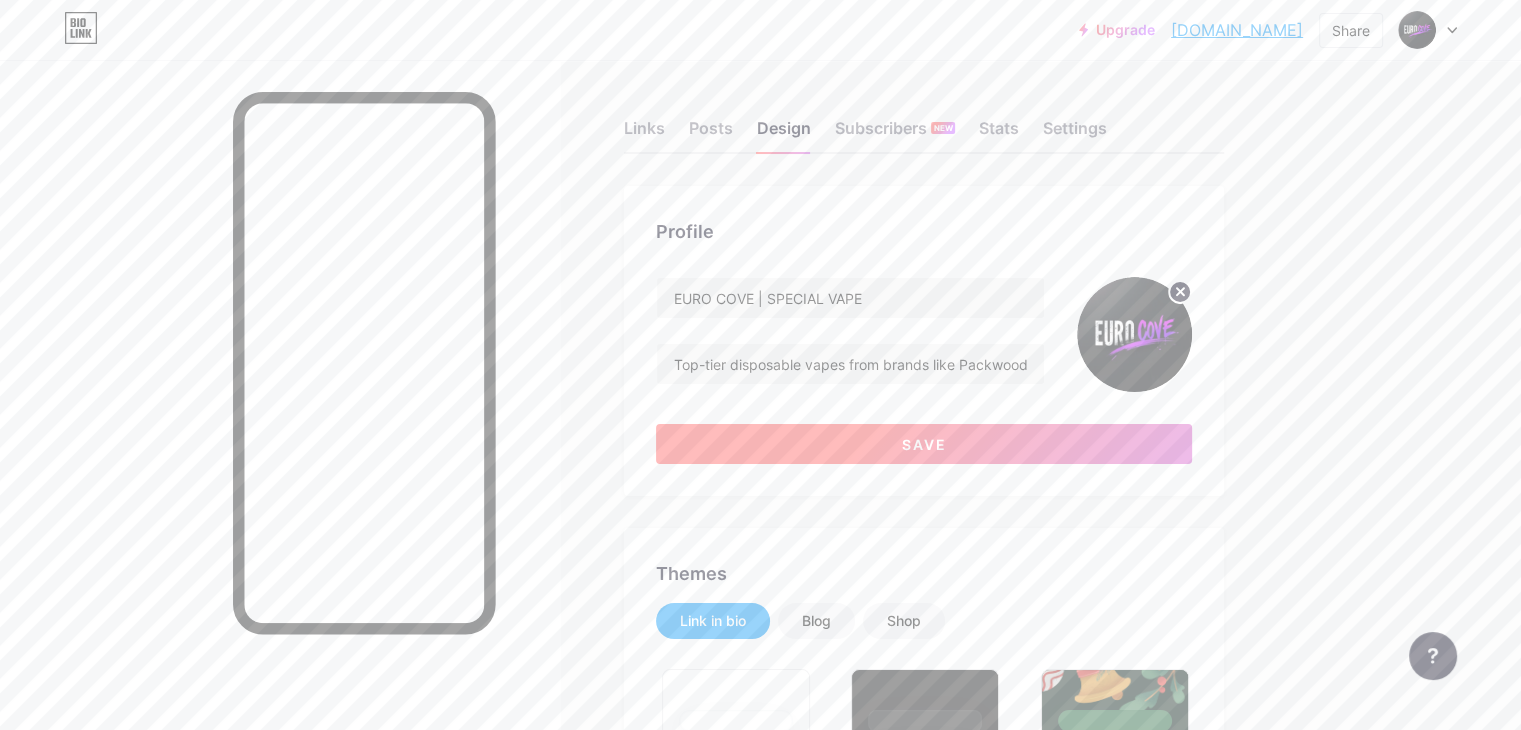 click on "Save" at bounding box center [924, 444] 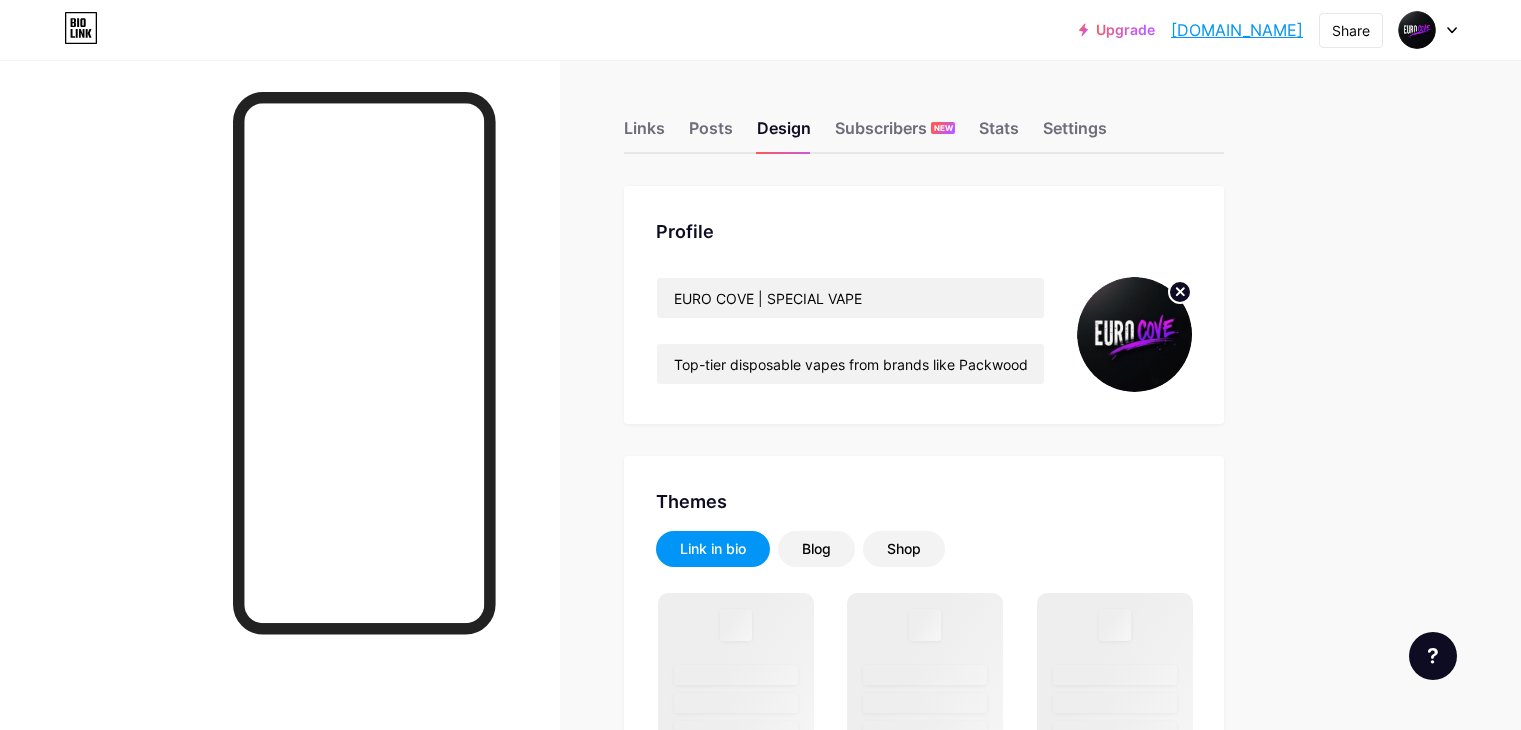 scroll, scrollTop: 0, scrollLeft: 0, axis: both 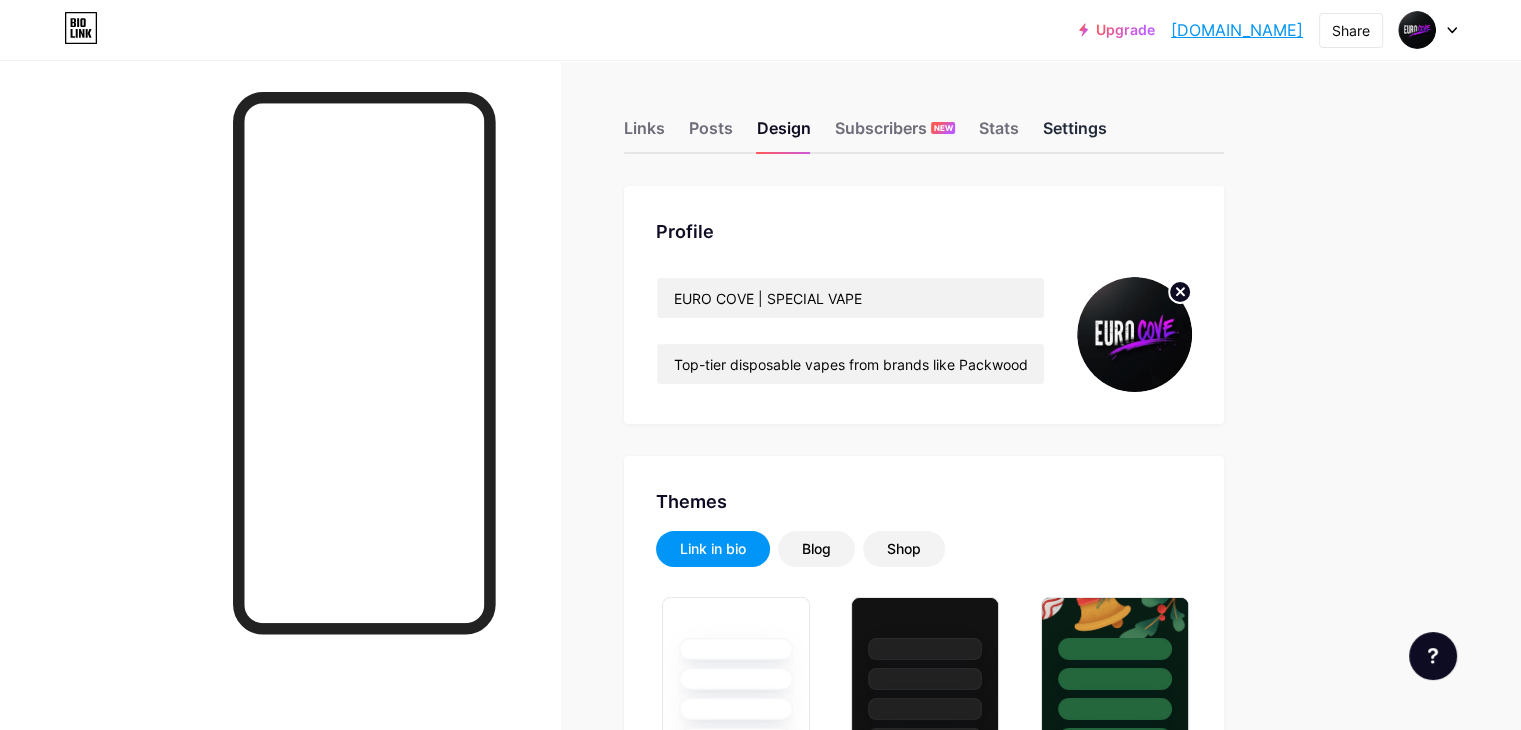 click on "Settings" at bounding box center [1075, 134] 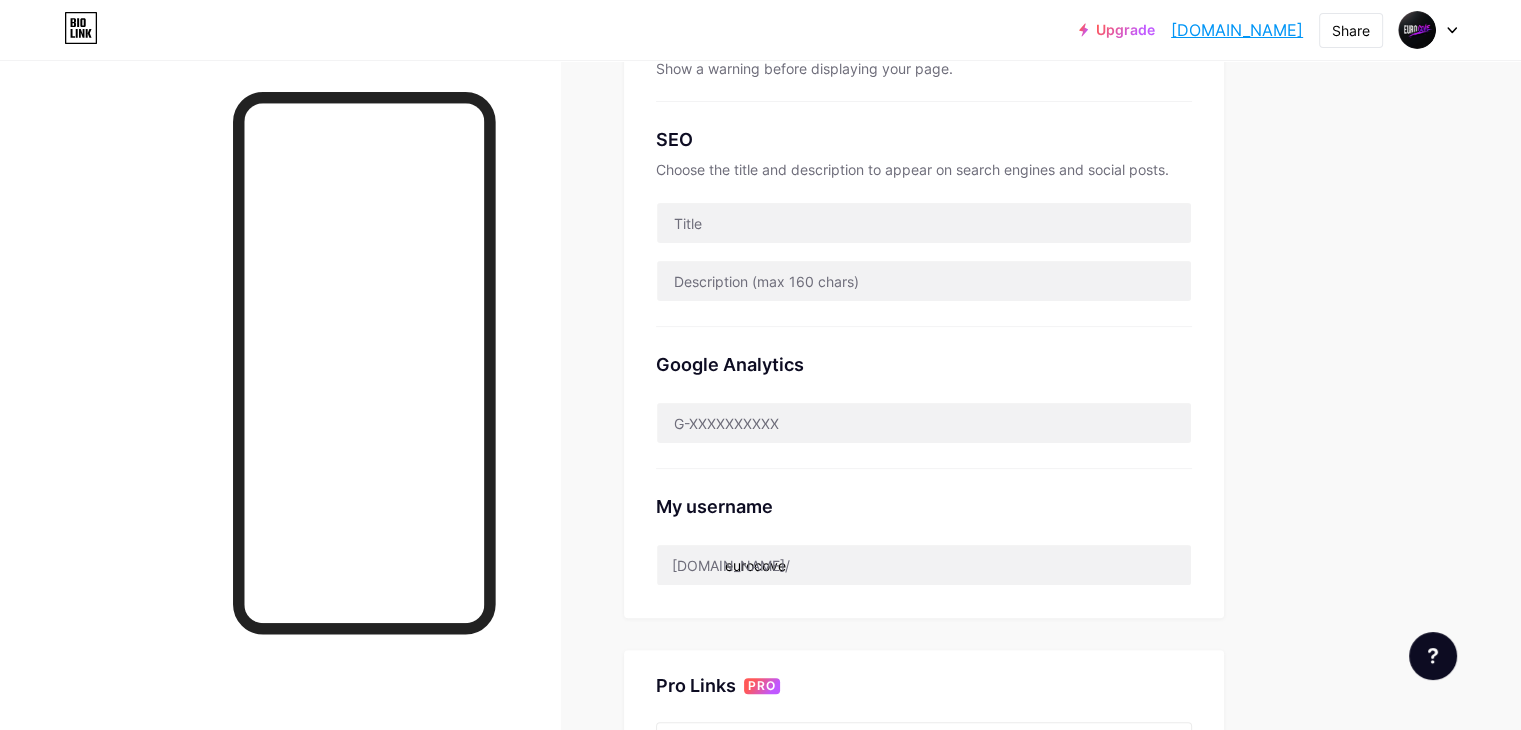scroll, scrollTop: 372, scrollLeft: 0, axis: vertical 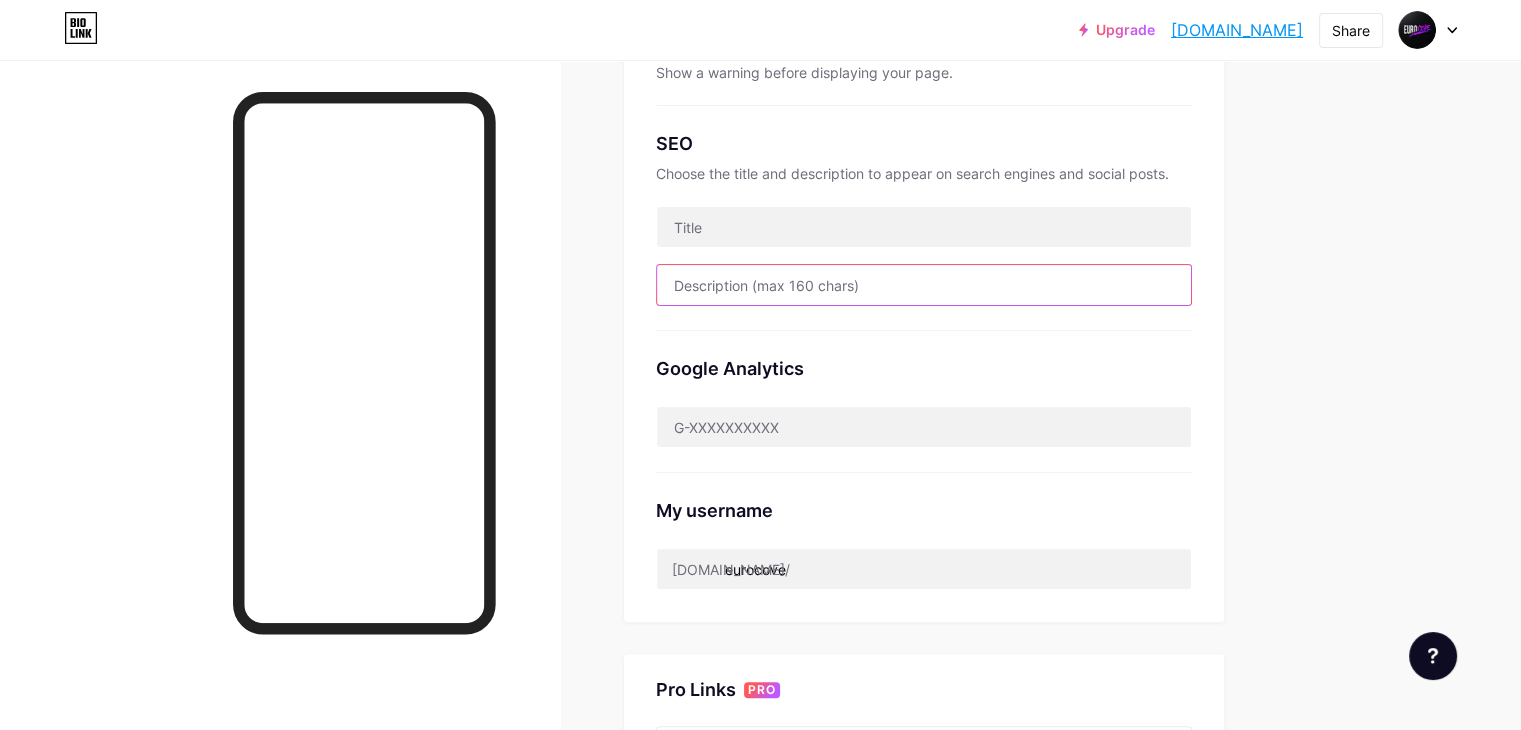 click at bounding box center [924, 285] 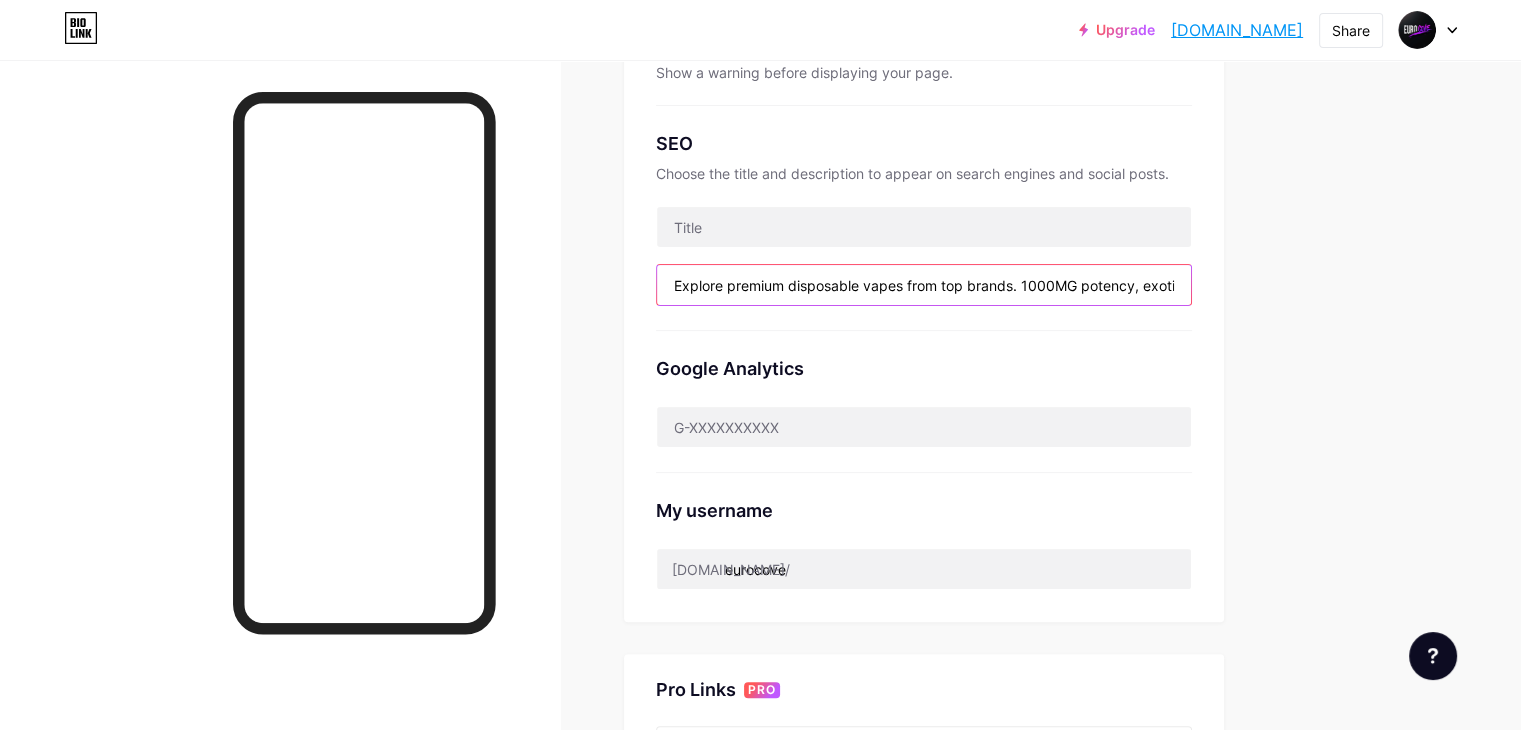 scroll, scrollTop: 0, scrollLeft: 468, axis: horizontal 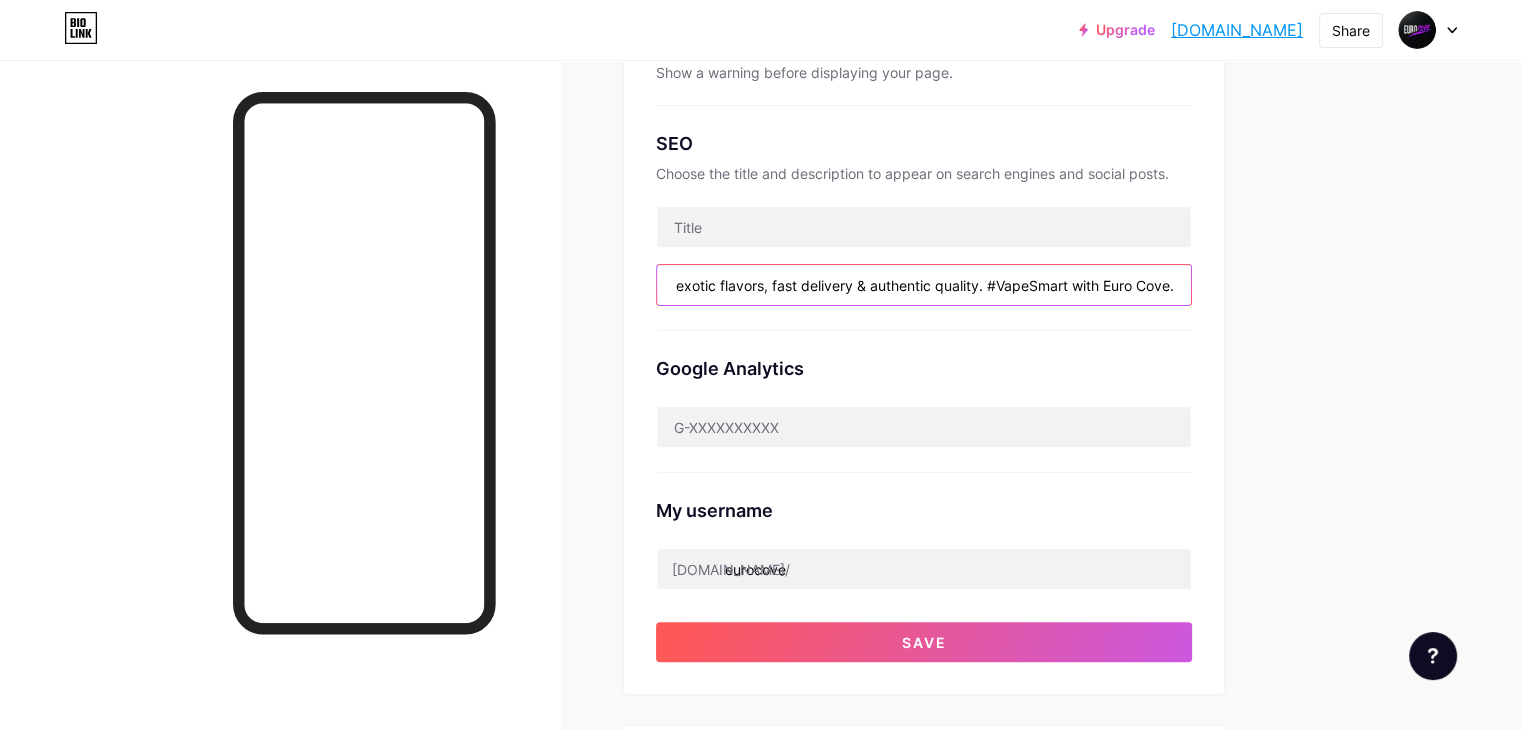 type on "Explore premium disposable vapes from top brands. 1000MG potency, exotic flavors, fast delivery & authentic quality. #VapeSmart with Euro Cove." 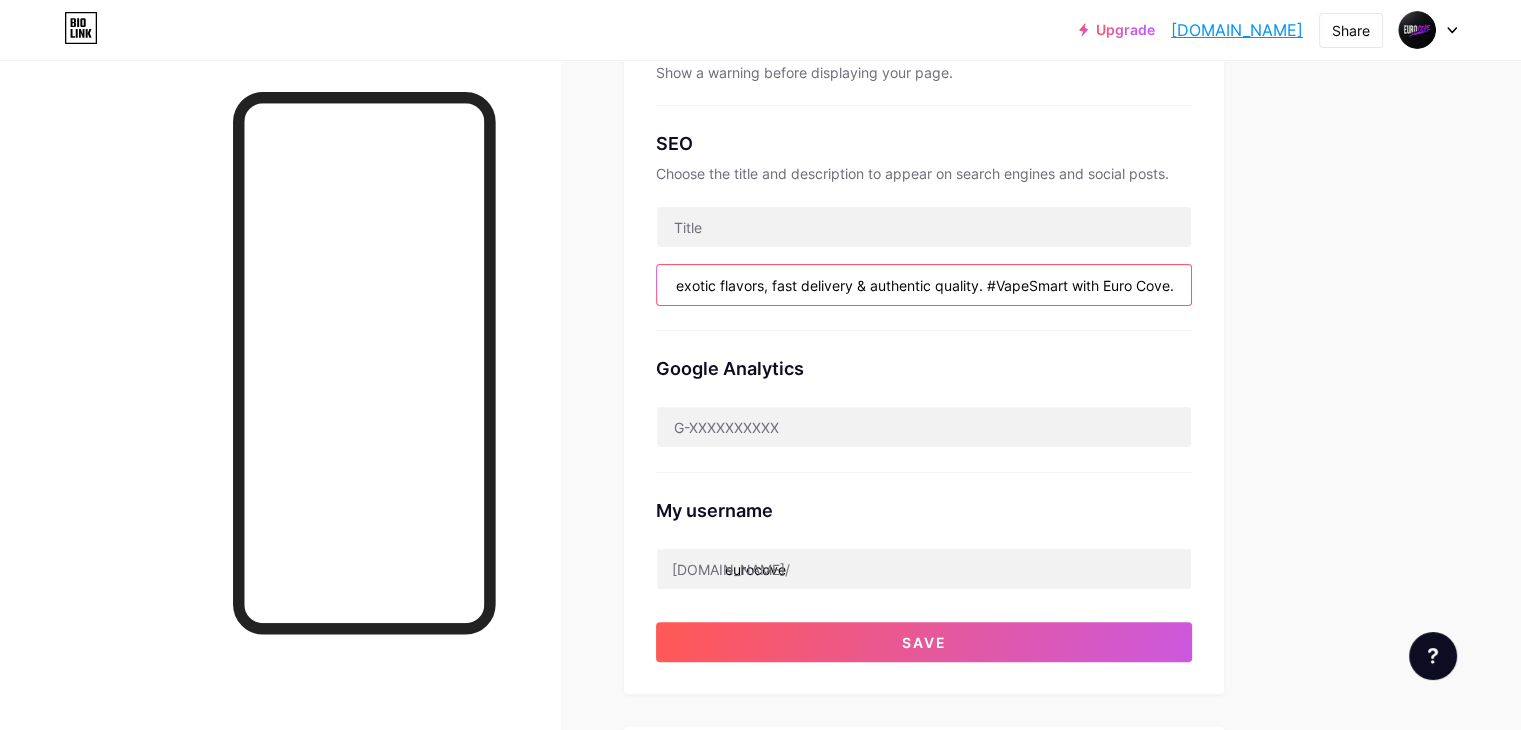scroll, scrollTop: 0, scrollLeft: 0, axis: both 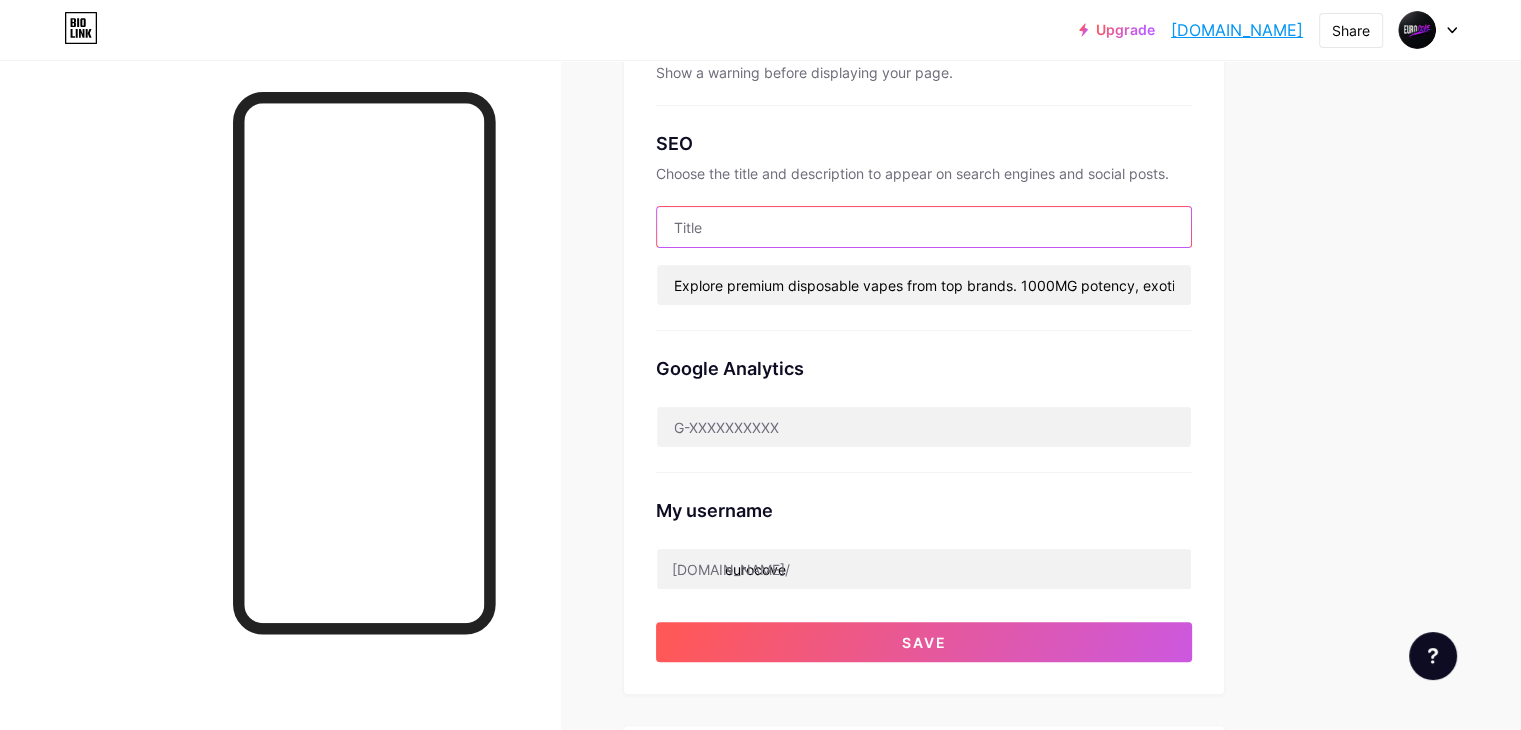 click at bounding box center (924, 227) 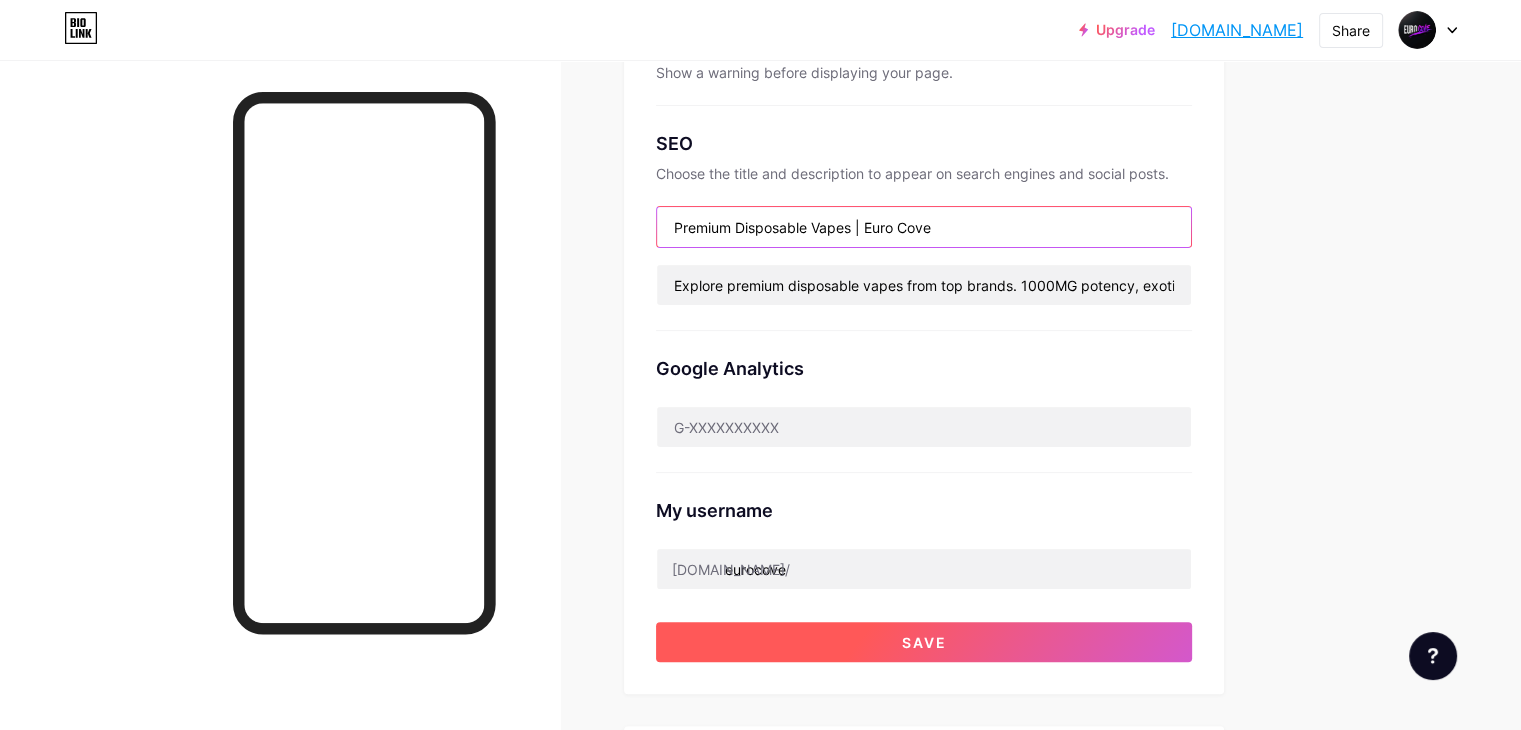 type on "Premium Disposable Vapes | Euro Cove" 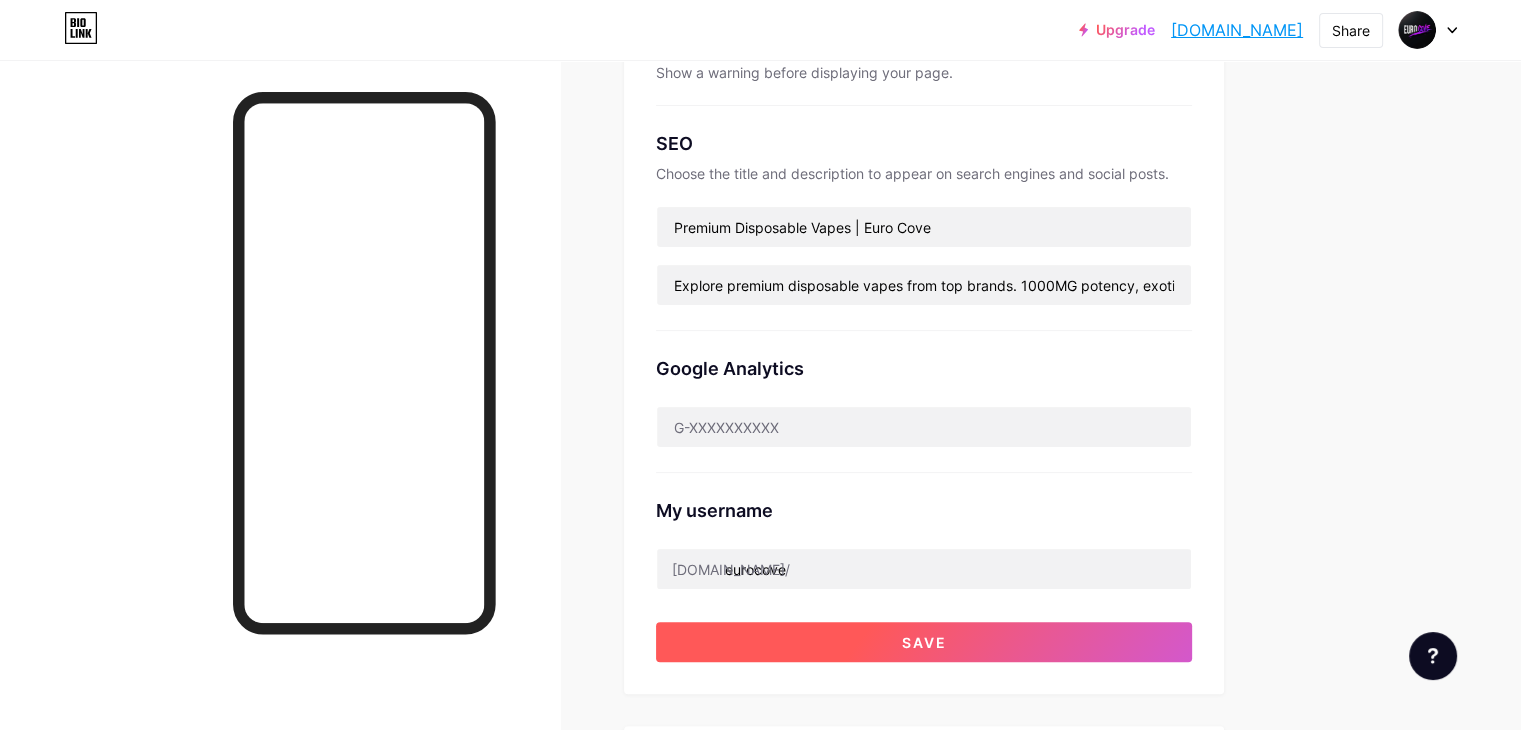 click on "Save" at bounding box center (924, 642) 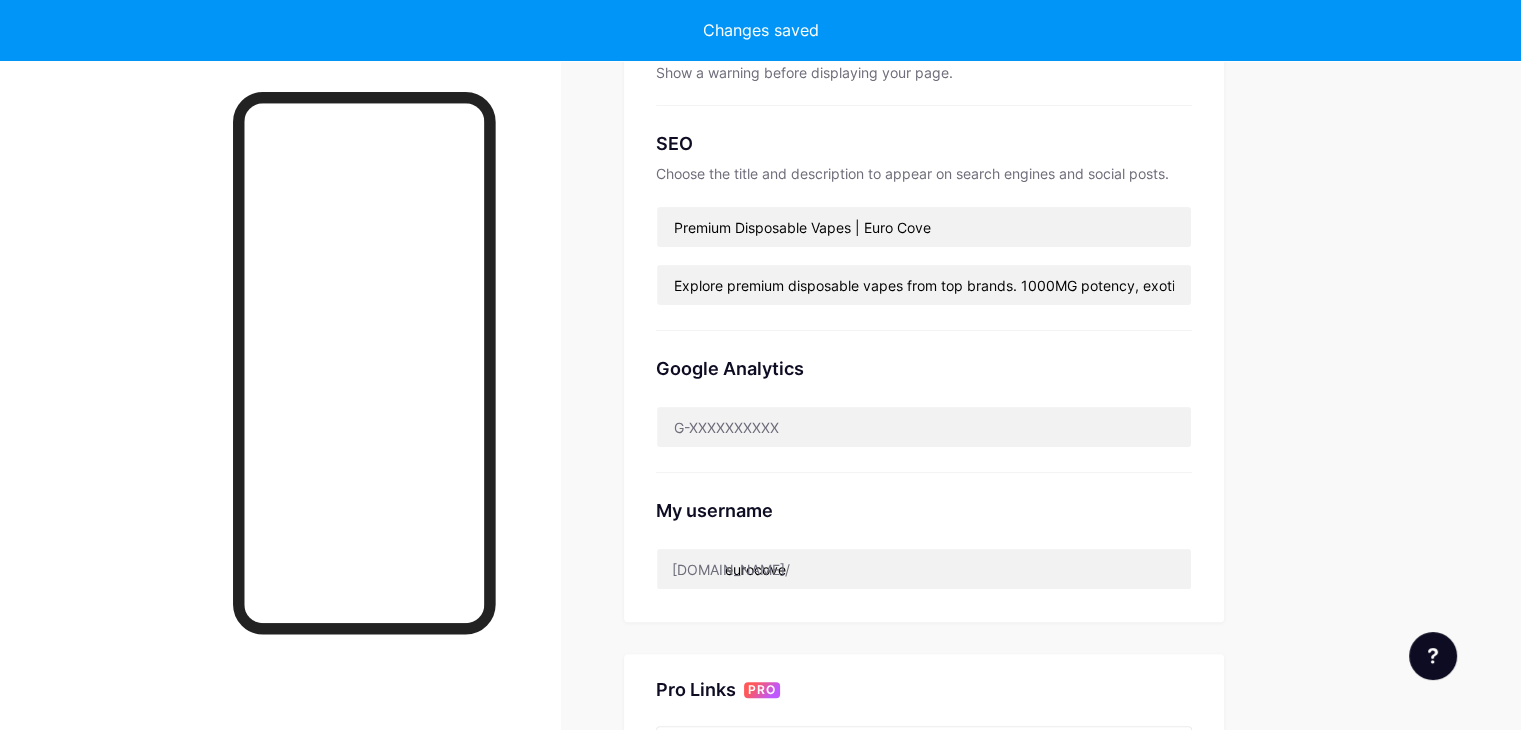 click on "SEO   Choose the title and description to appear on search engines and social posts.   Premium Disposable Vapes | Euro Cove     Explore premium disposable vapes from top brands. 1000MG potency, exotic flavors, fast delivery & authentic quality. #VapeSmart with Euro Cove." at bounding box center [924, 218] 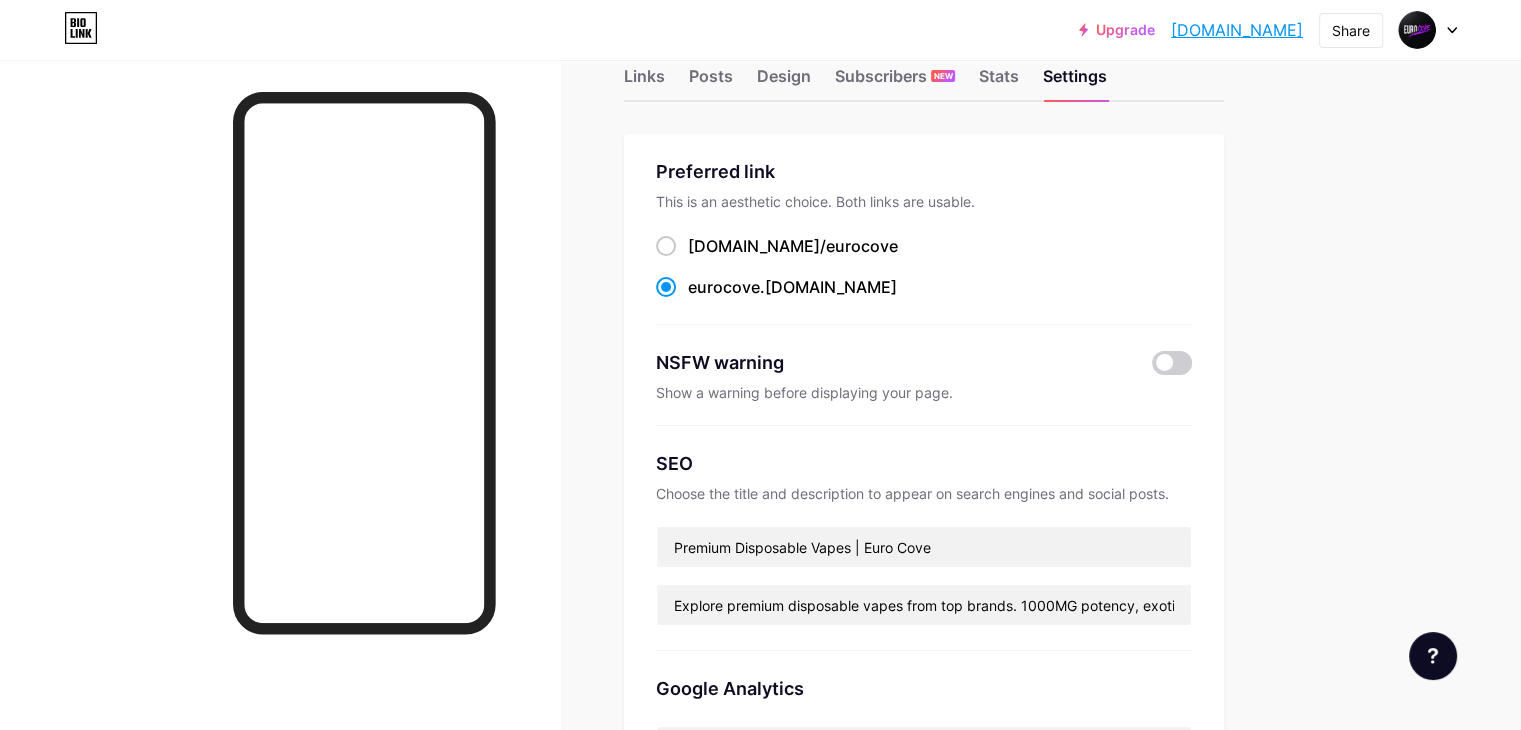 scroll, scrollTop: 0, scrollLeft: 0, axis: both 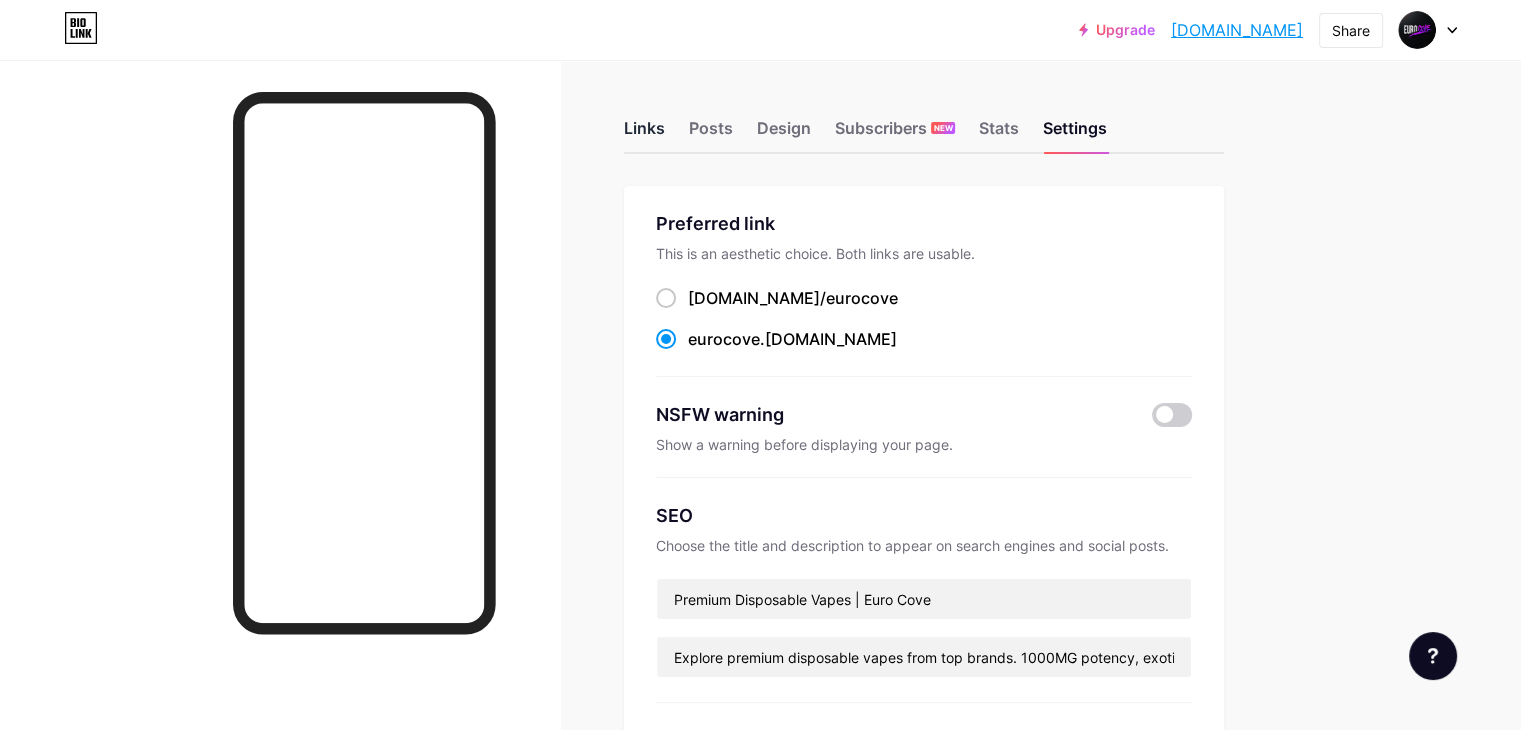 click on "Links" at bounding box center (644, 134) 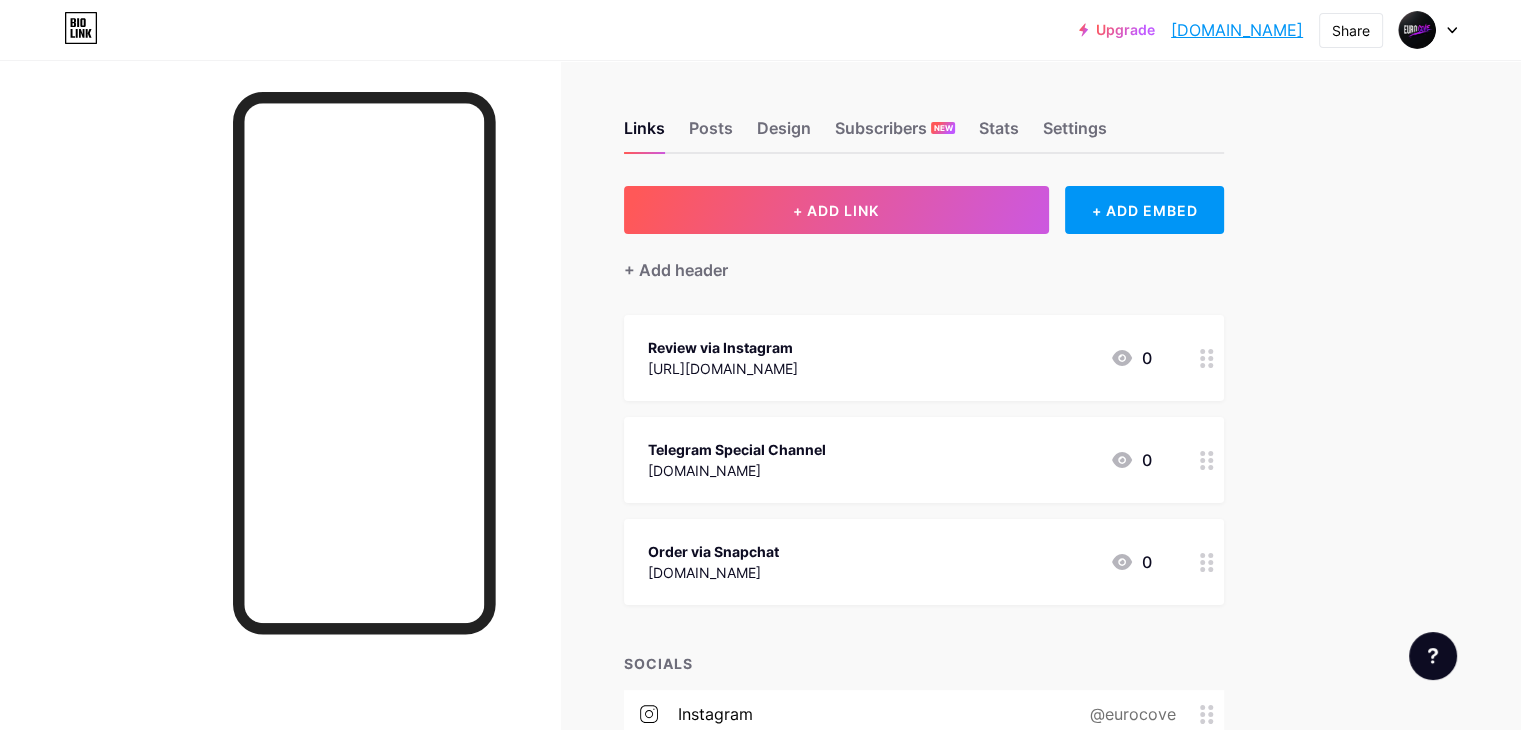 click on "Upgrade   eurocove.bio.li...   eurocove.bio.link" at bounding box center [1191, 30] 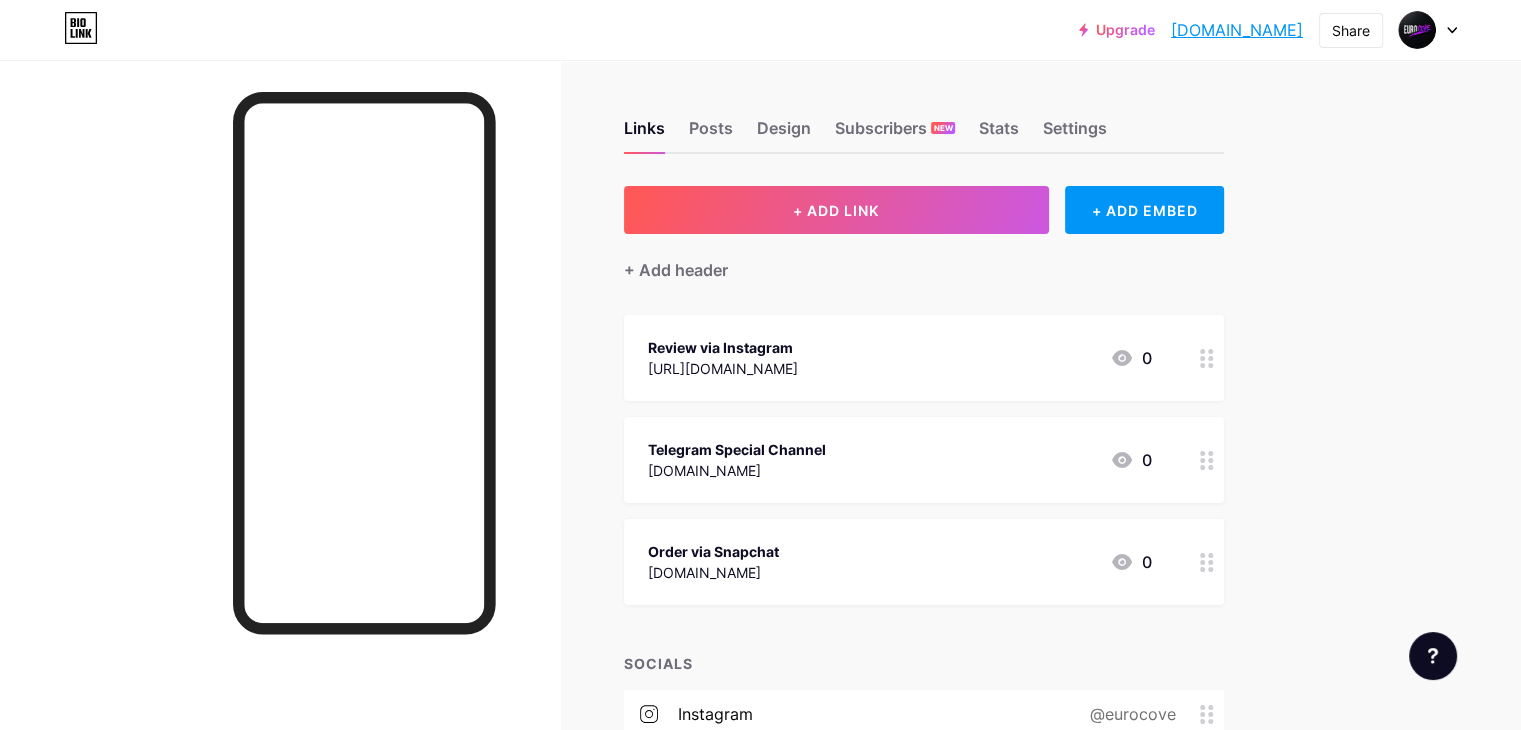 click on "[DOMAIN_NAME]" at bounding box center [1237, 30] 